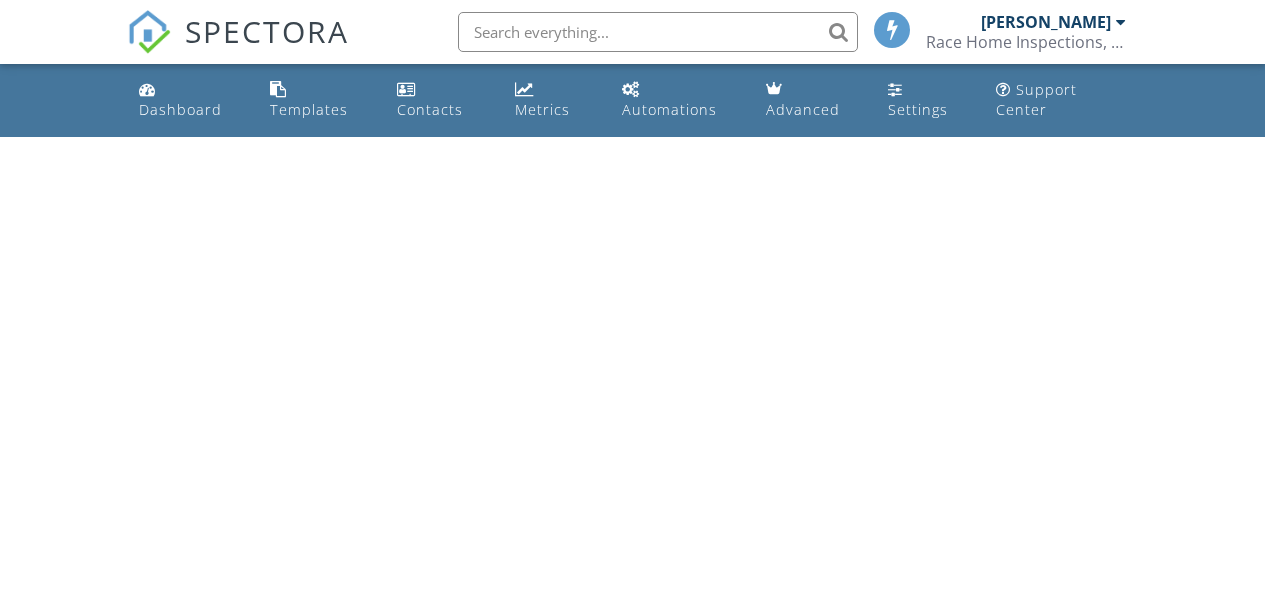 scroll, scrollTop: 0, scrollLeft: 0, axis: both 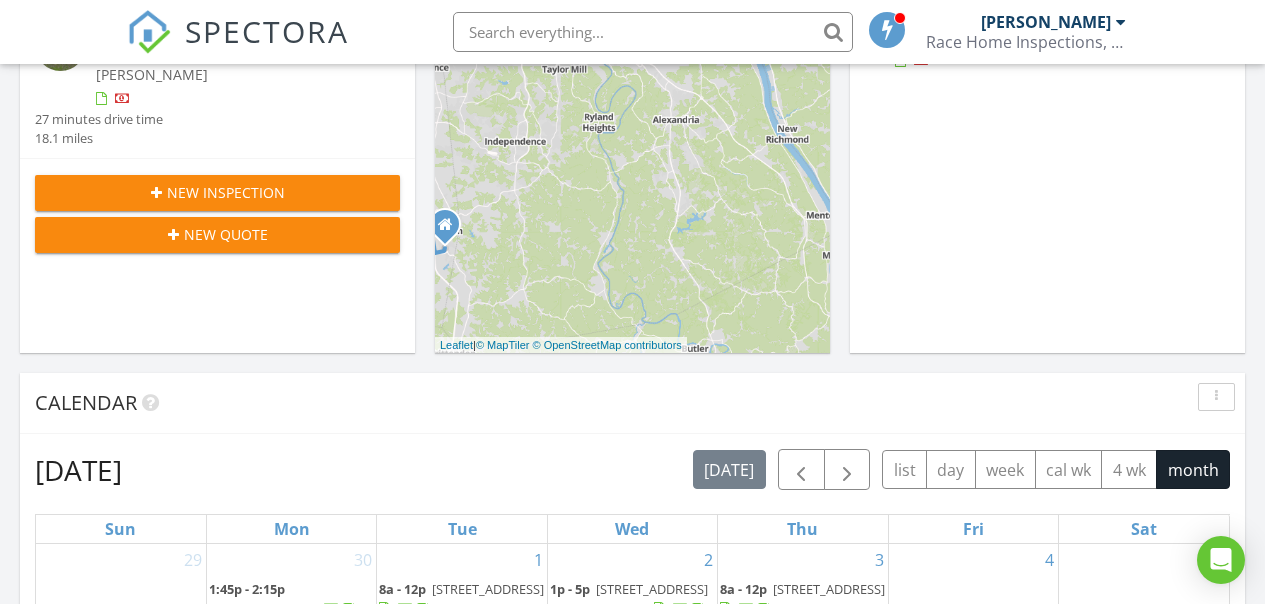 click on "New Inspection" at bounding box center (226, 192) 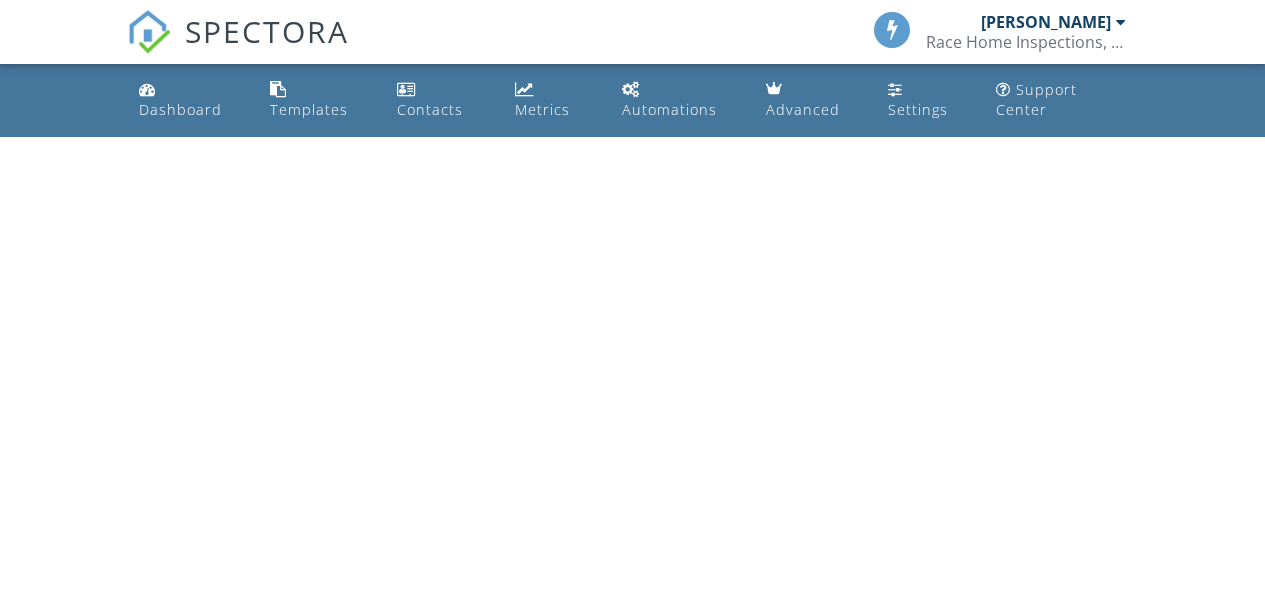 scroll, scrollTop: 0, scrollLeft: 0, axis: both 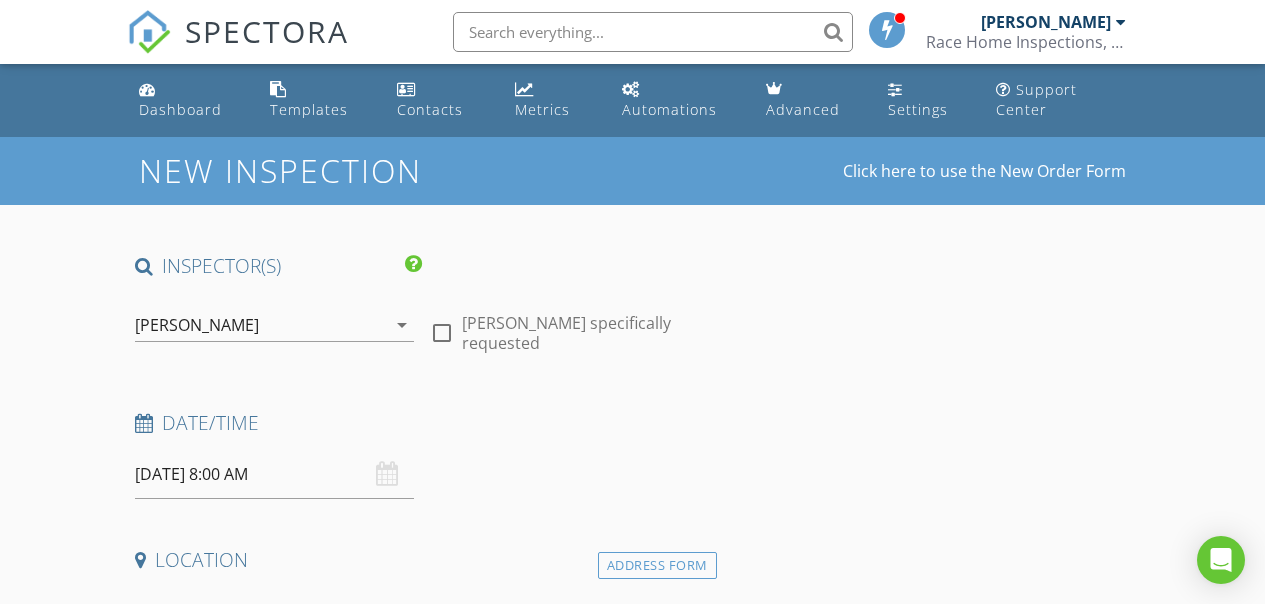 click at bounding box center [442, 333] 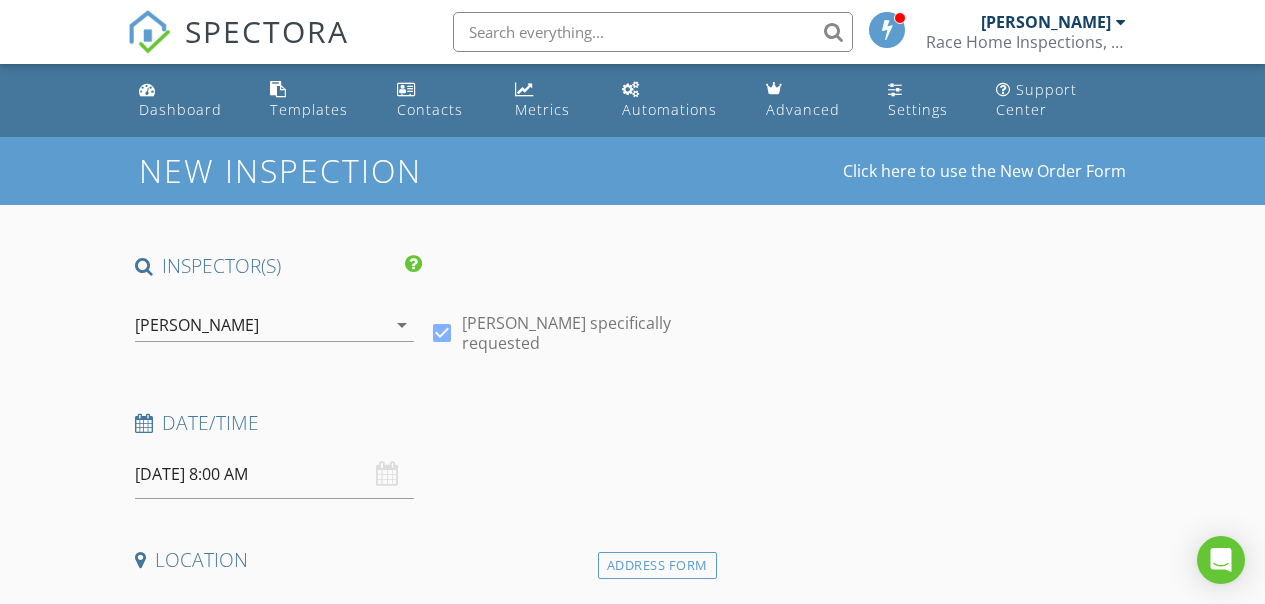 click on "07/11/2025 8:00 AM" at bounding box center (274, 474) 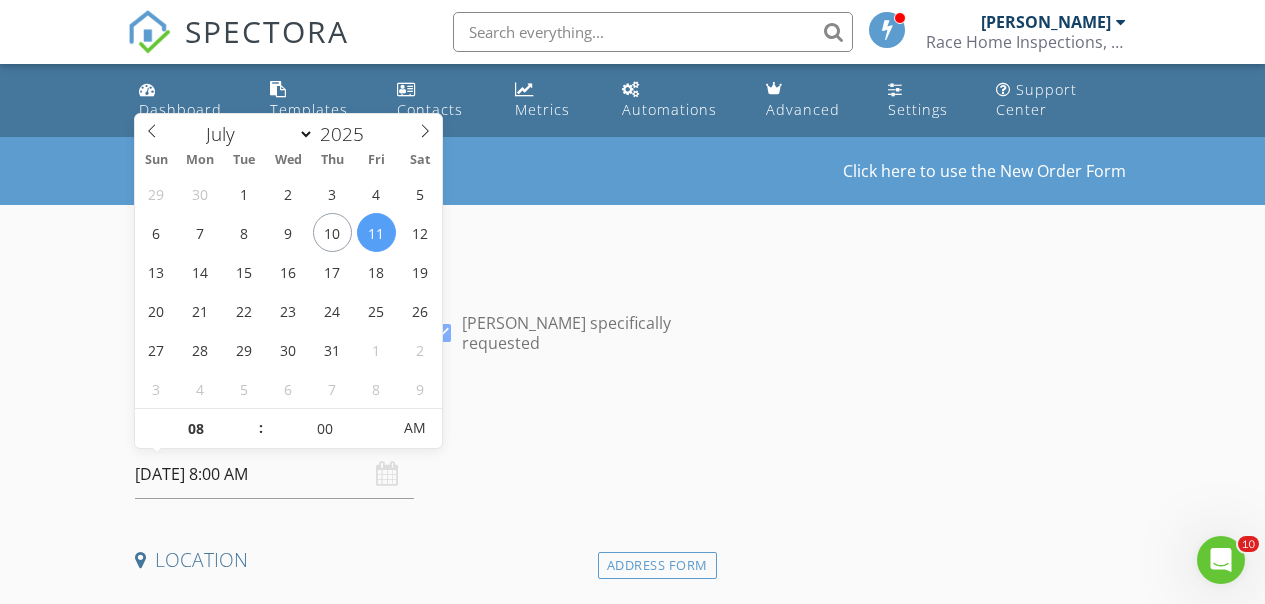 scroll, scrollTop: 0, scrollLeft: 0, axis: both 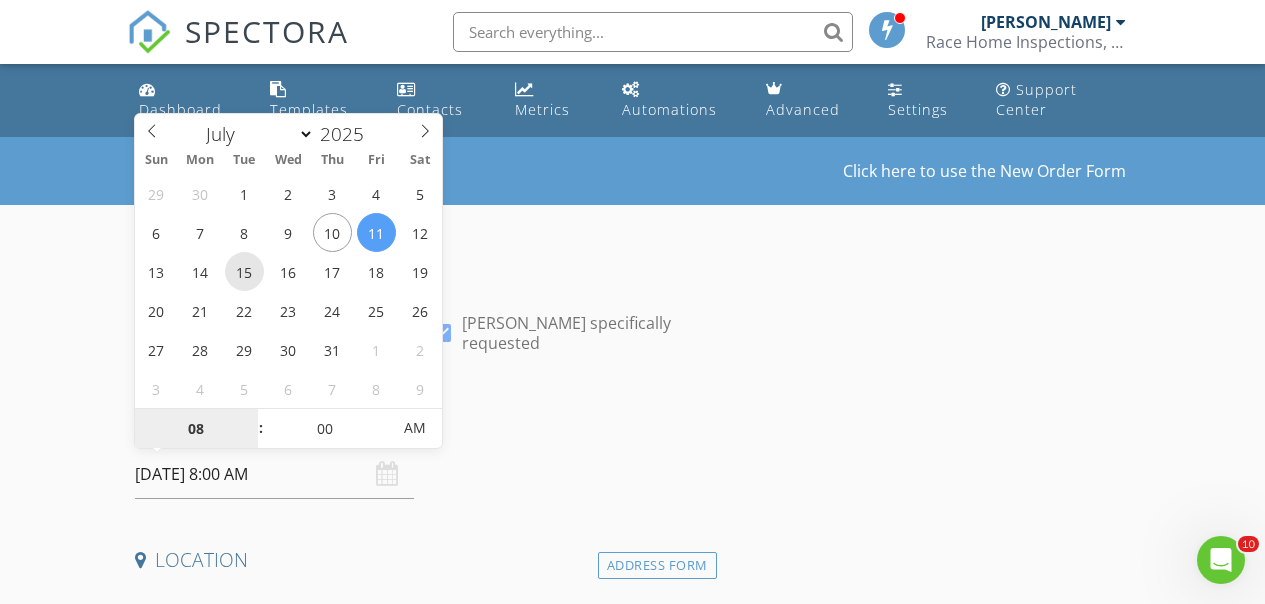 type on "07/15/2025 8:00 AM" 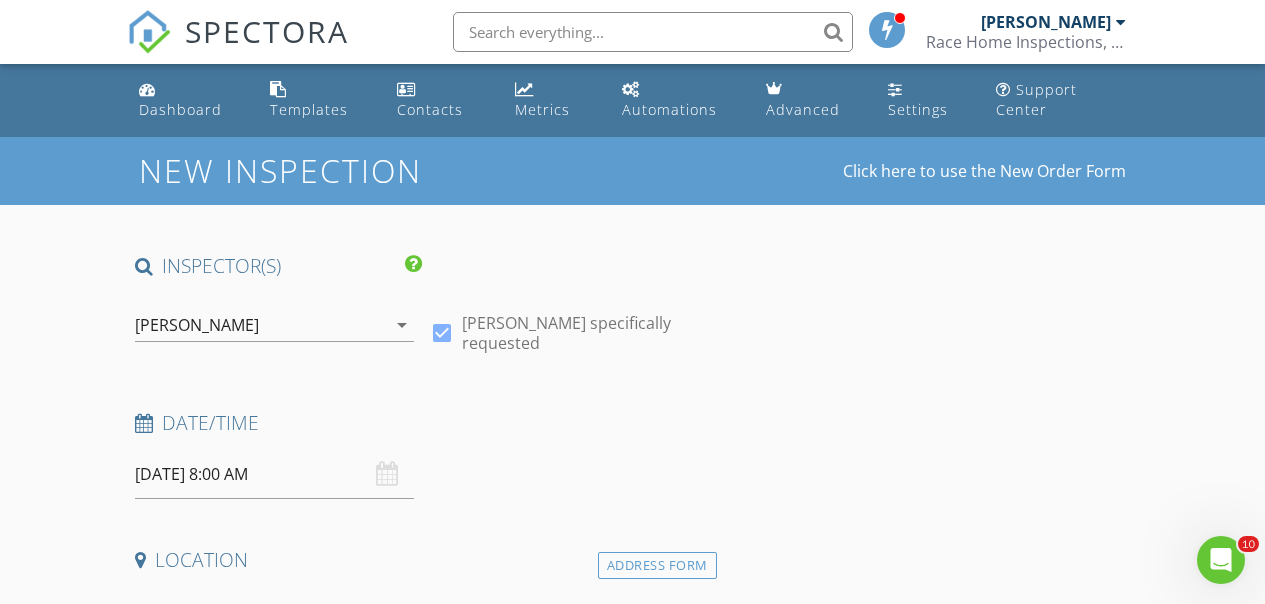 click on "INSPECTOR(S)
check_box   Michael Race   PRIMARY   Michael Race arrow_drop_down   check_box Michael Race specifically requested
Date/Time
07/15/2025 8:00 AM
Location
Address Form       Can't find your address?   Click here.
client
check_box Enable Client CC email for this inspection   Client Search     check_box_outline_blank Client is a Company/Organization     First Name   Last Name   Email   CC Email   Phone           Notes   Private Notes
ADD ADDITIONAL client
SERVICES
check_box_outline_blank   New Service   check_box_outline_blank   Residential Inspection   check_box_outline_blank   Reinspection   arrow_drop_down     Select Discount Code arrow_drop_down    Charges       TOTAL   $0.00    Duration    No services with durations selected      Templates    No templates selected" at bounding box center [633, 1721] 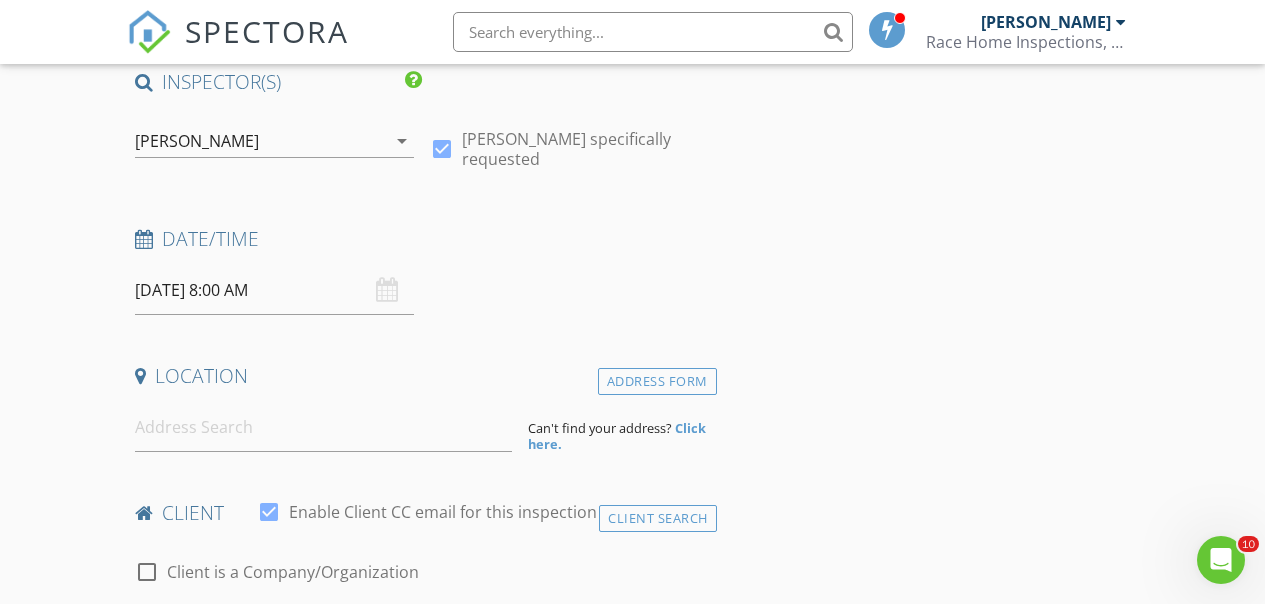 scroll, scrollTop: 234, scrollLeft: 0, axis: vertical 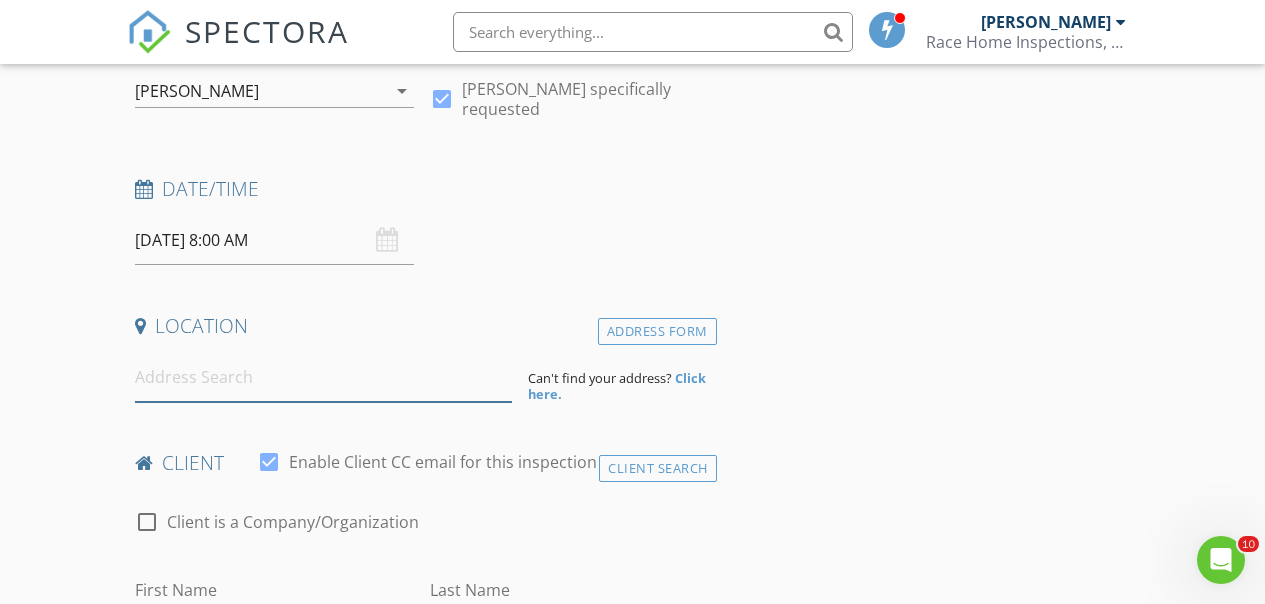 click at bounding box center (324, 377) 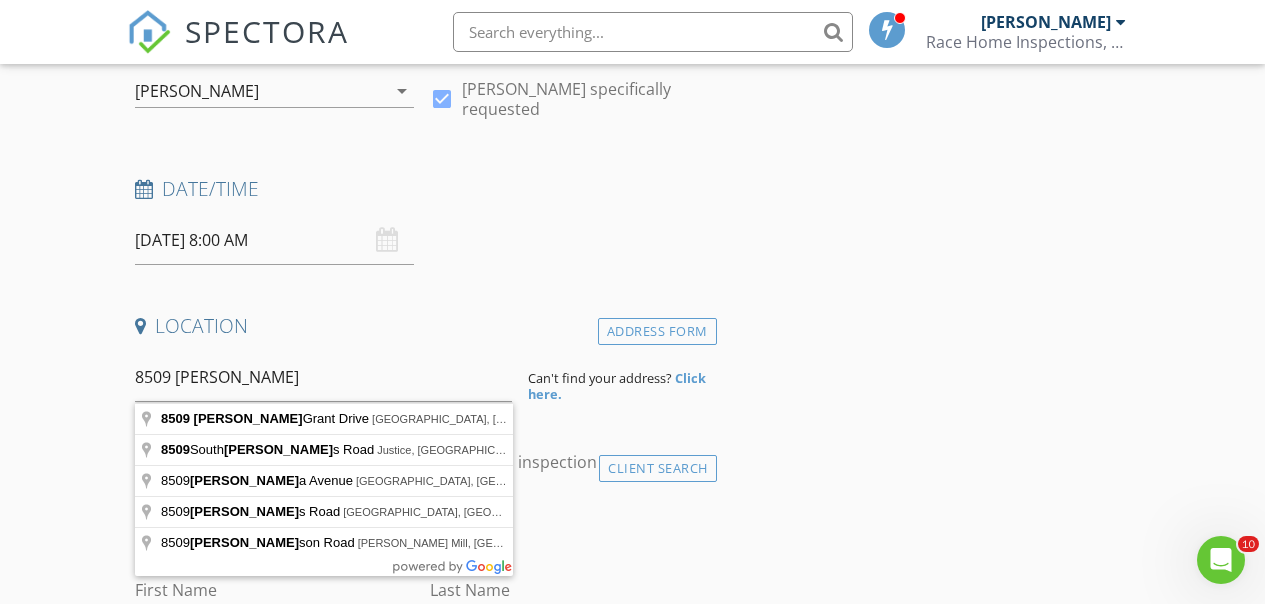 type on "8509 Robert Grant Drive, Union, KY, USA" 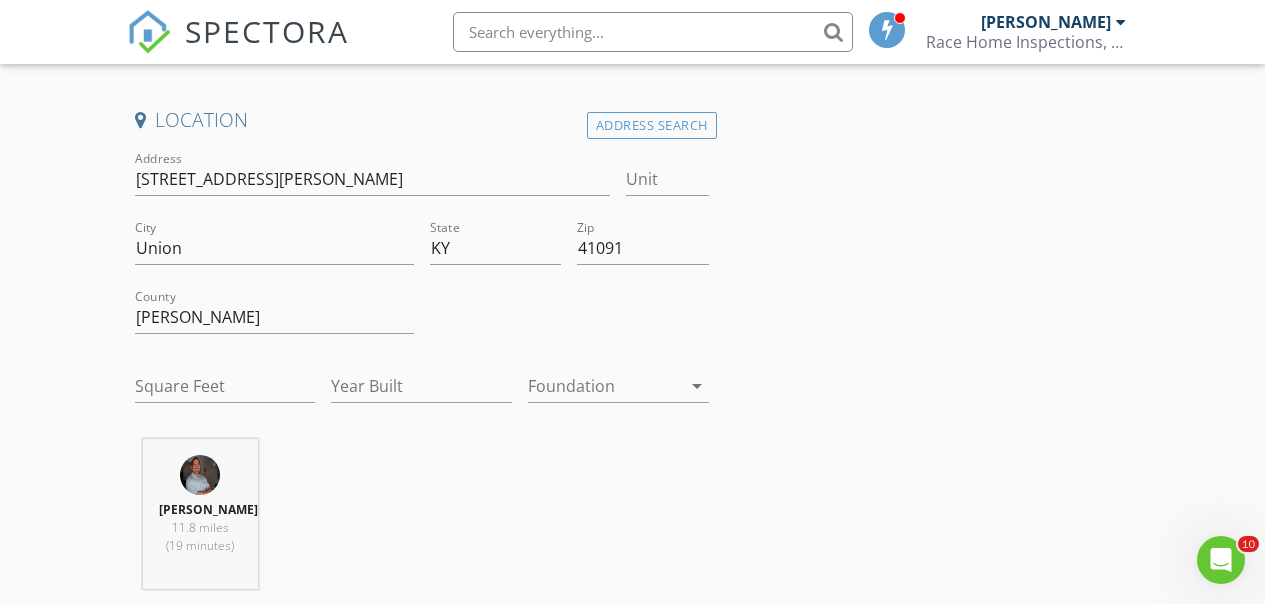 scroll, scrollTop: 506, scrollLeft: 0, axis: vertical 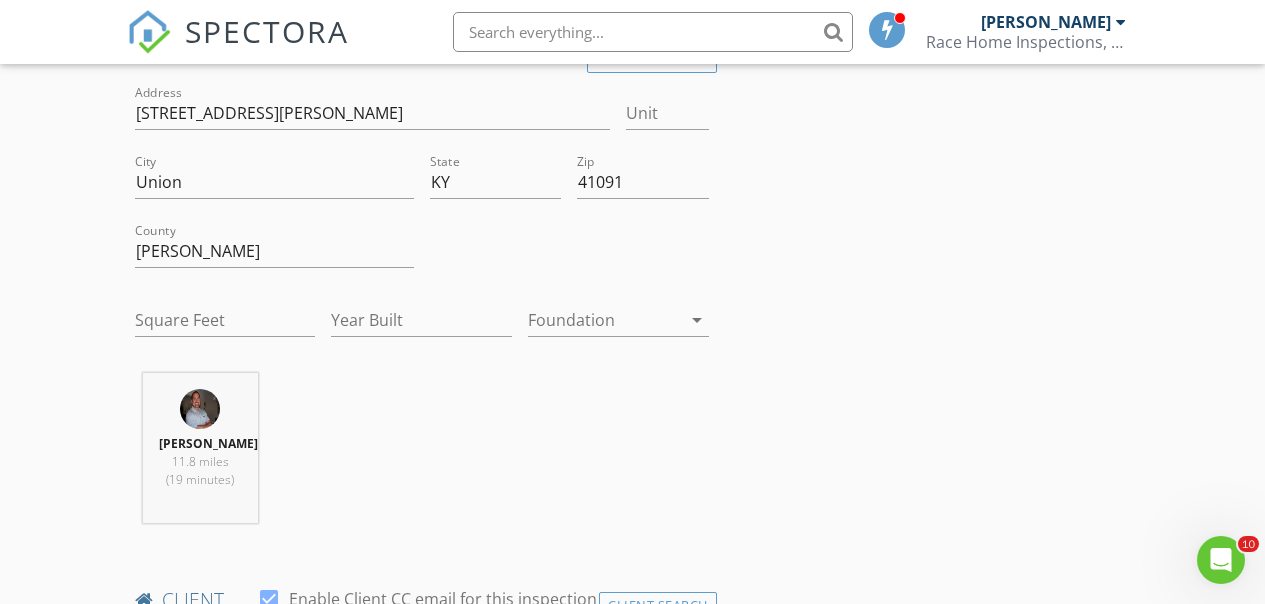 click at bounding box center [604, 320] 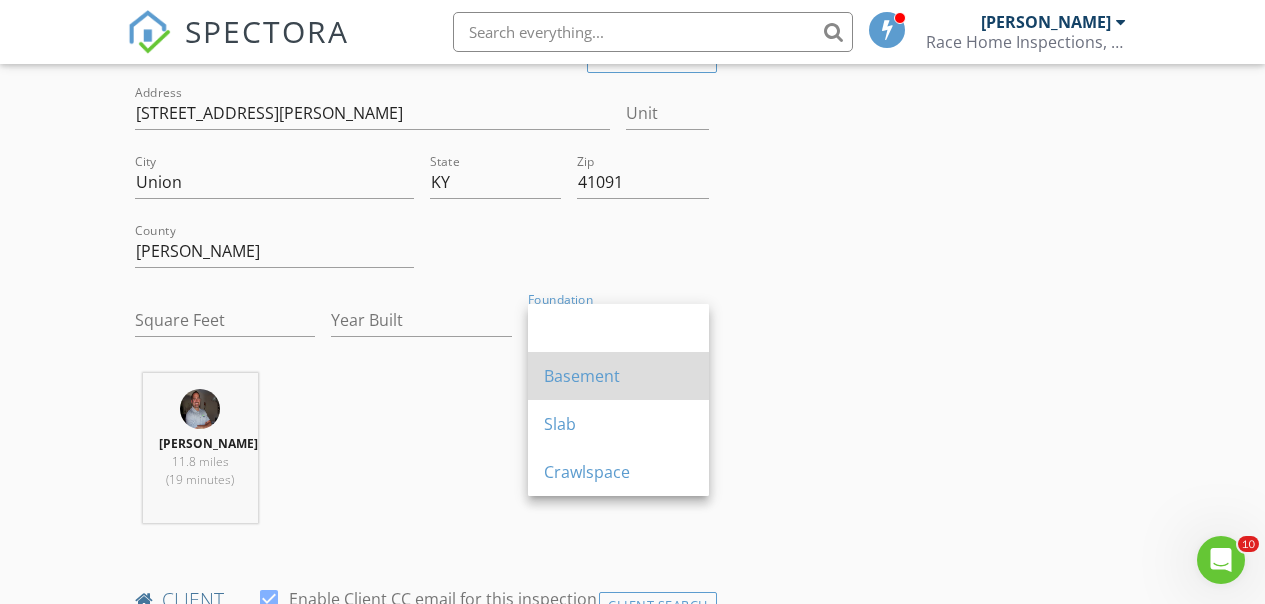 click on "Basement" at bounding box center [618, 376] 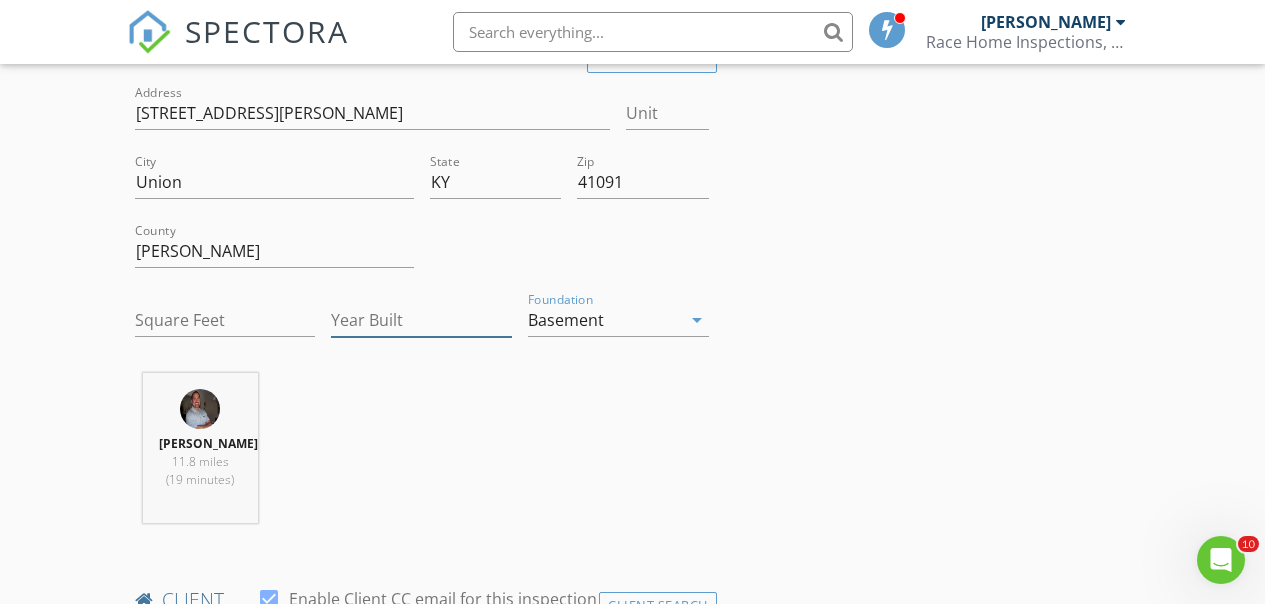 click on "Year Built" at bounding box center (421, 320) 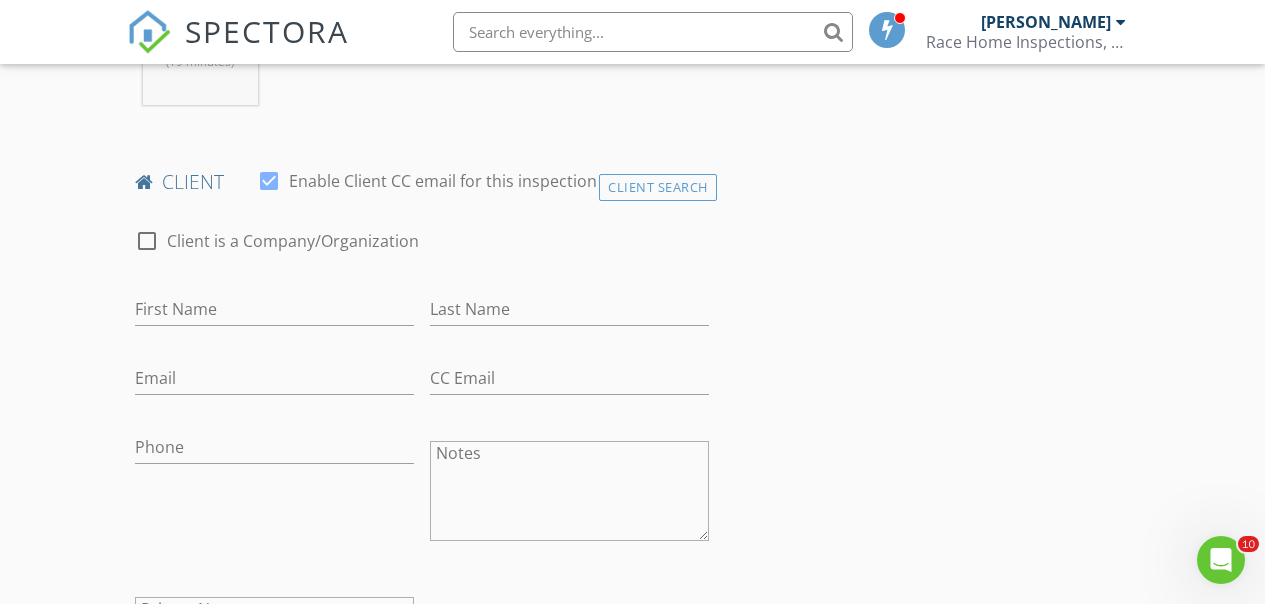 scroll, scrollTop: 966, scrollLeft: 0, axis: vertical 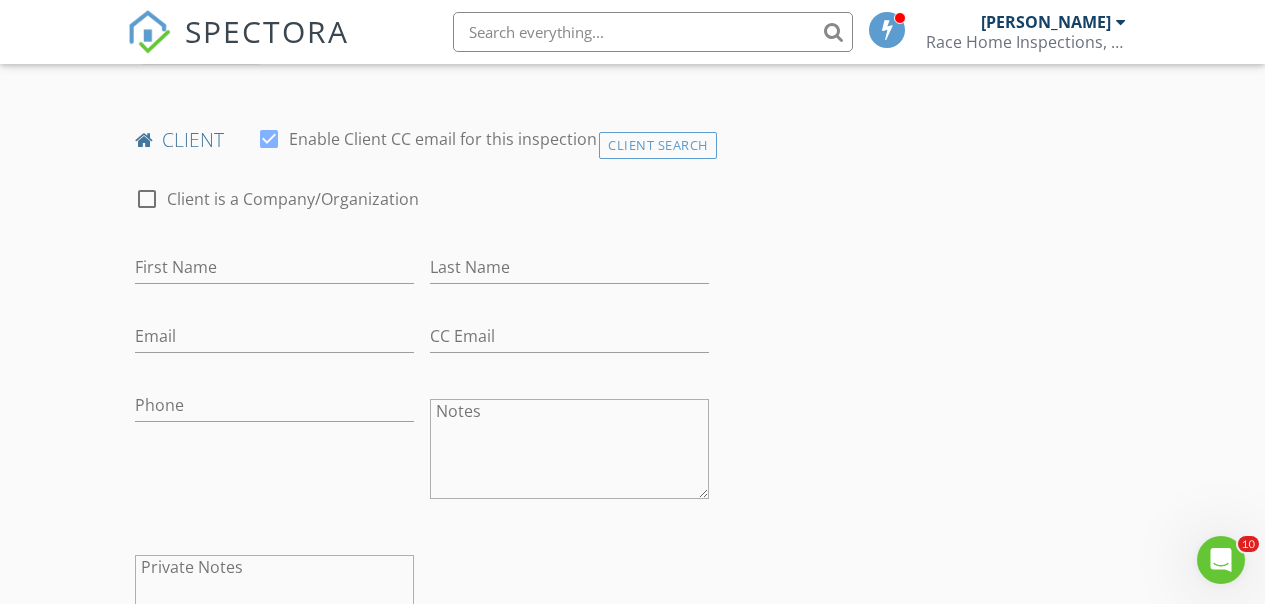 type on "2025" 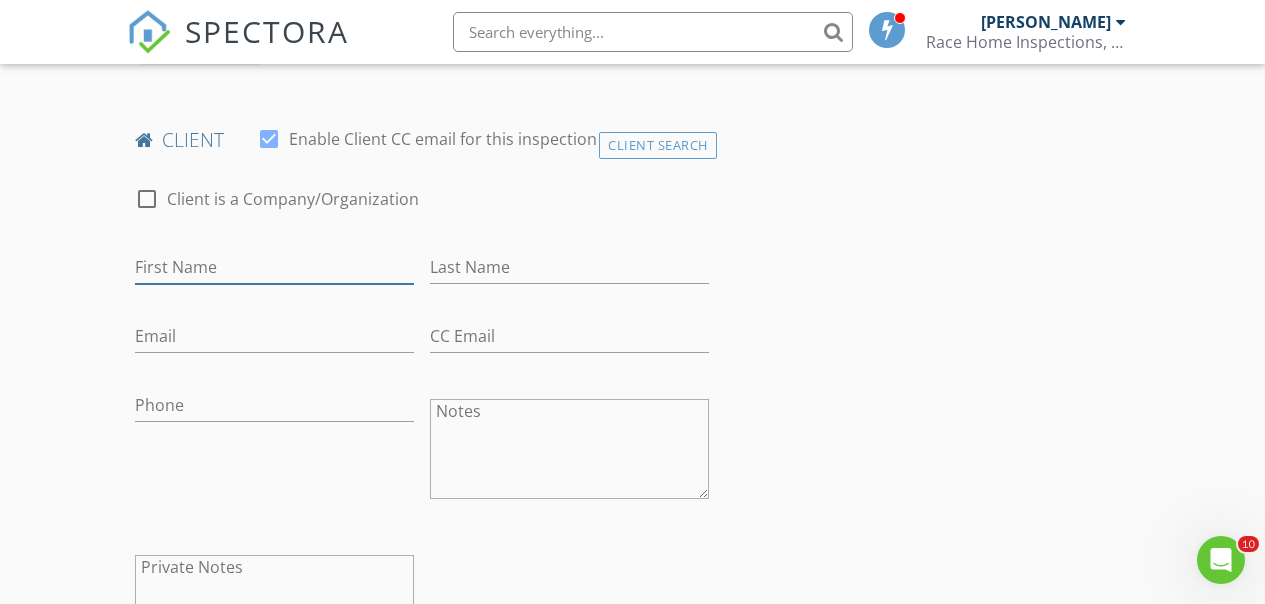 click on "First Name" at bounding box center (274, 267) 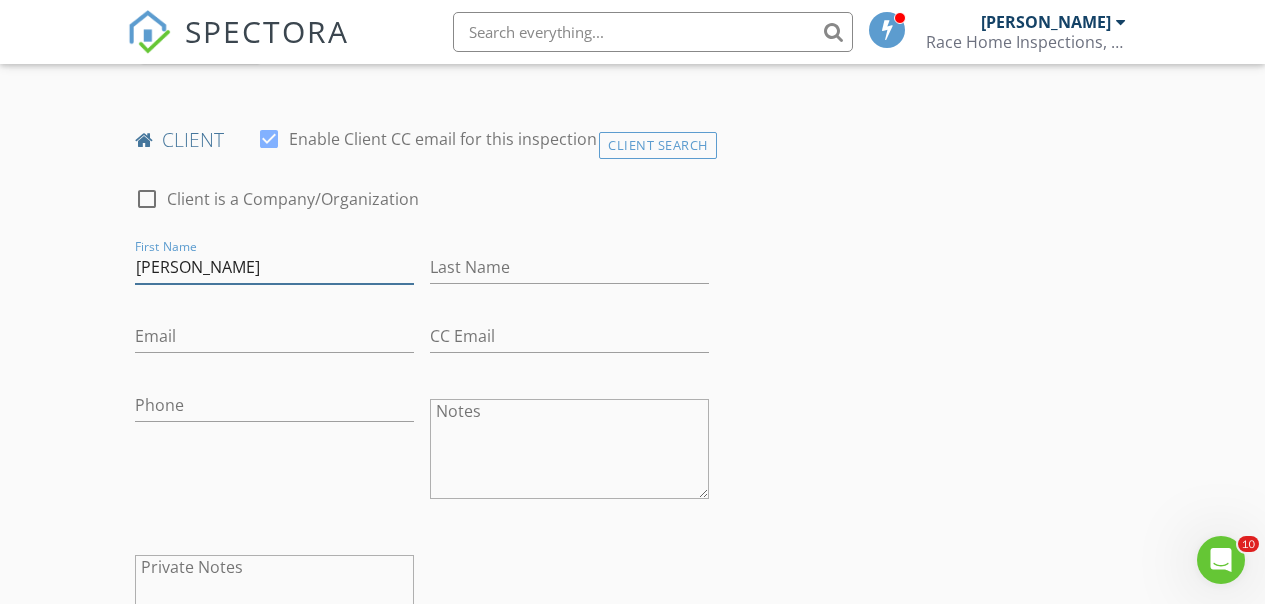type on "Michael" 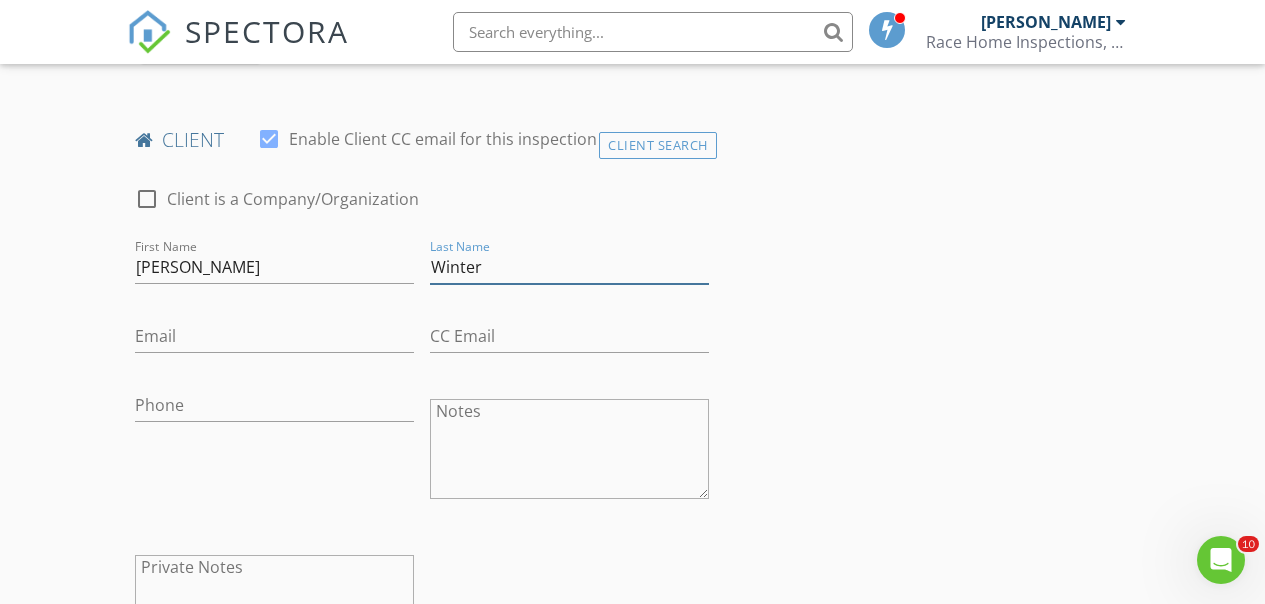 type on "Winter" 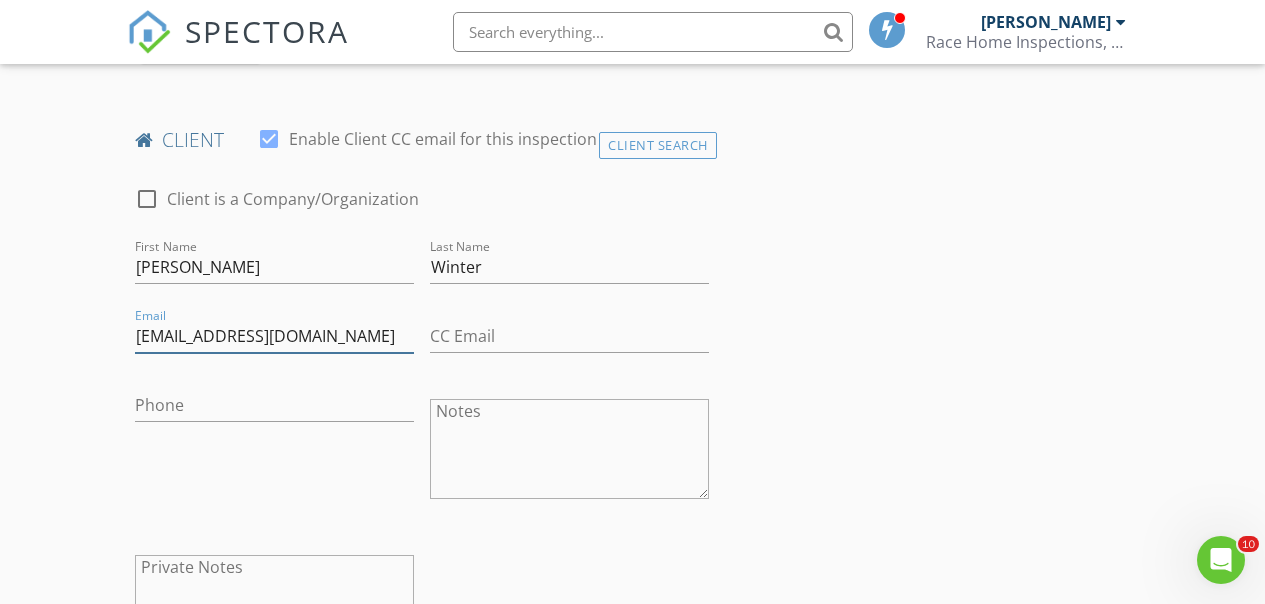 type on "winterm4@mail.uc.edu" 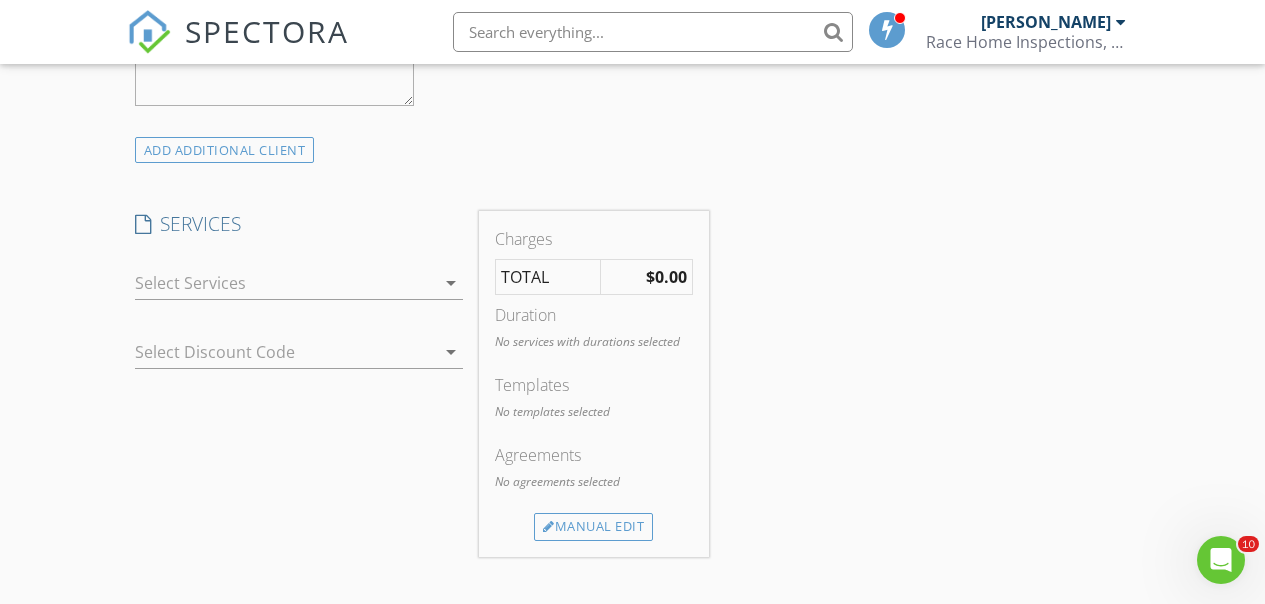 scroll, scrollTop: 1520, scrollLeft: 0, axis: vertical 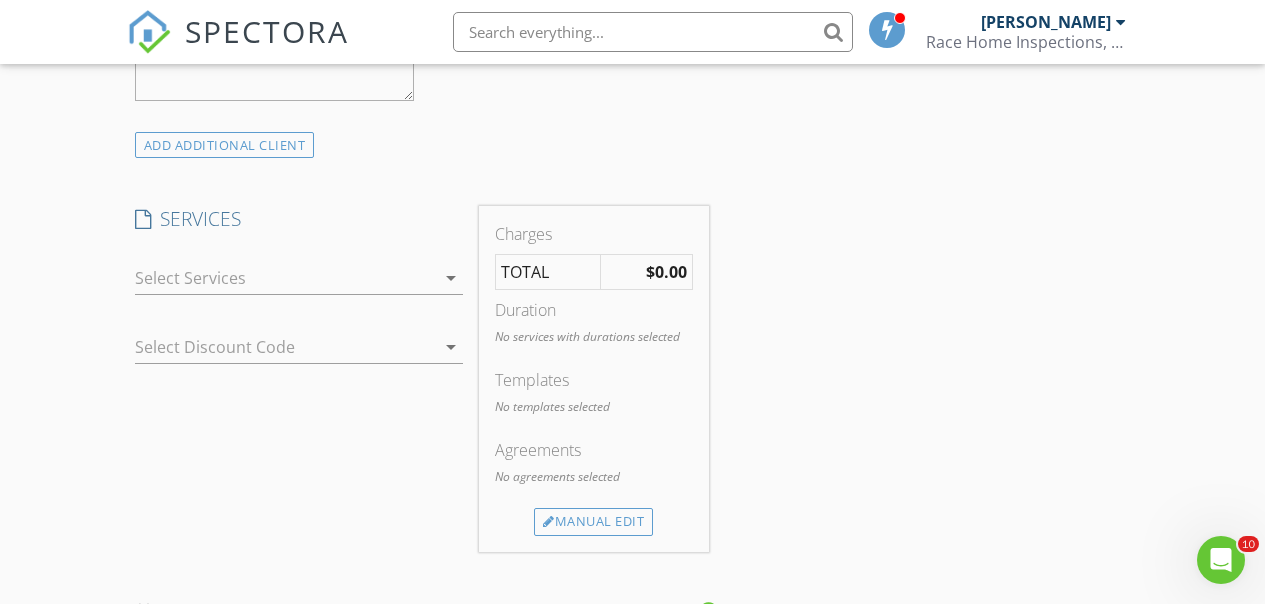 type on "513-479-5904" 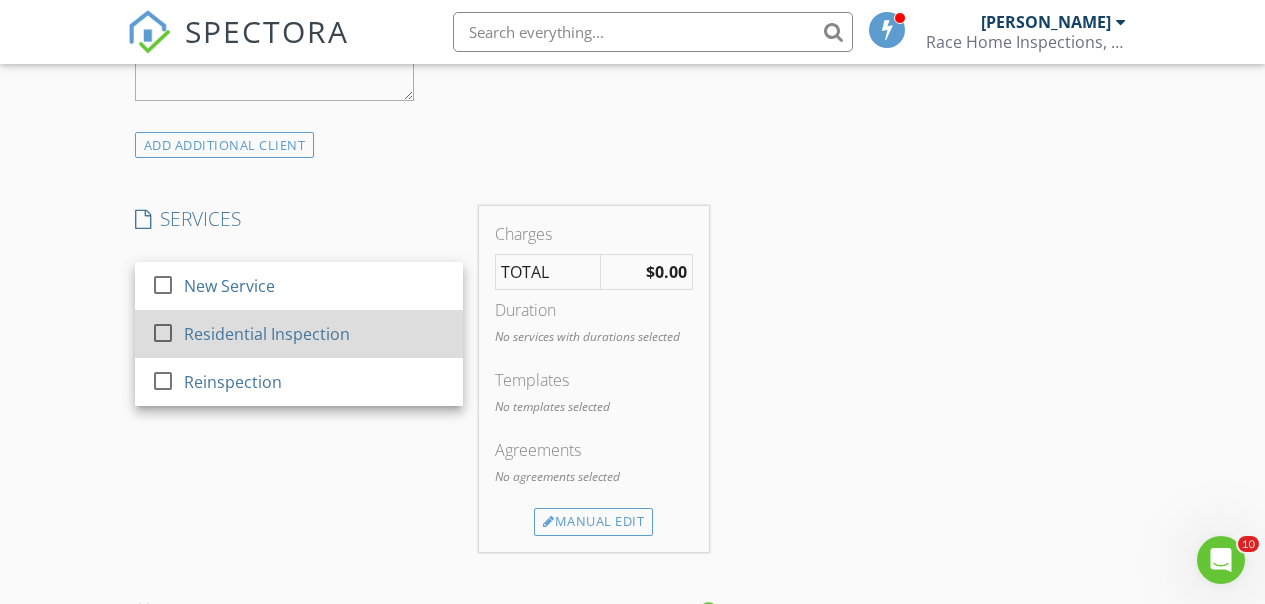 click at bounding box center [163, 333] 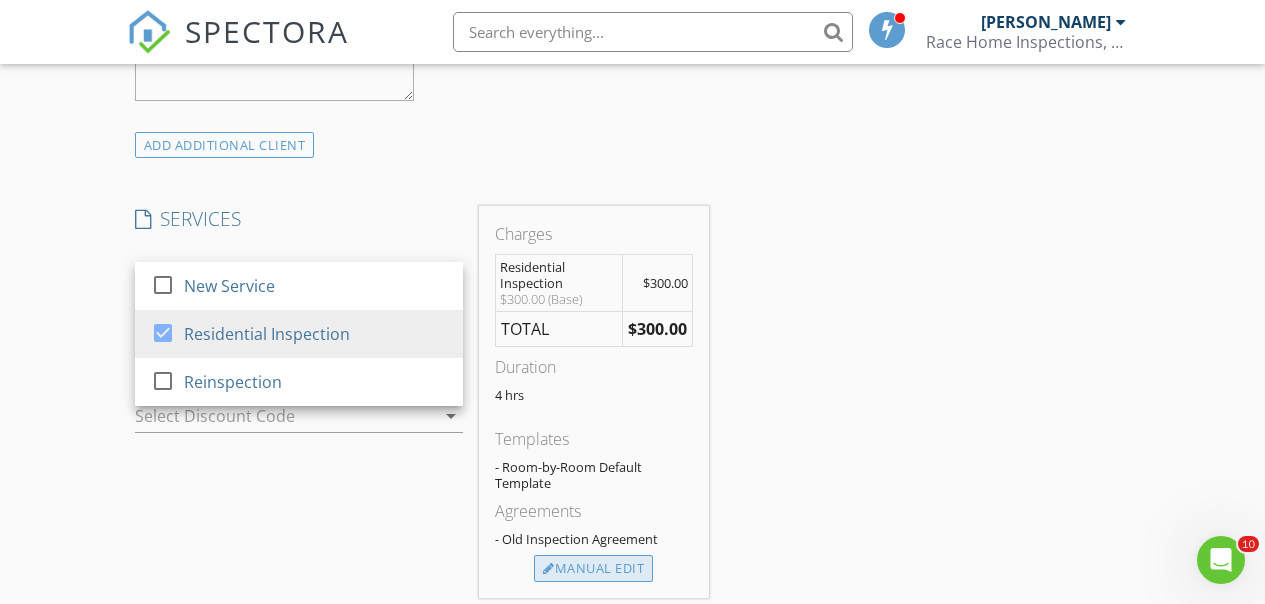 click on "Manual Edit" at bounding box center [593, 569] 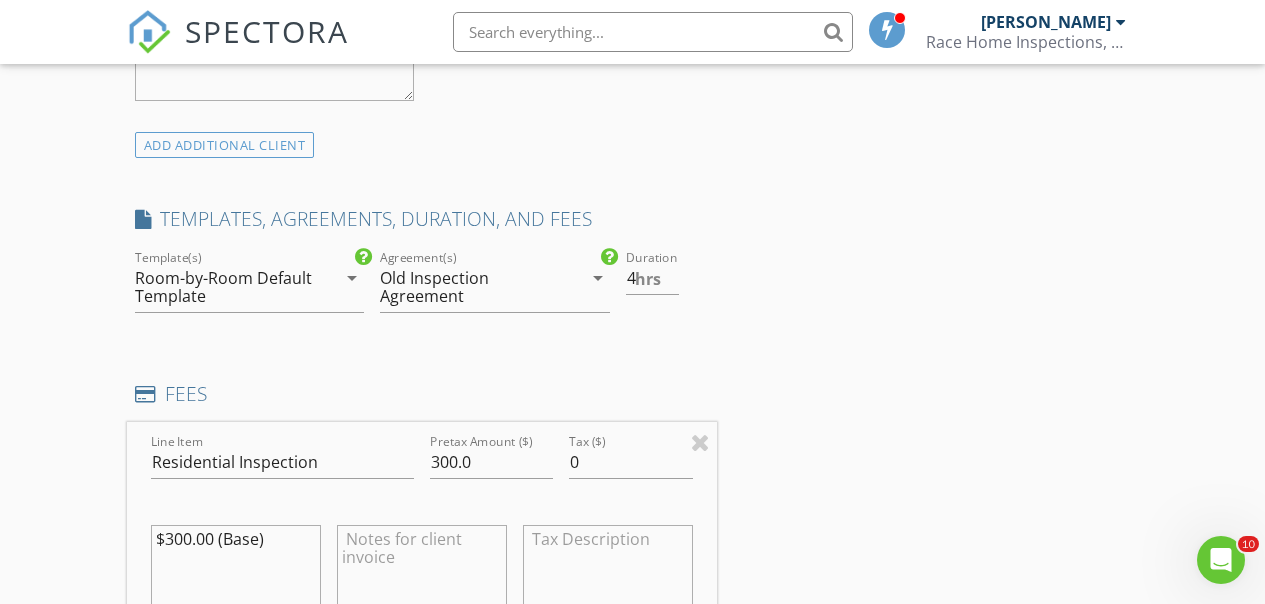 click on "Old Inspection Agreement" at bounding box center [471, 287] 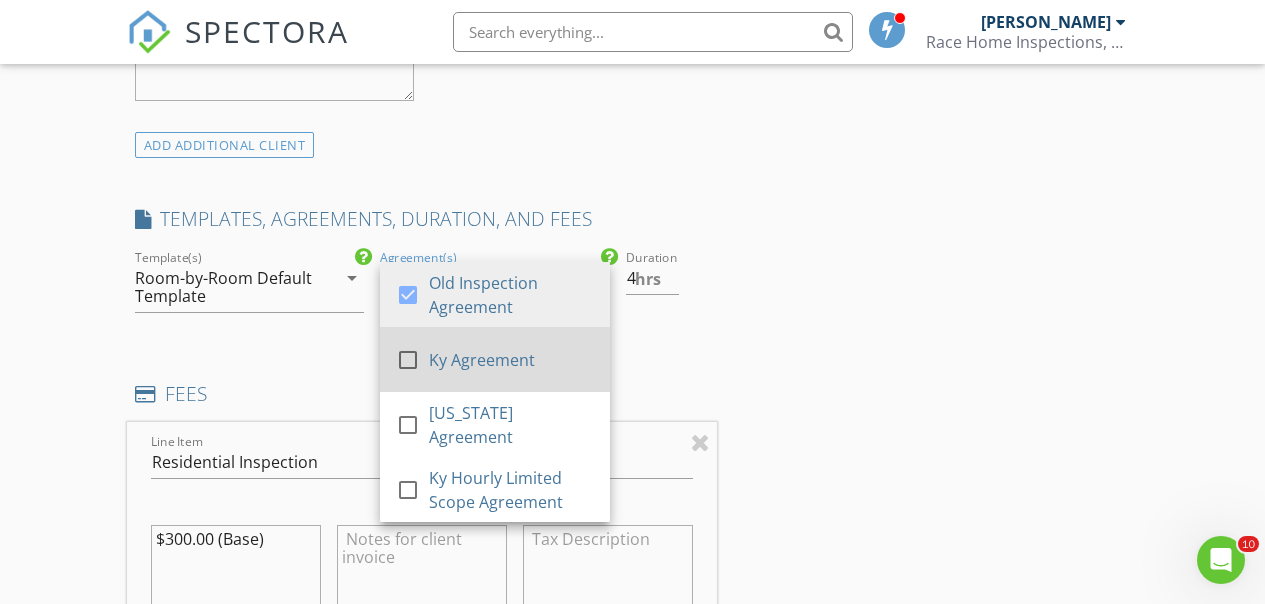 click at bounding box center (408, 360) 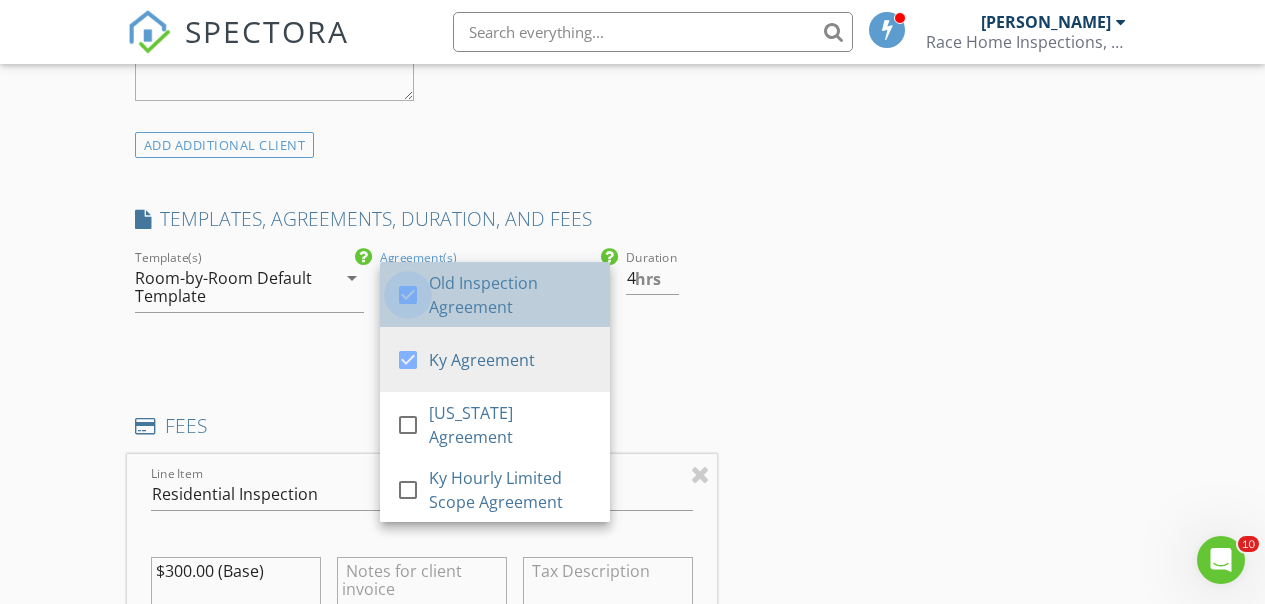 click at bounding box center (408, 295) 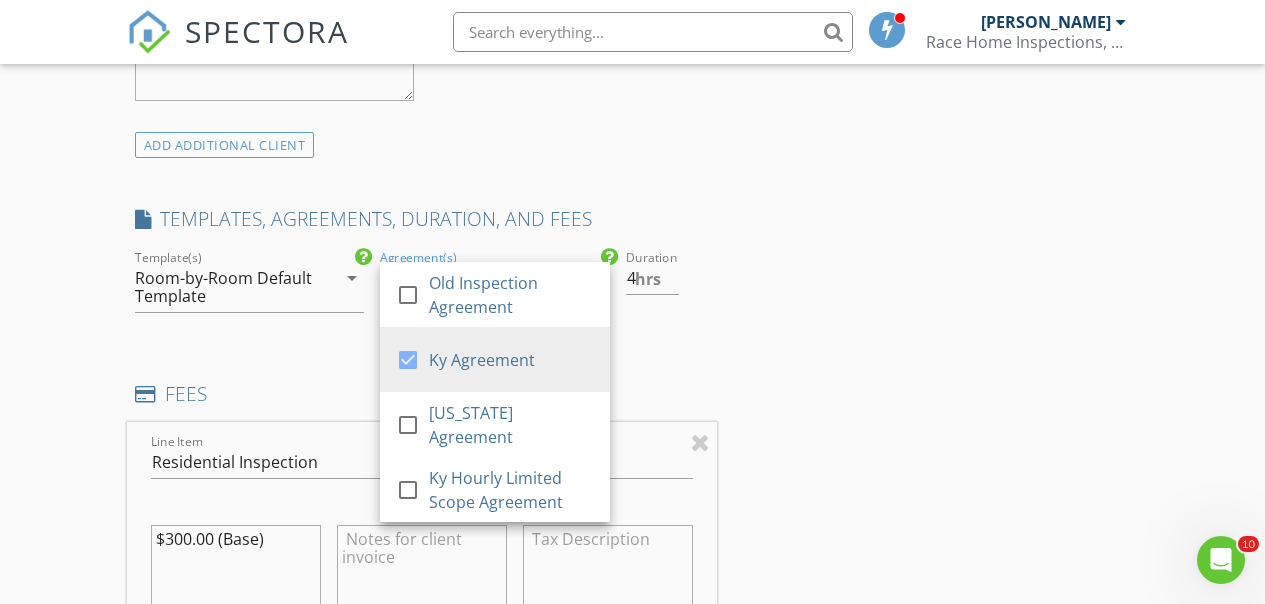 click on "INSPECTOR(S)
check_box   Michael Race   PRIMARY   Michael Race arrow_drop_down   check_box Michael Race specifically requested
Date/Time
07/15/2025 8:00 AM
Location
Address Search       Address 8509 Robert Grant Dr   Unit   City Union   State KY   Zip 41091   County Boone     Square Feet   Year Built 2025   Foundation Basement arrow_drop_down     Michael Race     11.8 miles     (19 minutes)
client
check_box Enable Client CC email for this inspection   Client Search     check_box_outline_blank Client is a Company/Organization     First Name Michael   Last Name Winter   Email winterm4@mail.uc.edu   CC Email   Phone 513-479-5904           Notes   Private Notes
ADD ADDITIONAL client
SERVICES
check_box_outline_blank   New Service   check_box   Residential Inspection" at bounding box center [633, 524] 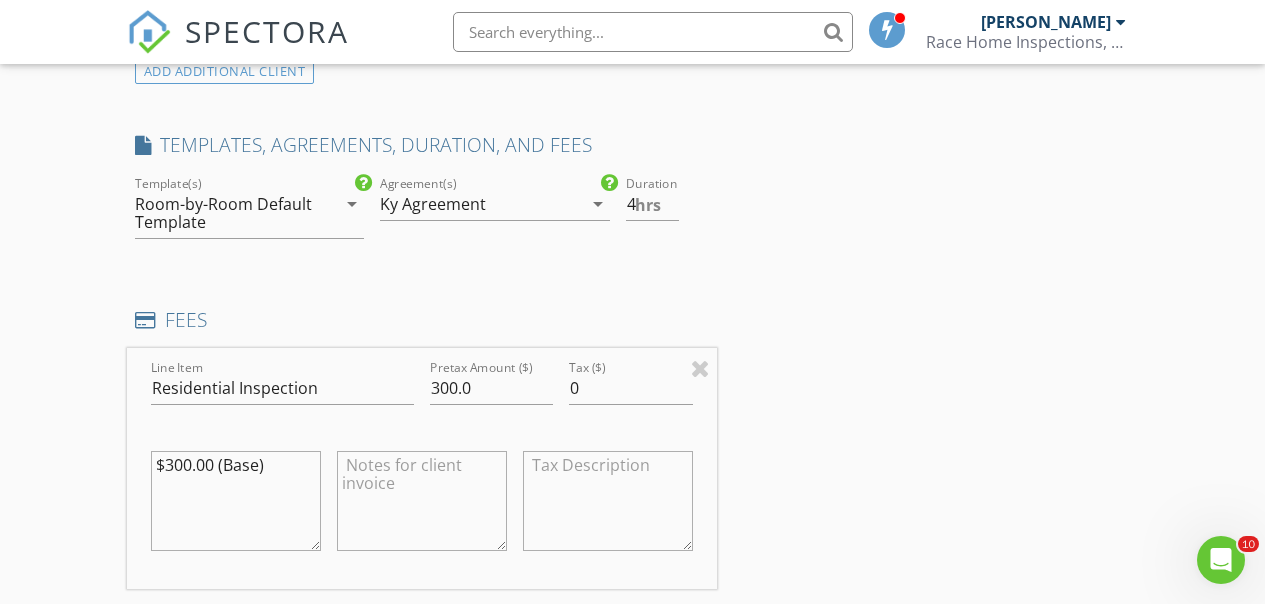 scroll, scrollTop: 1638, scrollLeft: 0, axis: vertical 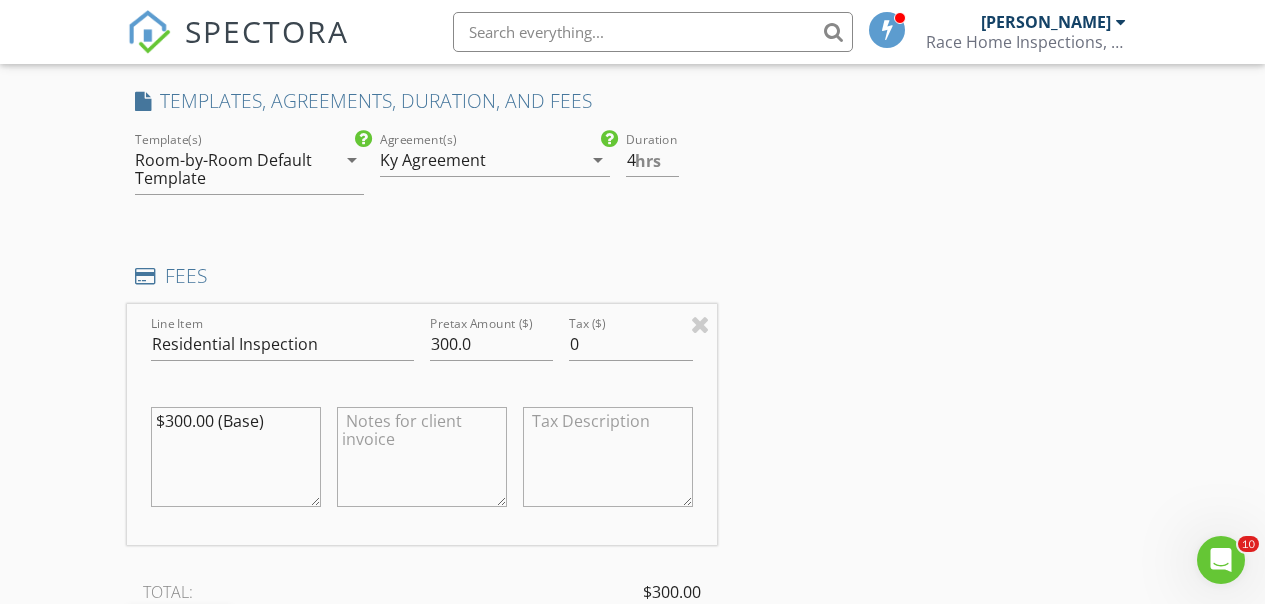 drag, startPoint x: 290, startPoint y: 414, endPoint x: 77, endPoint y: 417, distance: 213.02112 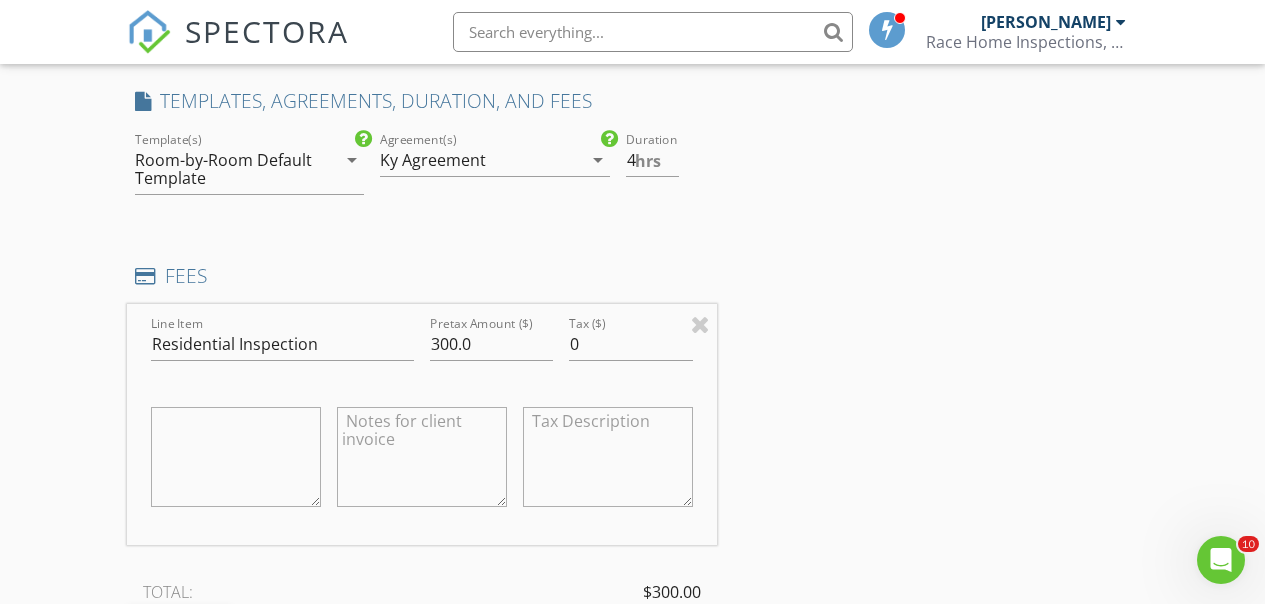 type 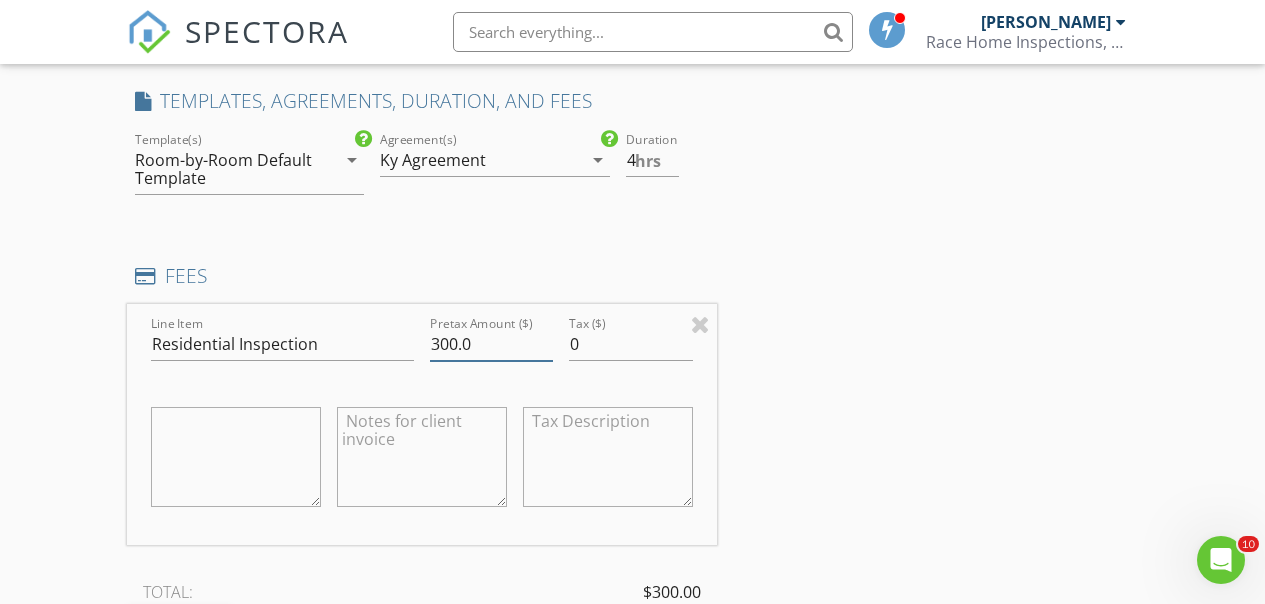 drag, startPoint x: 418, startPoint y: 330, endPoint x: 290, endPoint y: 296, distance: 132.43866 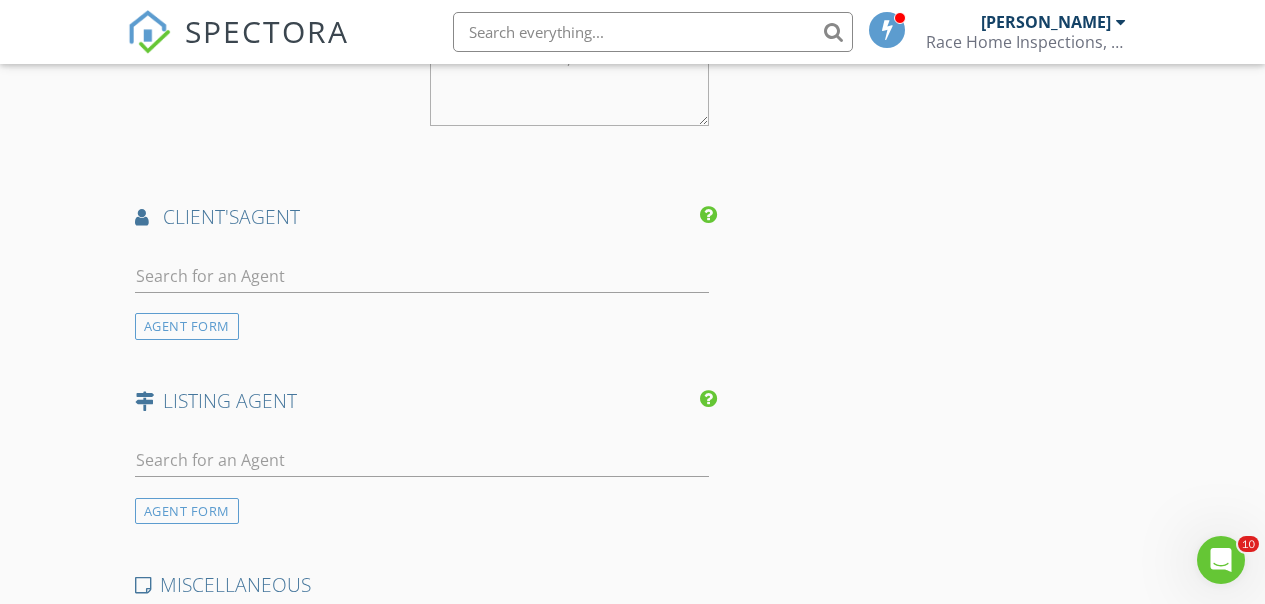 scroll, scrollTop: 2580, scrollLeft: 0, axis: vertical 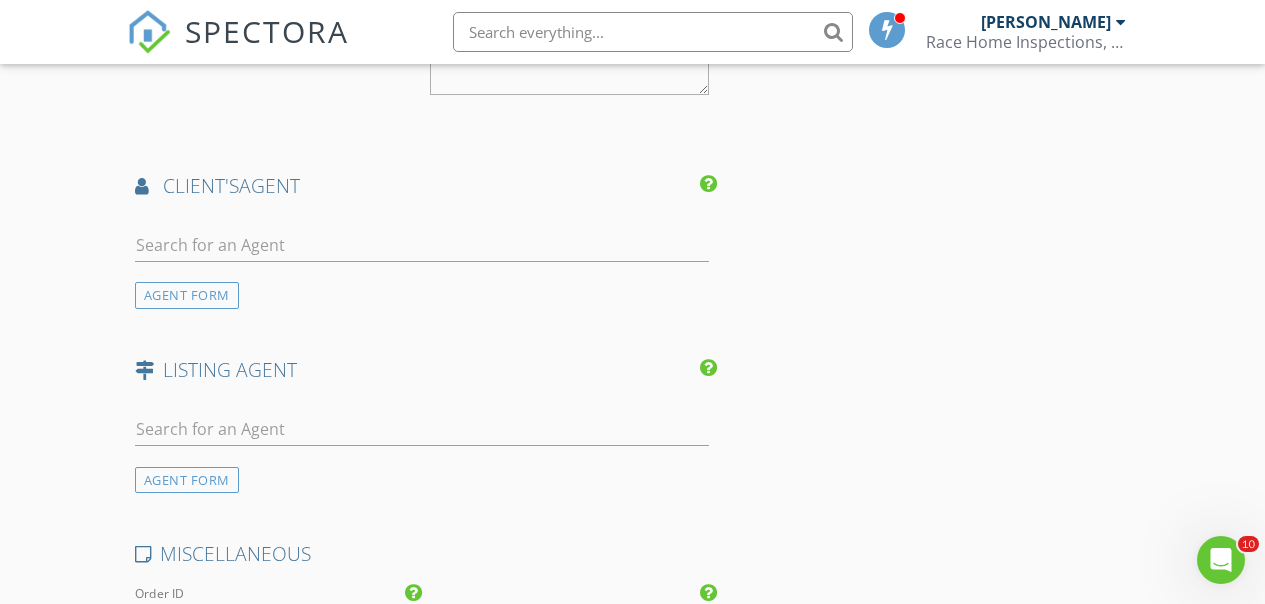 type on "420" 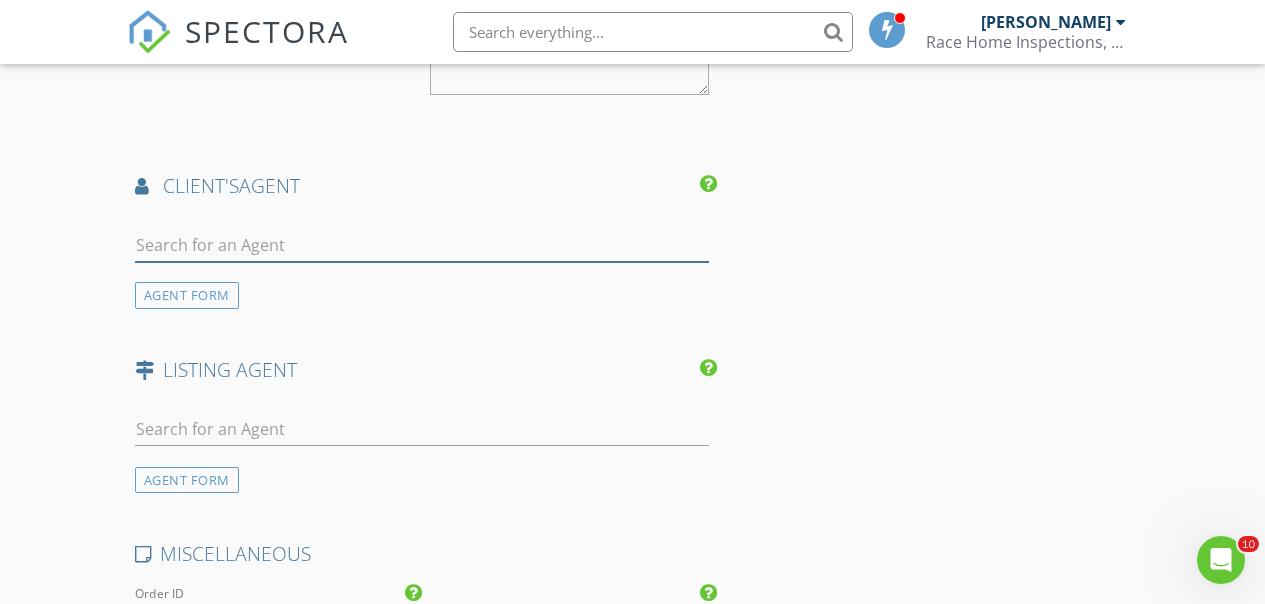 click at bounding box center (422, 245) 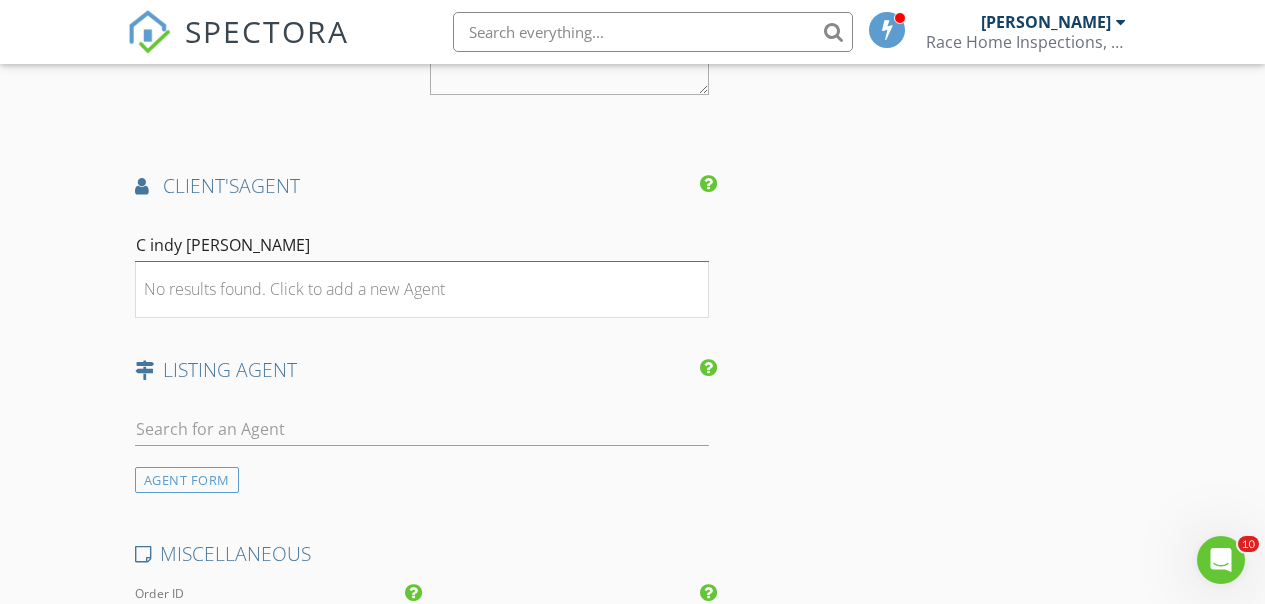 click on "C indy Shett" at bounding box center (422, 245) 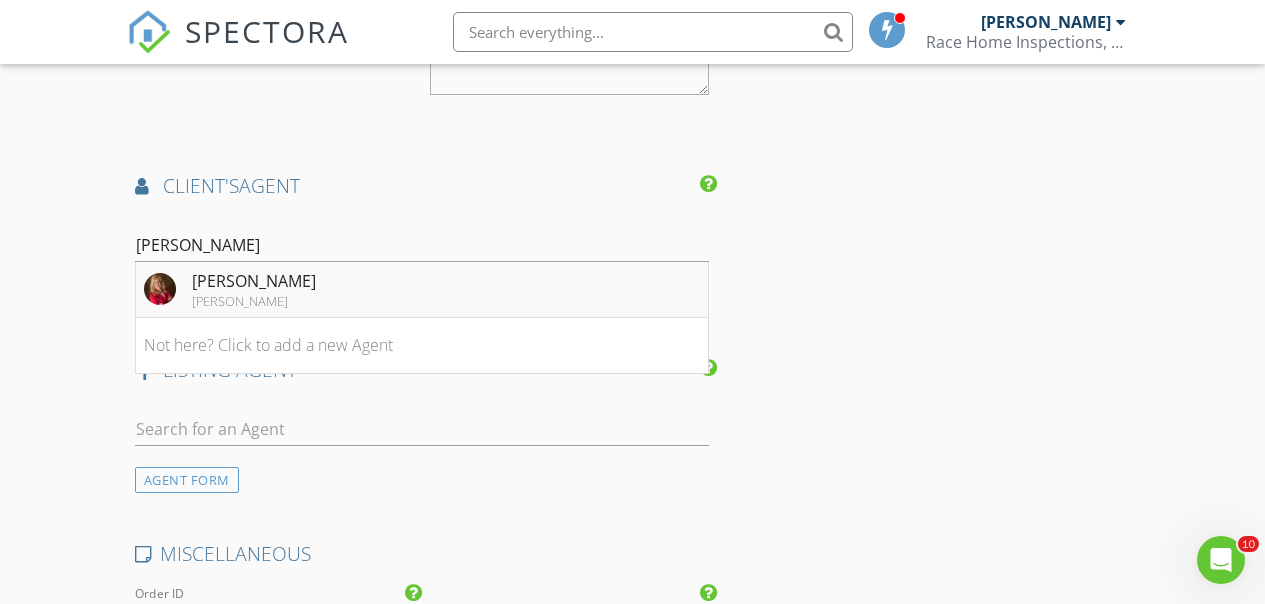 click on "Cindy Shetterly
Keller-Williams" at bounding box center (422, 290) 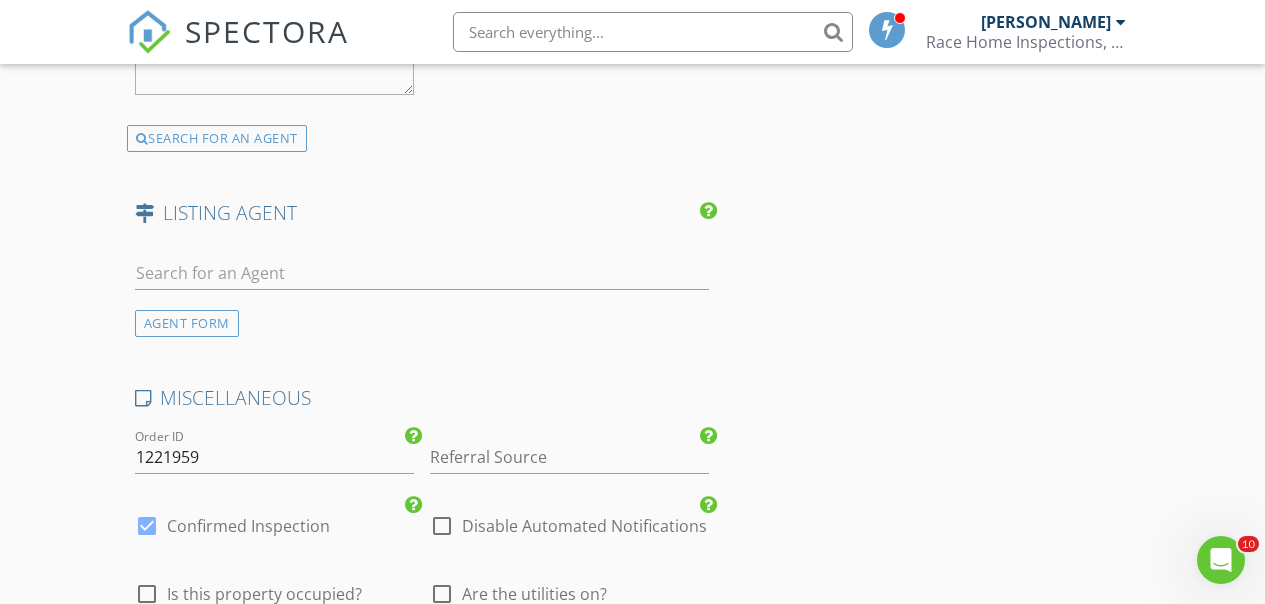 scroll, scrollTop: 3193, scrollLeft: 0, axis: vertical 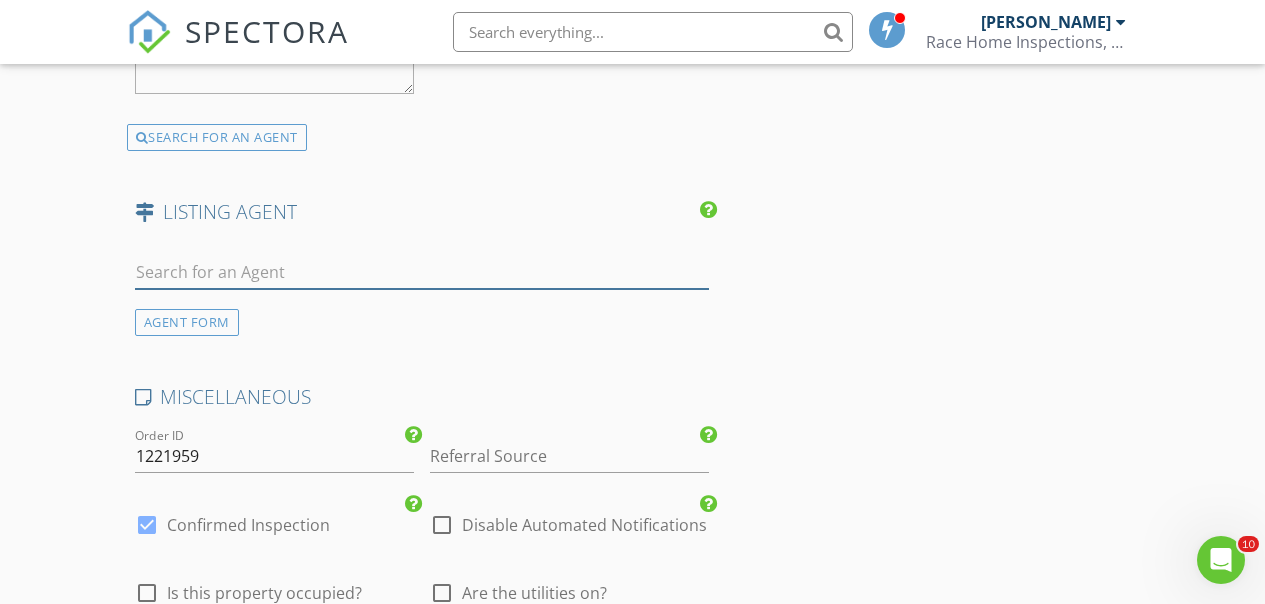 click at bounding box center [422, 272] 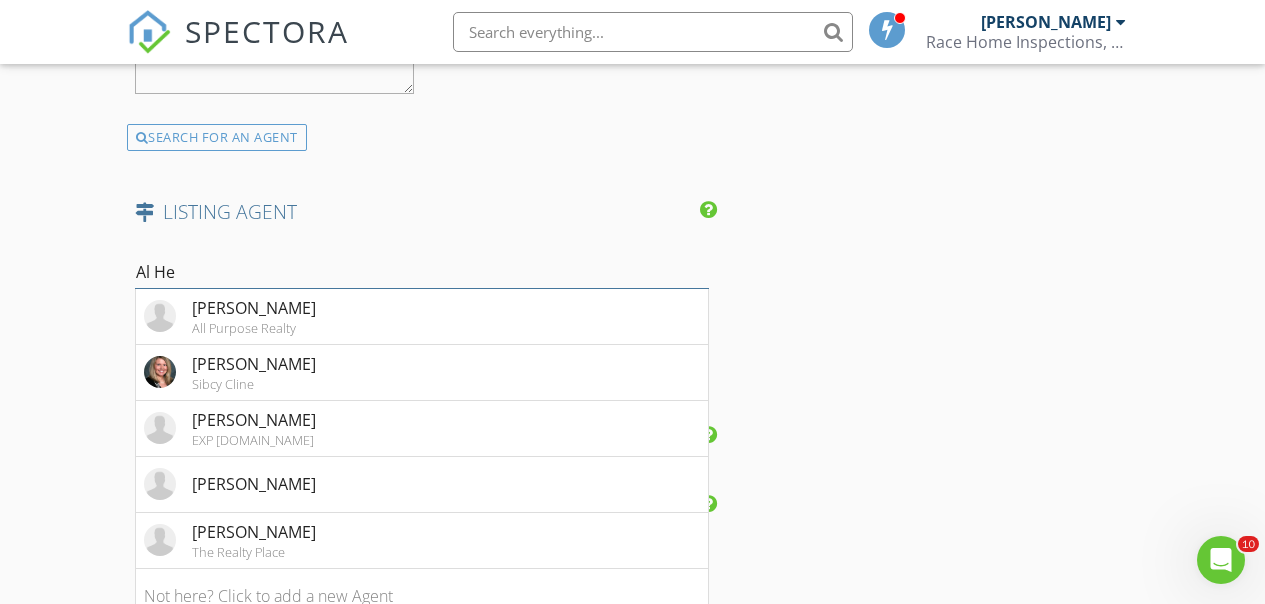 type on "Al Hen" 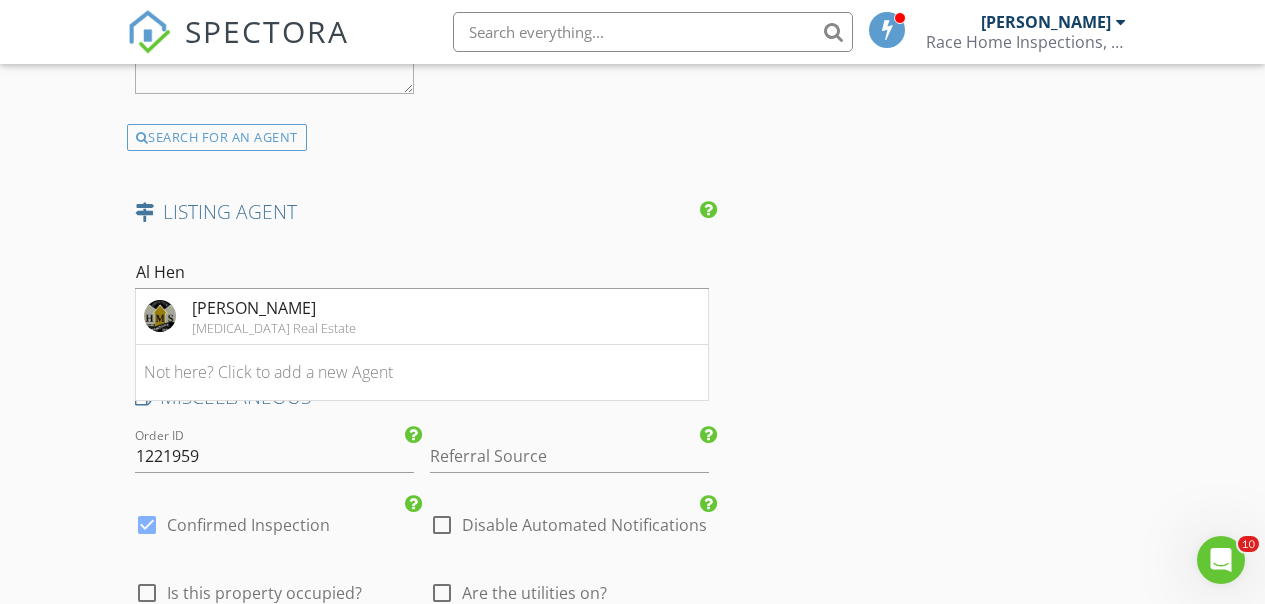 click on "Al Hencheck
HMS Real Estate" at bounding box center [422, 317] 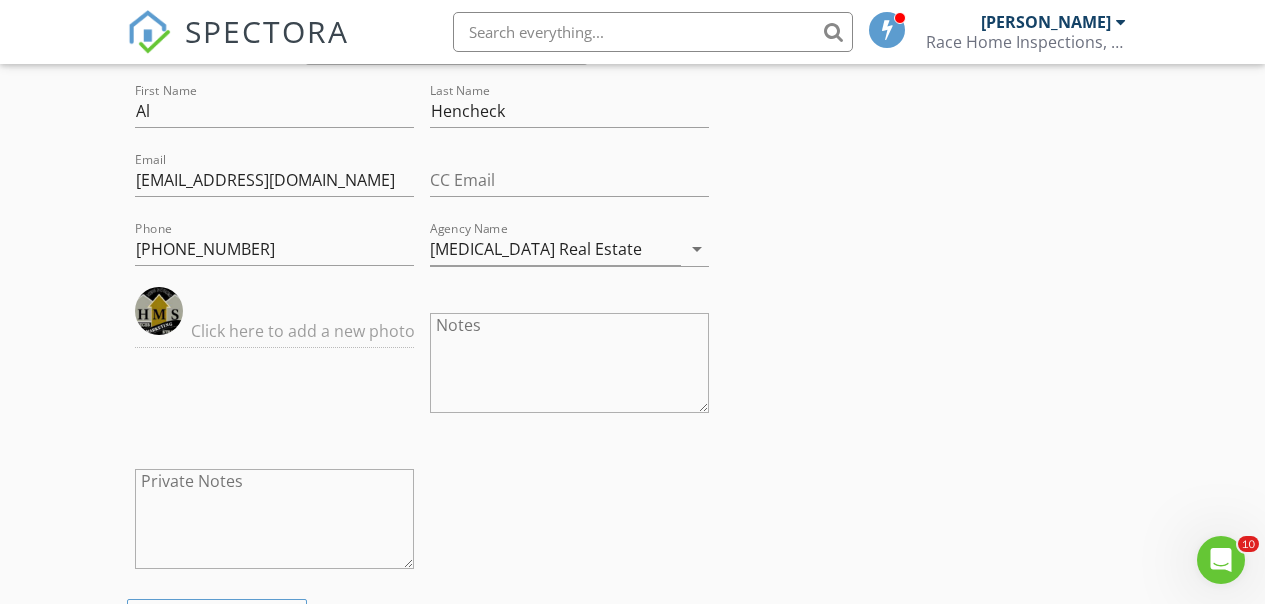 scroll, scrollTop: 3353, scrollLeft: 0, axis: vertical 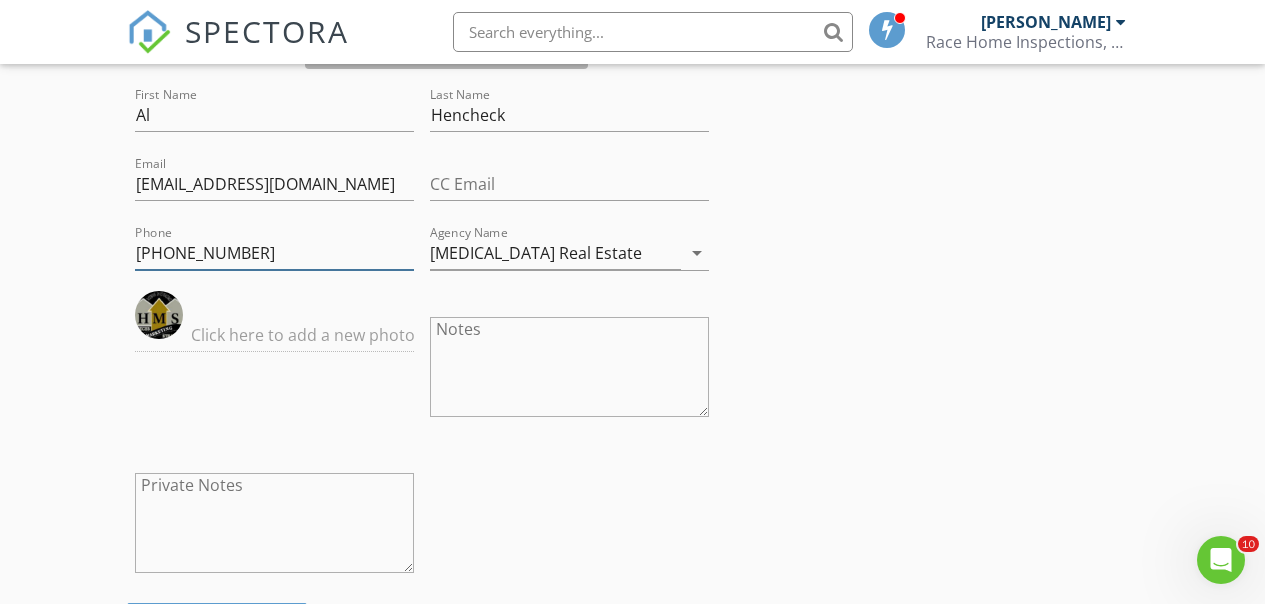 click on "513-518-6192" at bounding box center [274, 253] 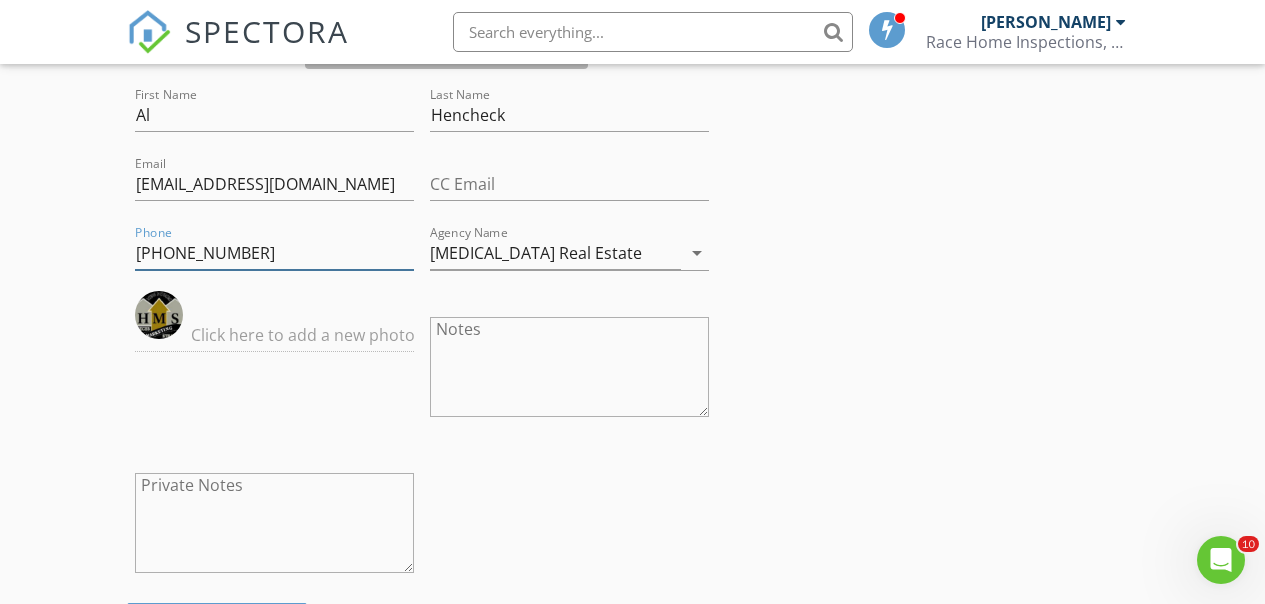 type on "513-438-3516" 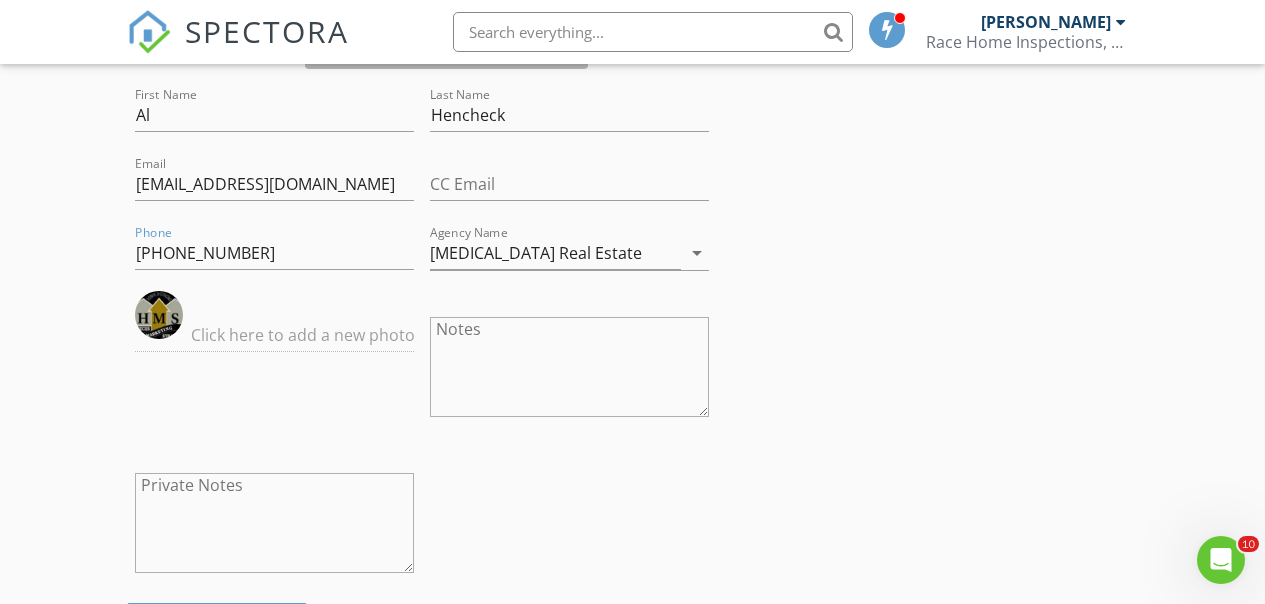 click on "INSPECTOR(S)
check_box   Michael Race   PRIMARY   Michael Race arrow_drop_down   check_box Michael Race specifically requested
Date/Time
07/15/2025 8:00 AM
Location
Address Search       Address 8509 Robert Grant Dr   Unit   City Union   State KY   Zip 41091   County Boone     Square Feet   Year Built 2025   Foundation Basement arrow_drop_down     Michael Race     11.8 miles     (19 minutes)
client
check_box Enable Client CC email for this inspection   Client Search     check_box_outline_blank Client is a Company/Organization     First Name Michael   Last Name Winter   Email winterm4@mail.uc.edu   CC Email   Phone 513-479-5904           Notes   Private Notes
ADD ADDITIONAL client
SERVICES
check_box_outline_blank   New Service   check_box   Residential Inspection" at bounding box center [633, -853] 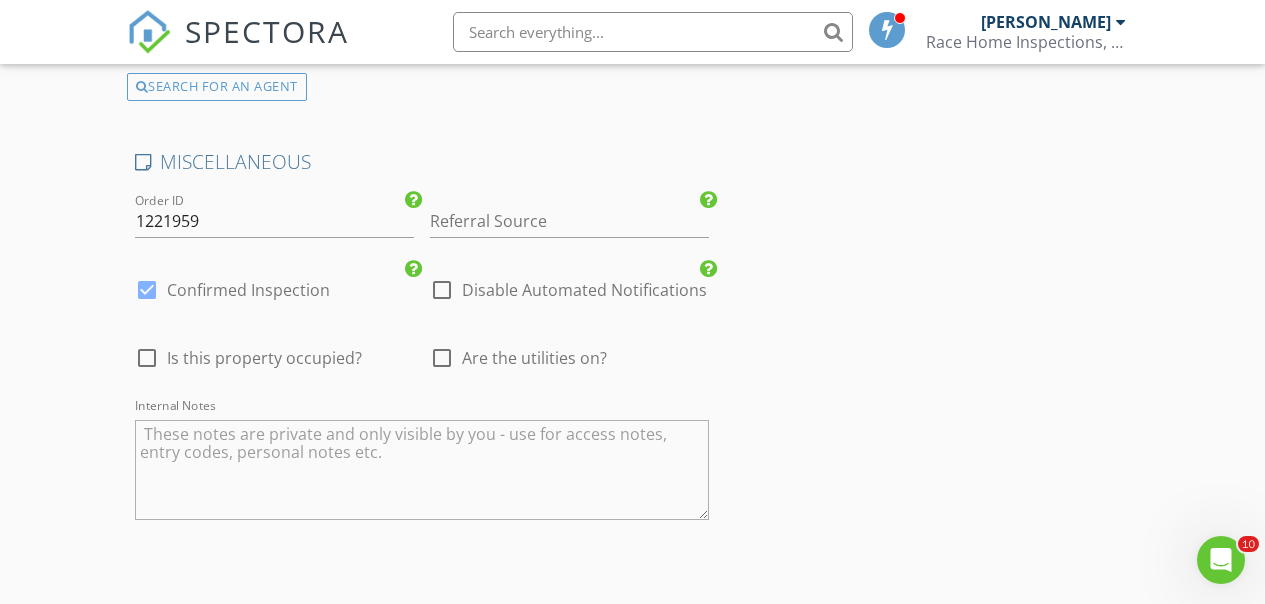 scroll, scrollTop: 3847, scrollLeft: 0, axis: vertical 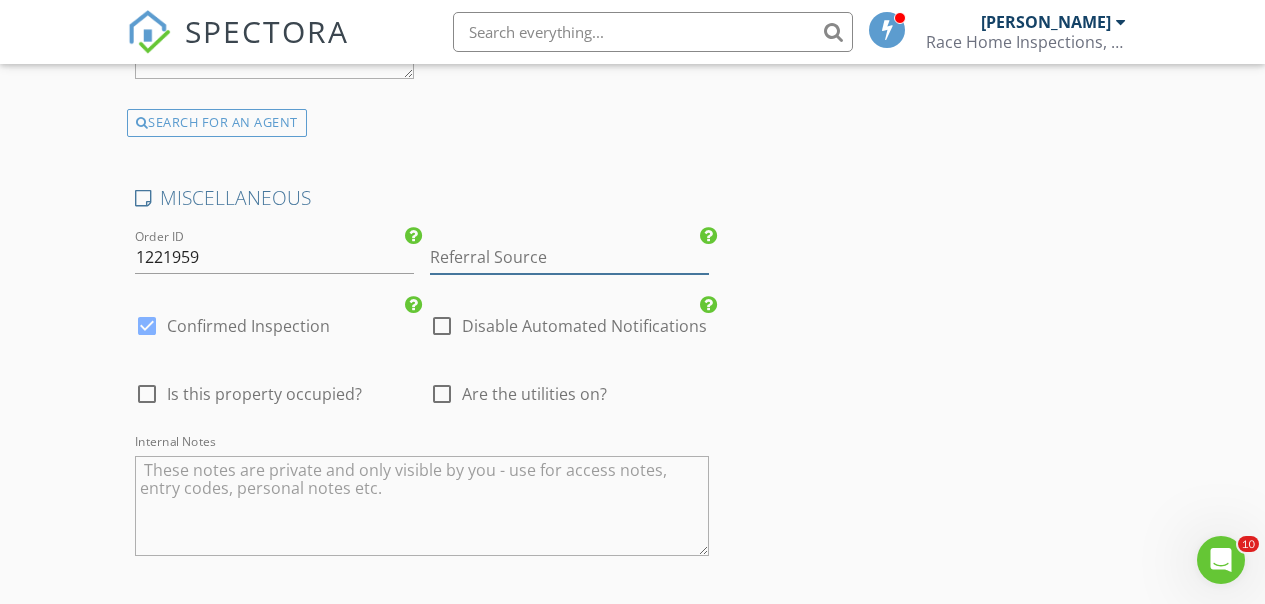 click at bounding box center (569, 257) 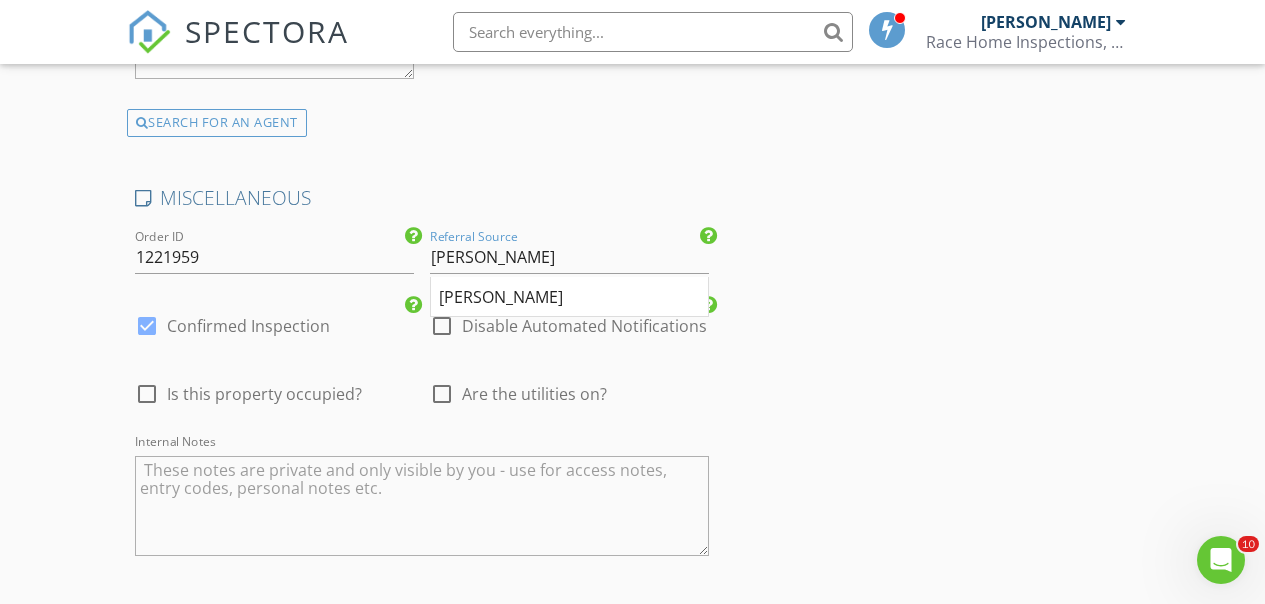 click on "[PERSON_NAME]" at bounding box center [569, 297] 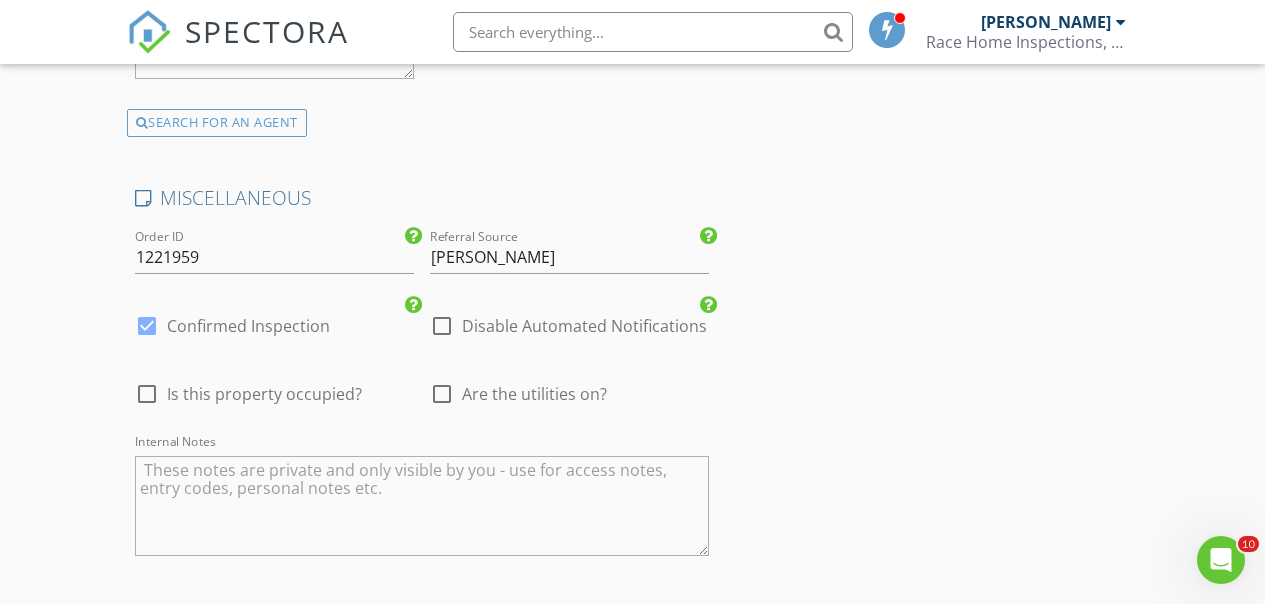 click at bounding box center (147, 394) 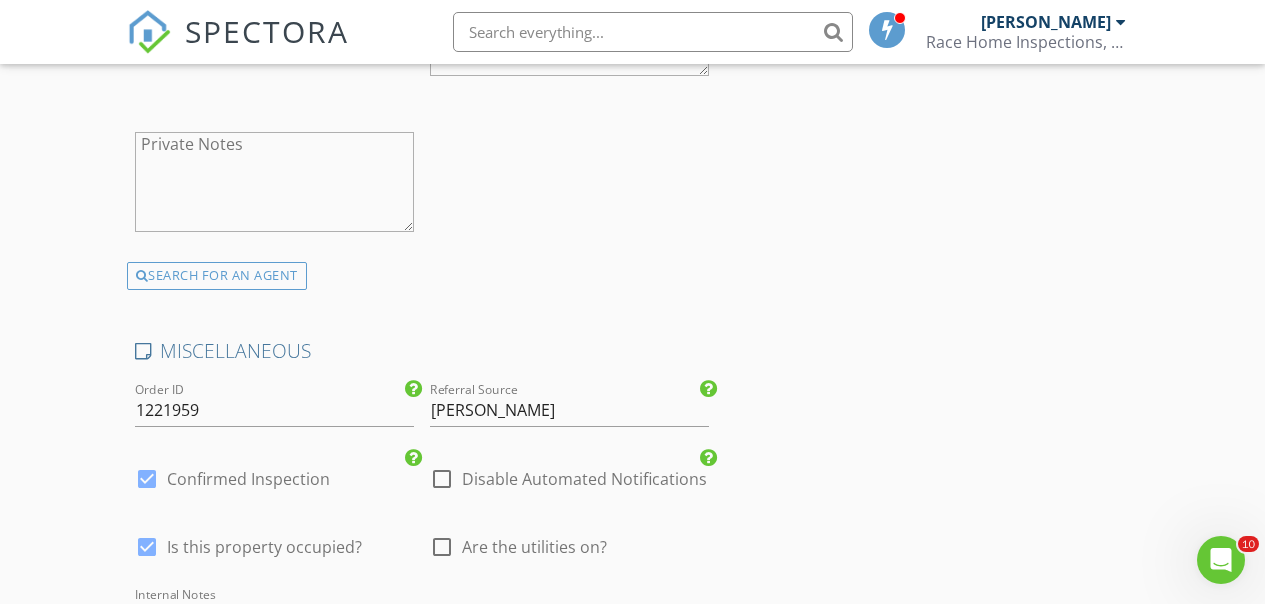 scroll, scrollTop: 4188, scrollLeft: 0, axis: vertical 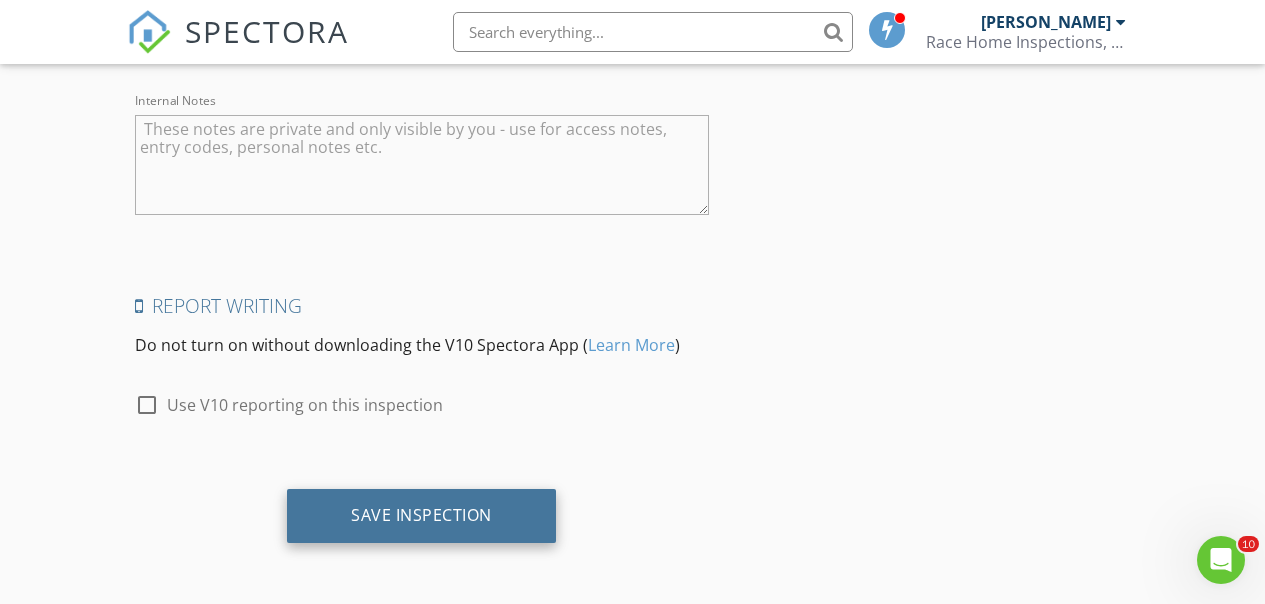 click on "Save Inspection" at bounding box center (421, 515) 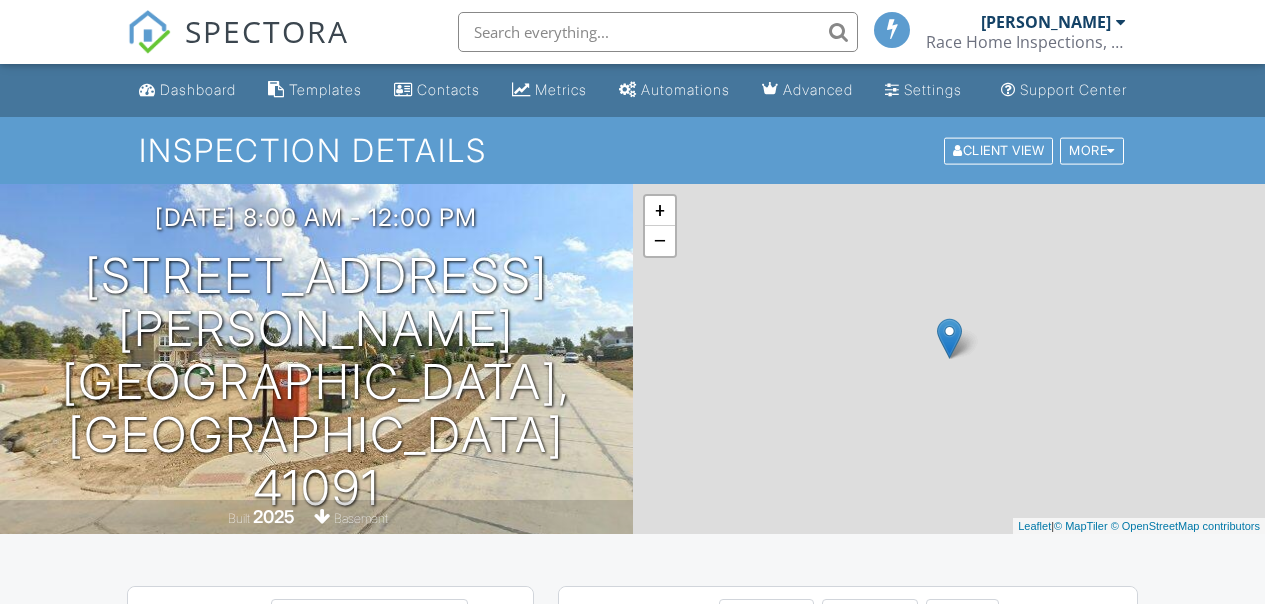 scroll, scrollTop: 0, scrollLeft: 0, axis: both 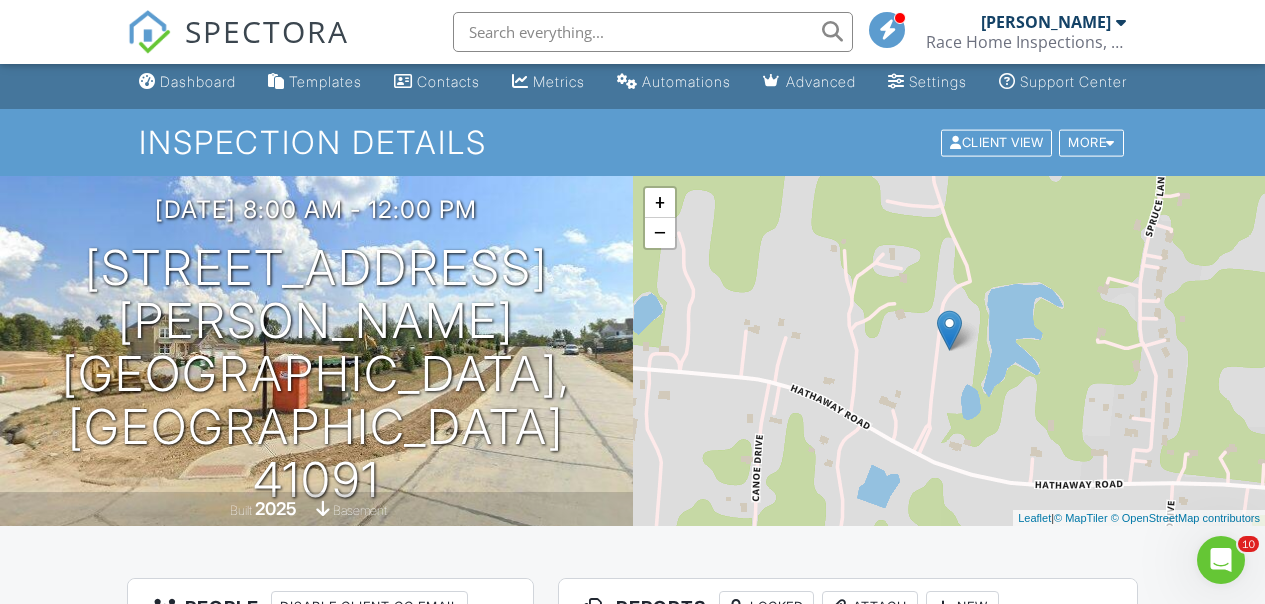 click on "Dashboard" at bounding box center (198, 81) 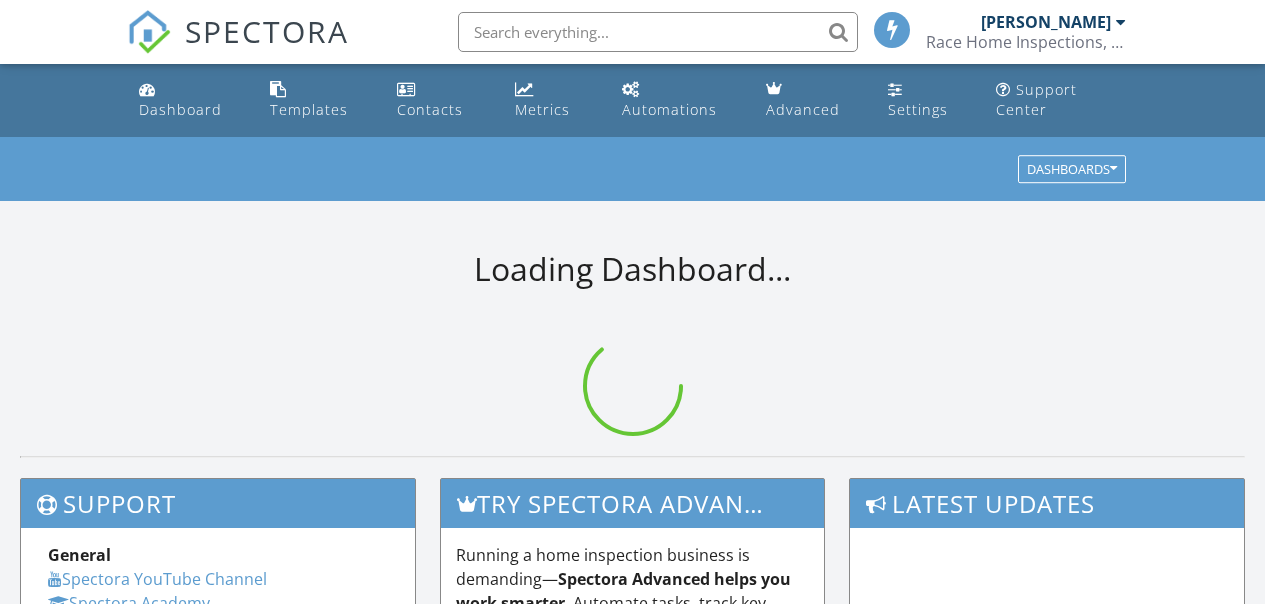 scroll, scrollTop: 0, scrollLeft: 0, axis: both 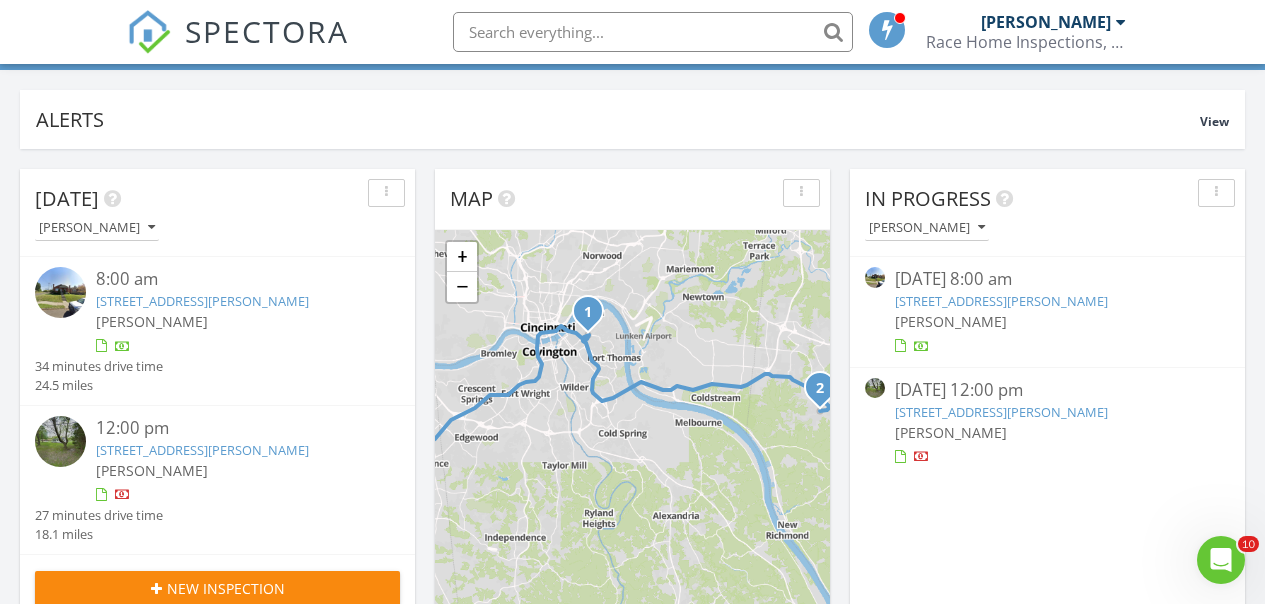 click at bounding box center (60, 292) 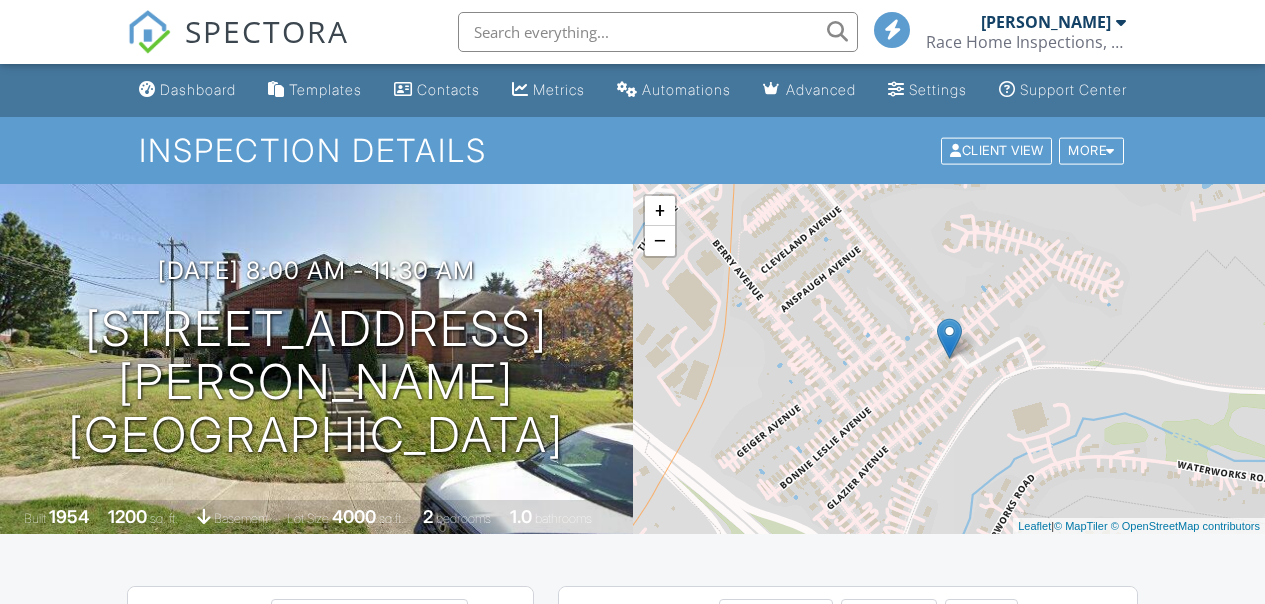 scroll, scrollTop: 0, scrollLeft: 0, axis: both 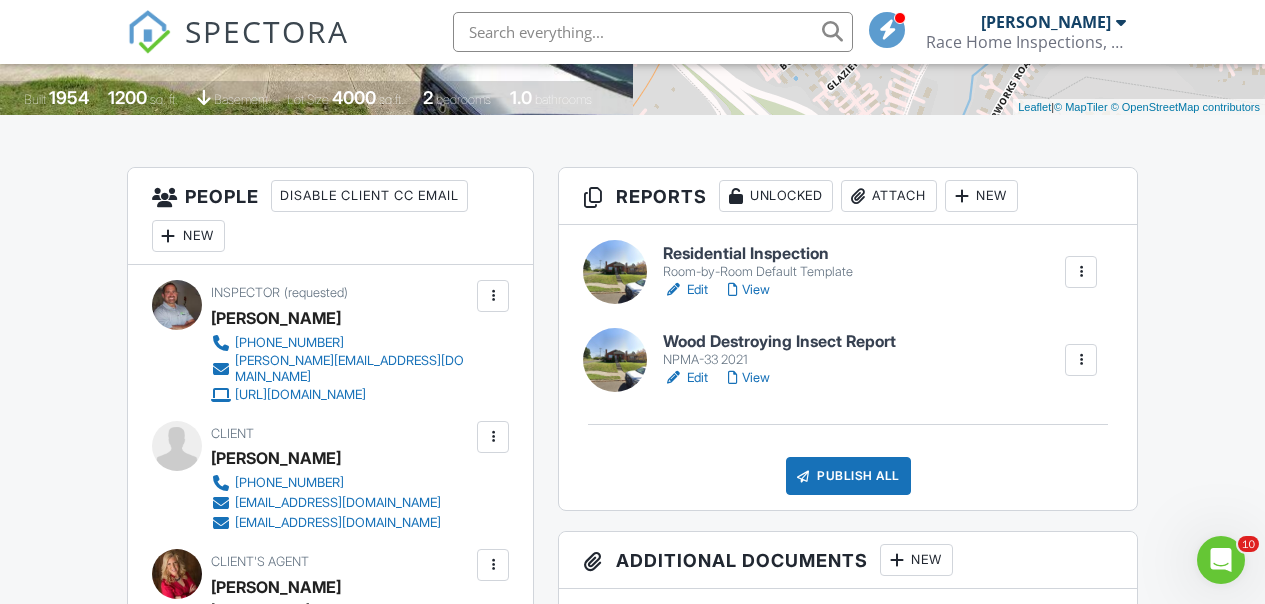 click on "Edit" at bounding box center [685, 378] 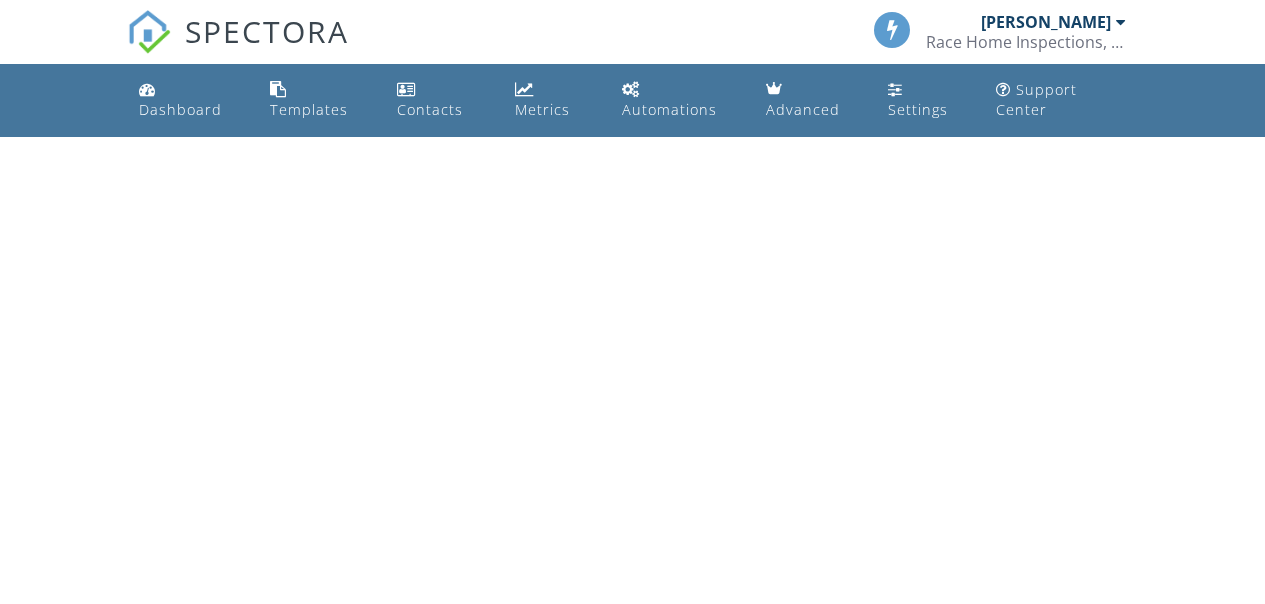 scroll, scrollTop: 0, scrollLeft: 0, axis: both 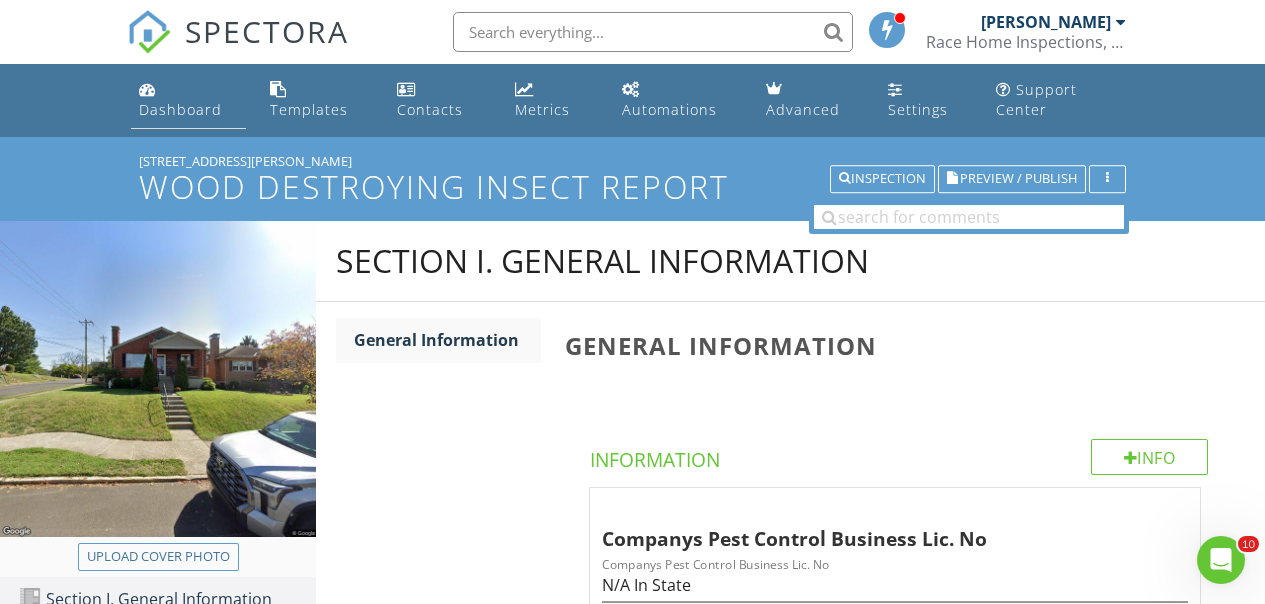 click on "Dashboard" at bounding box center (180, 109) 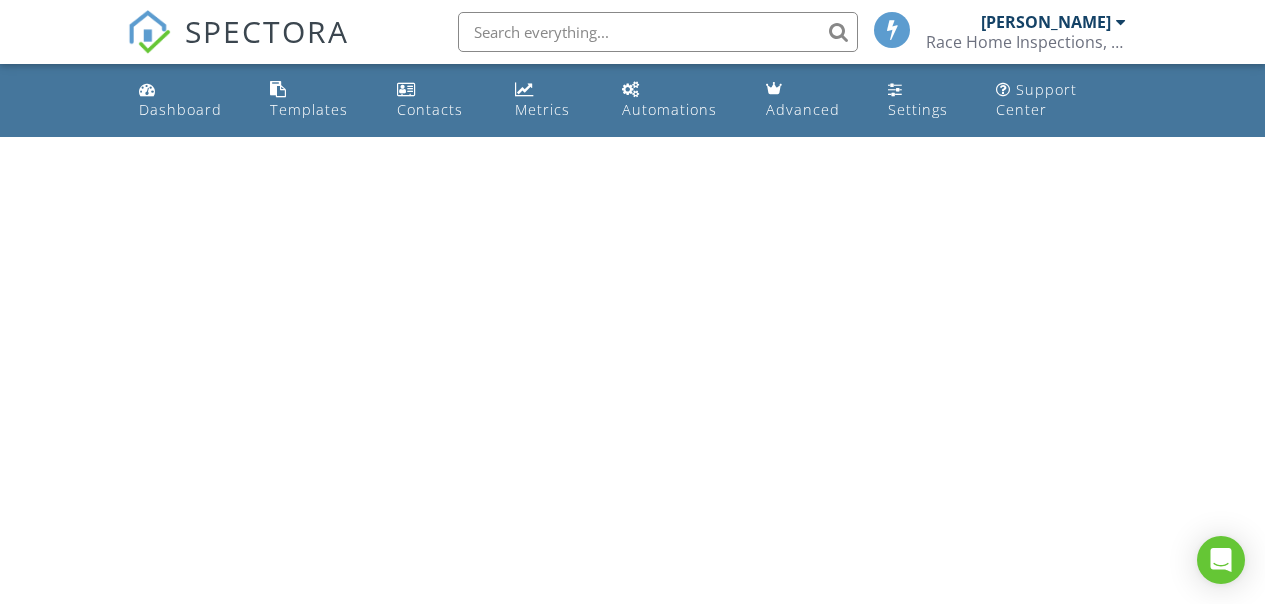 scroll, scrollTop: 0, scrollLeft: 0, axis: both 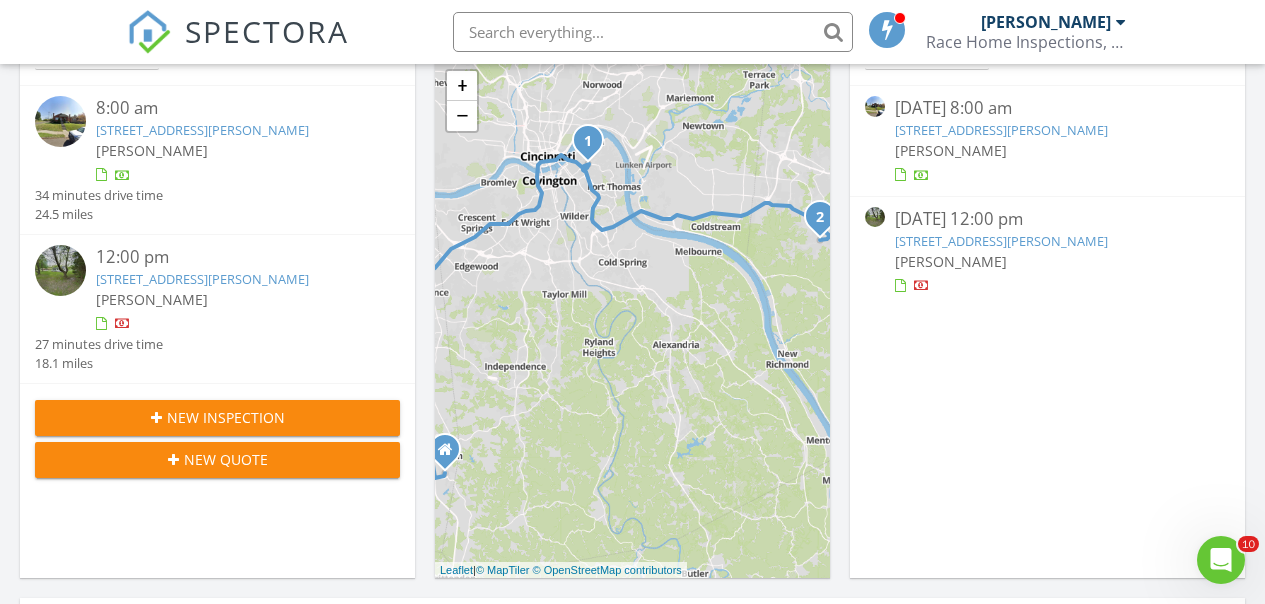 click at bounding box center (60, 270) 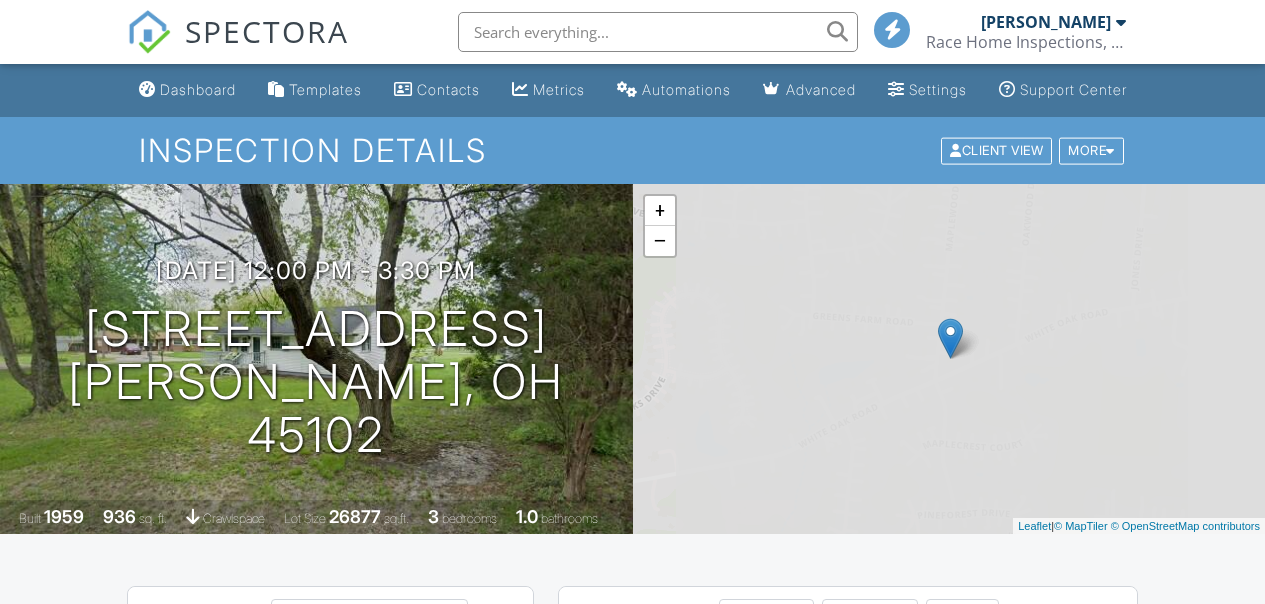scroll, scrollTop: 0, scrollLeft: 0, axis: both 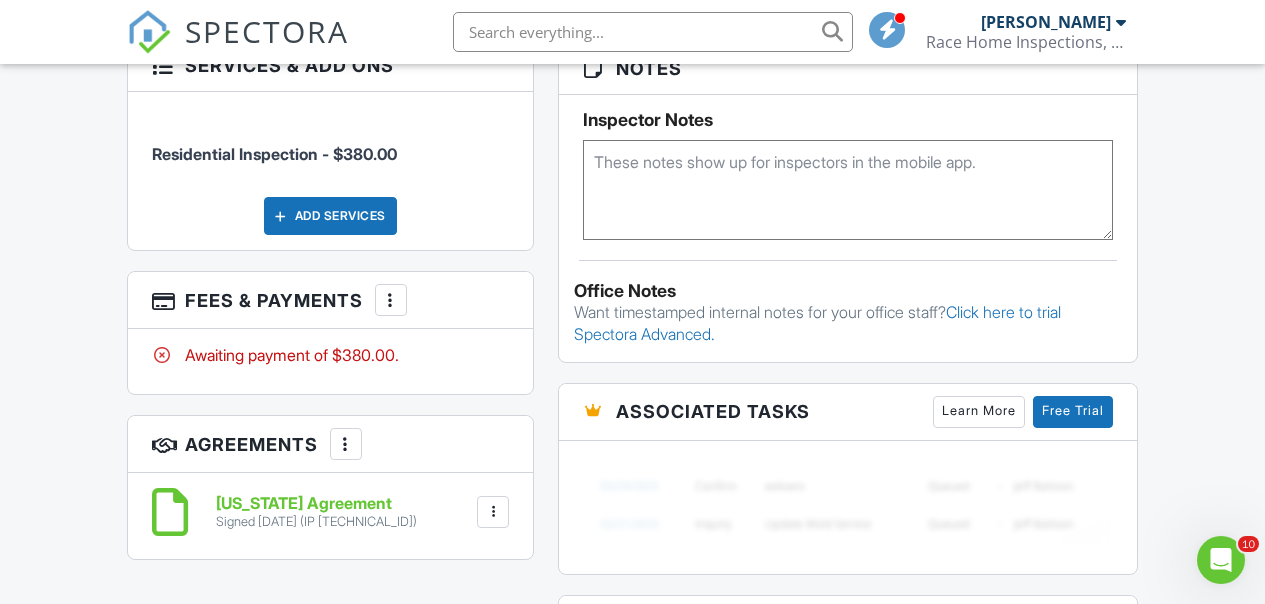 click at bounding box center [391, 300] 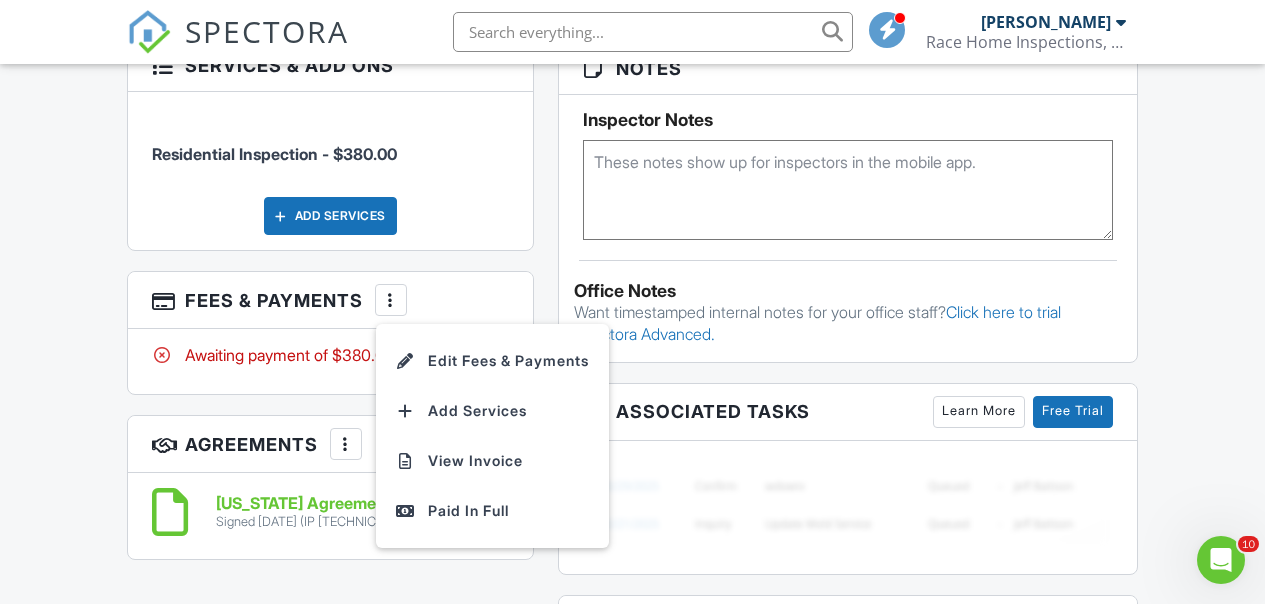 click on "Edit Fees & Payments" at bounding box center (492, 361) 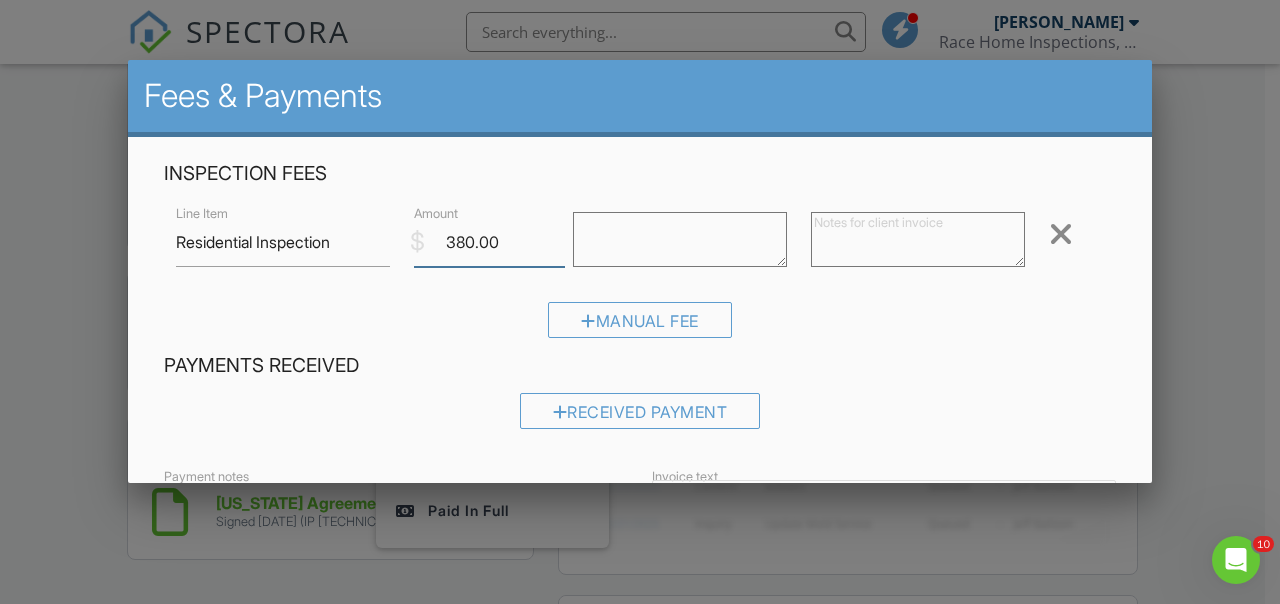 click on "380.00" at bounding box center (489, 242) 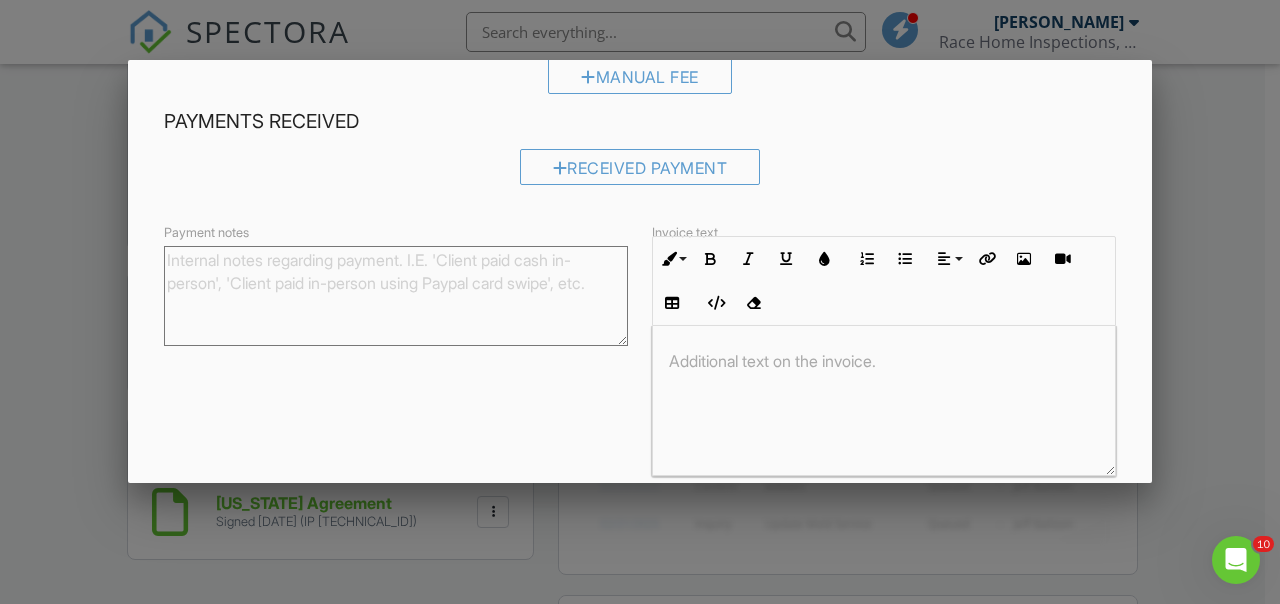 scroll, scrollTop: 332, scrollLeft: 0, axis: vertical 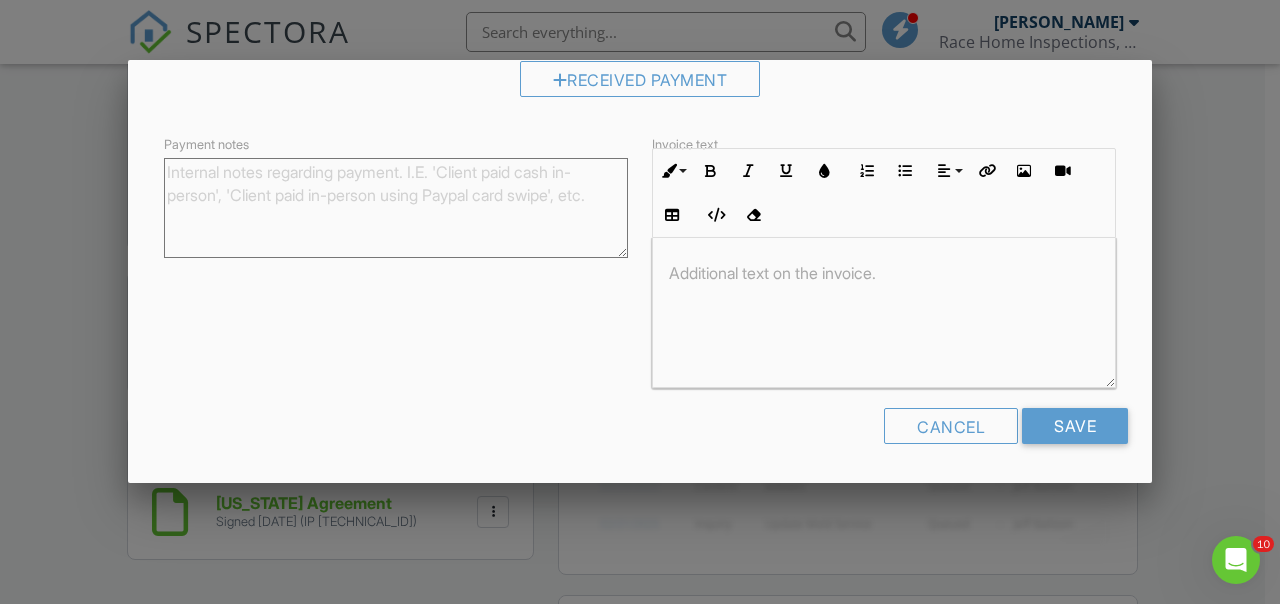 type on "360.00" 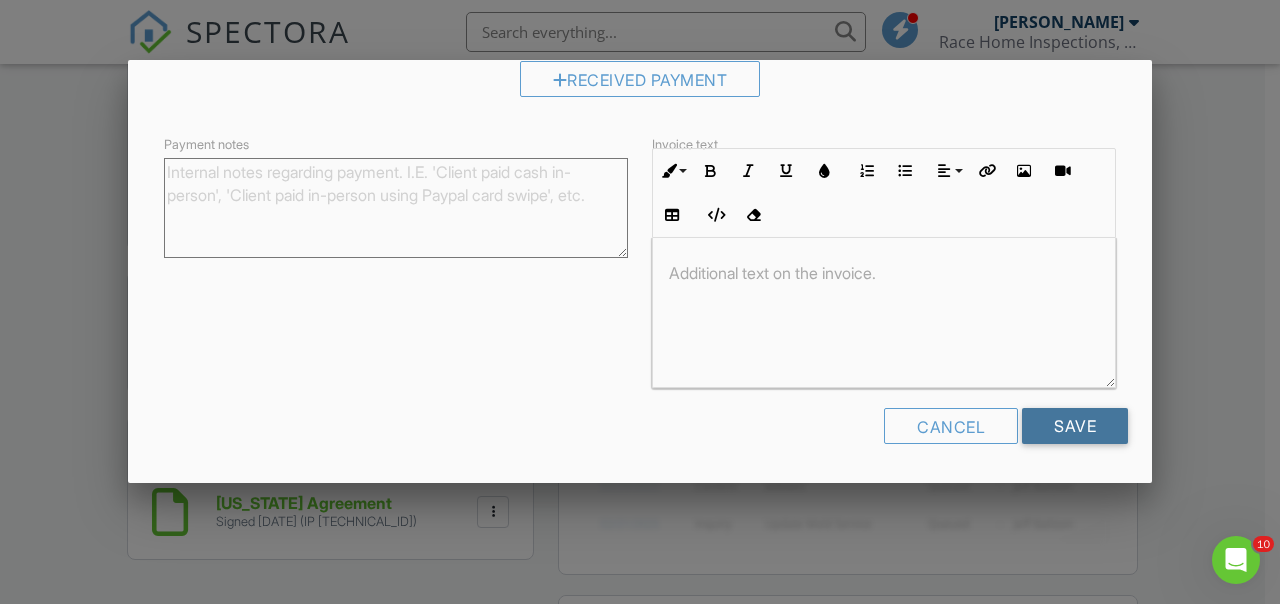 click on "Save" at bounding box center (1075, 426) 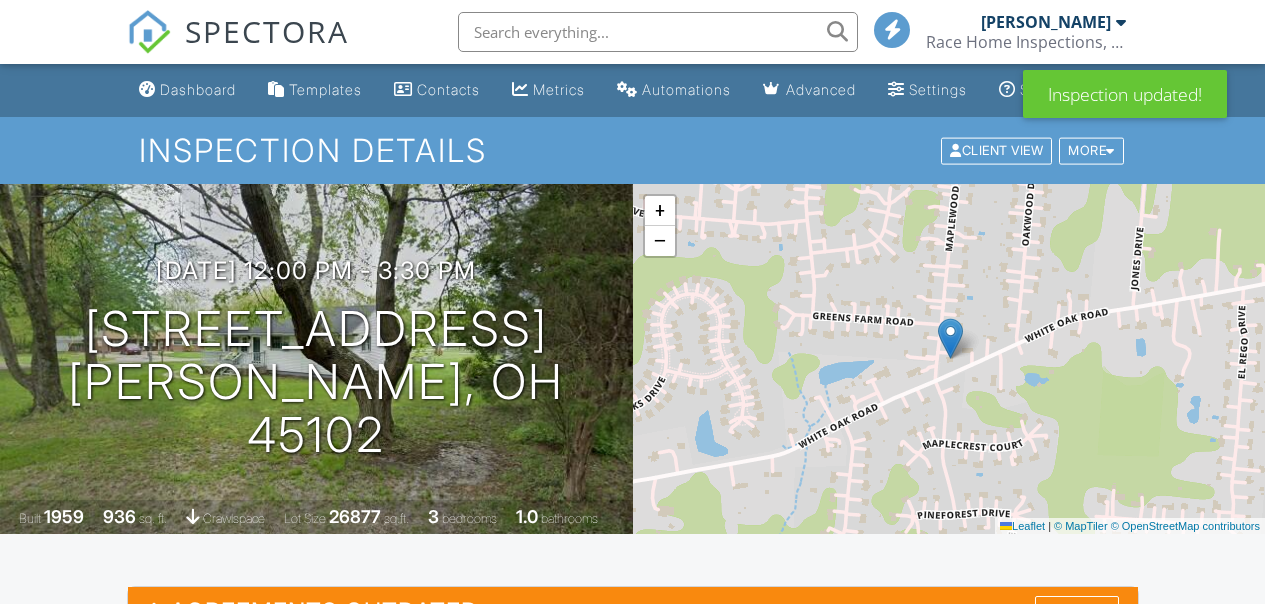 scroll, scrollTop: 22, scrollLeft: 0, axis: vertical 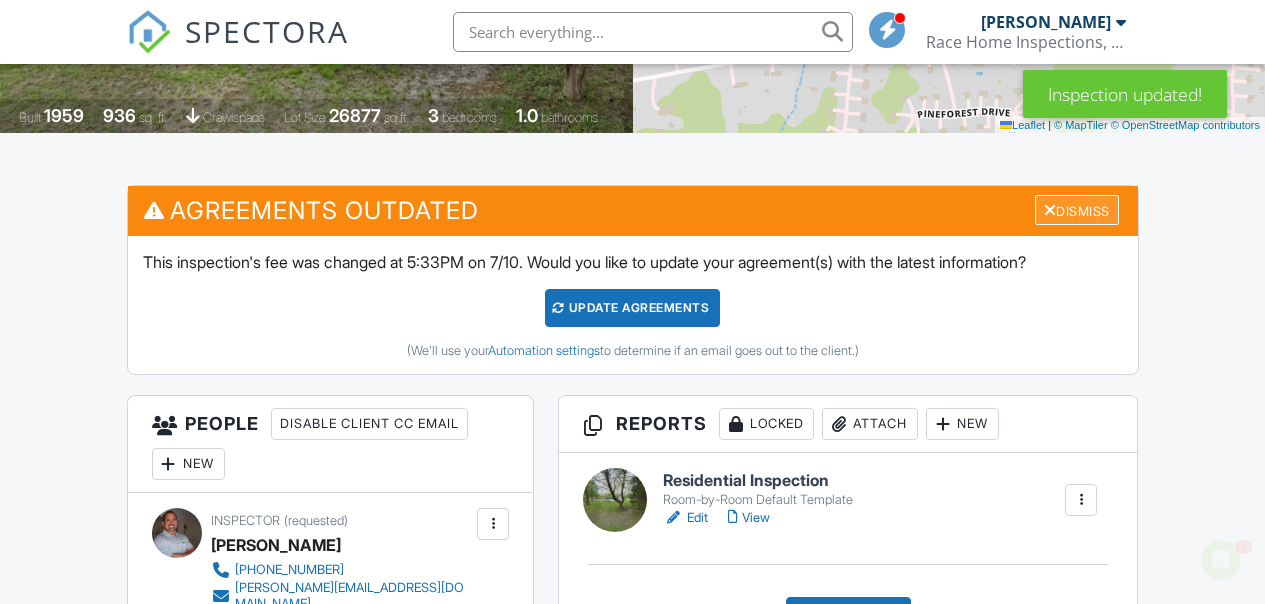 click at bounding box center [1050, 210] 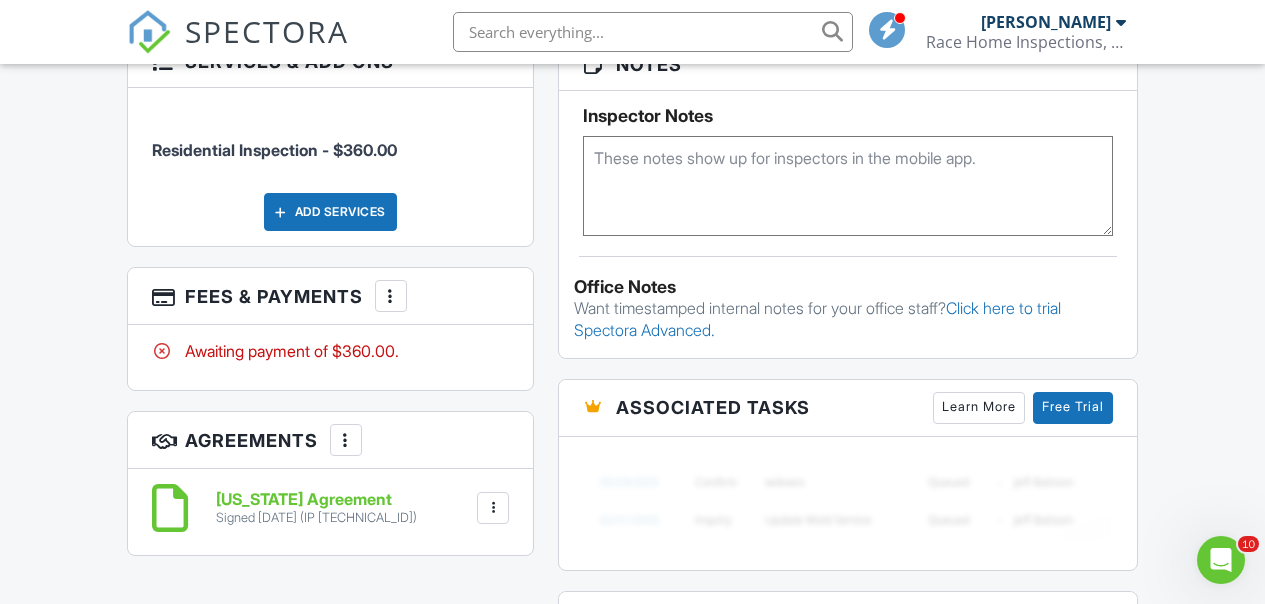 scroll, scrollTop: 1315, scrollLeft: 0, axis: vertical 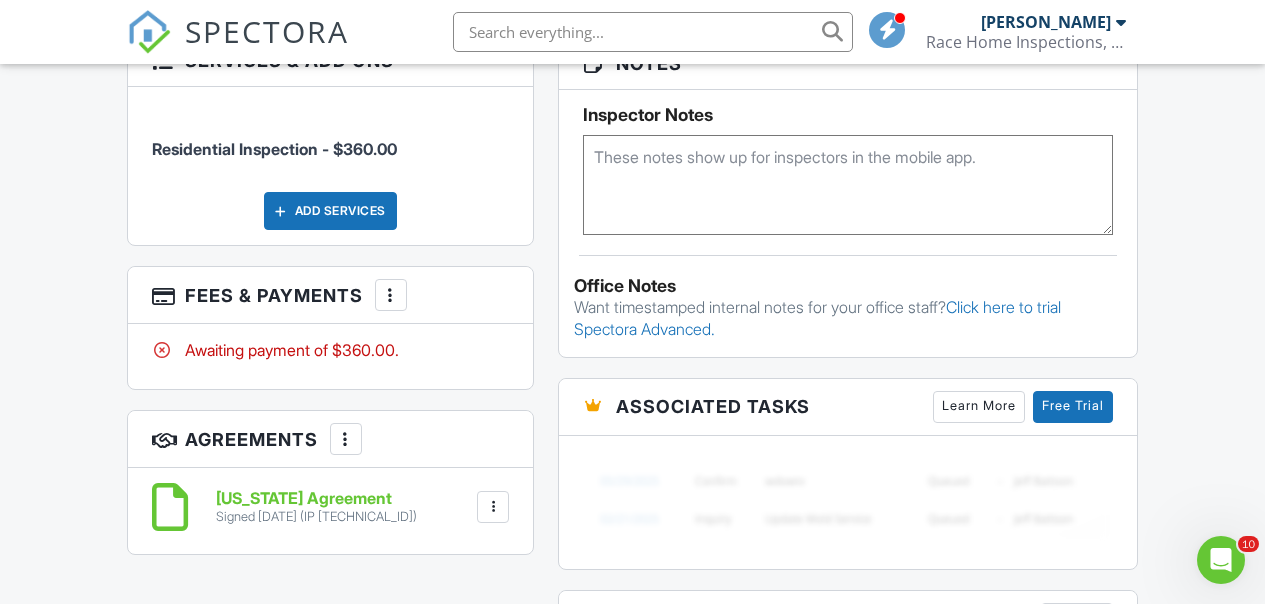 click at bounding box center (391, 295) 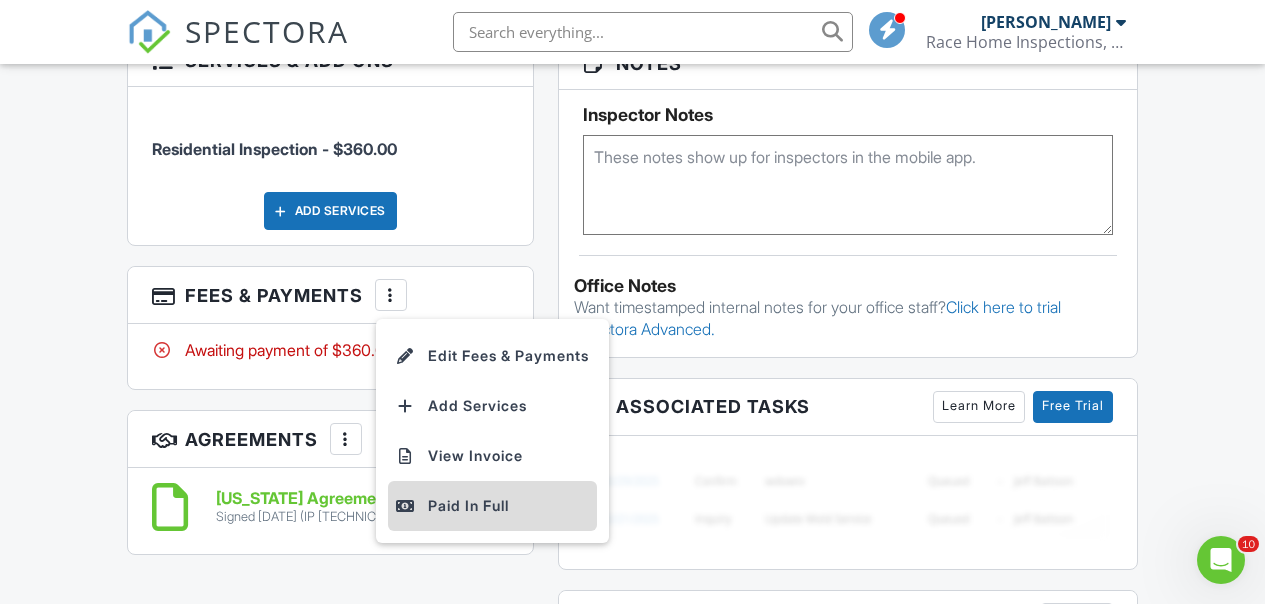 click on "Paid In Full" at bounding box center (492, 506) 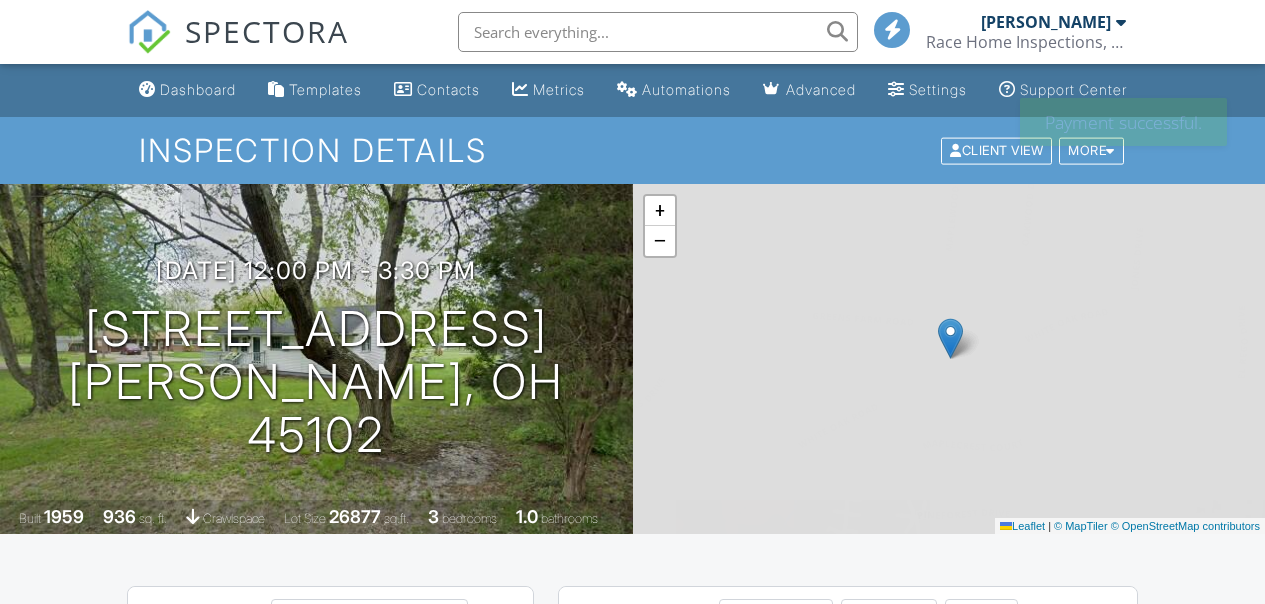 scroll, scrollTop: 0, scrollLeft: 0, axis: both 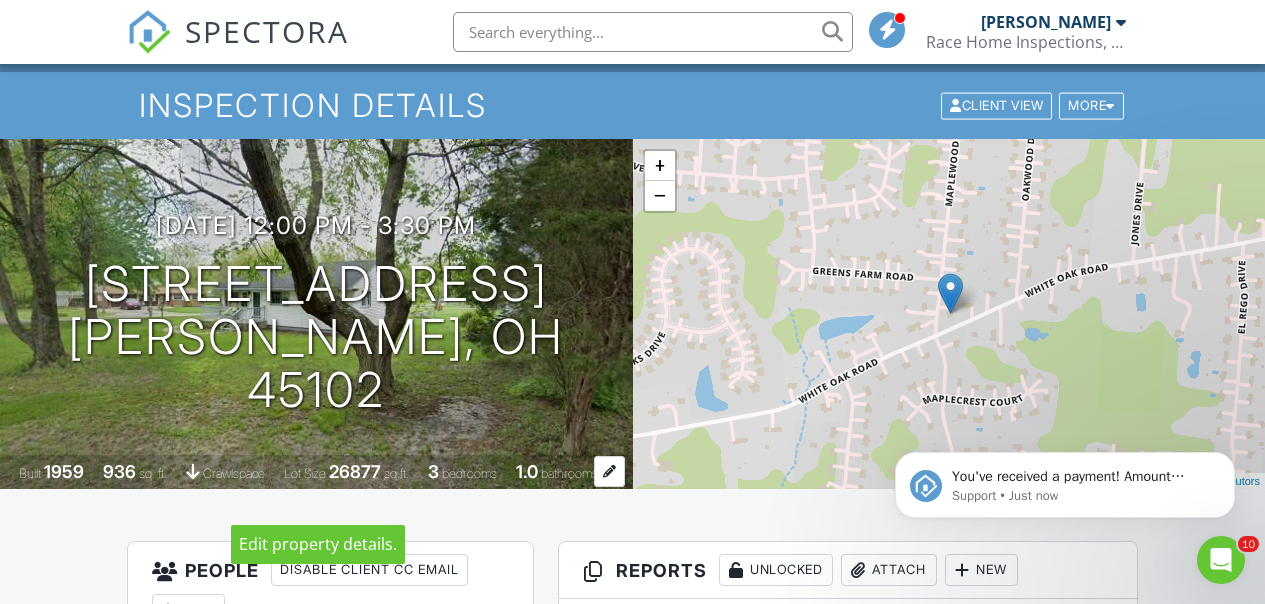 click at bounding box center [609, 471] 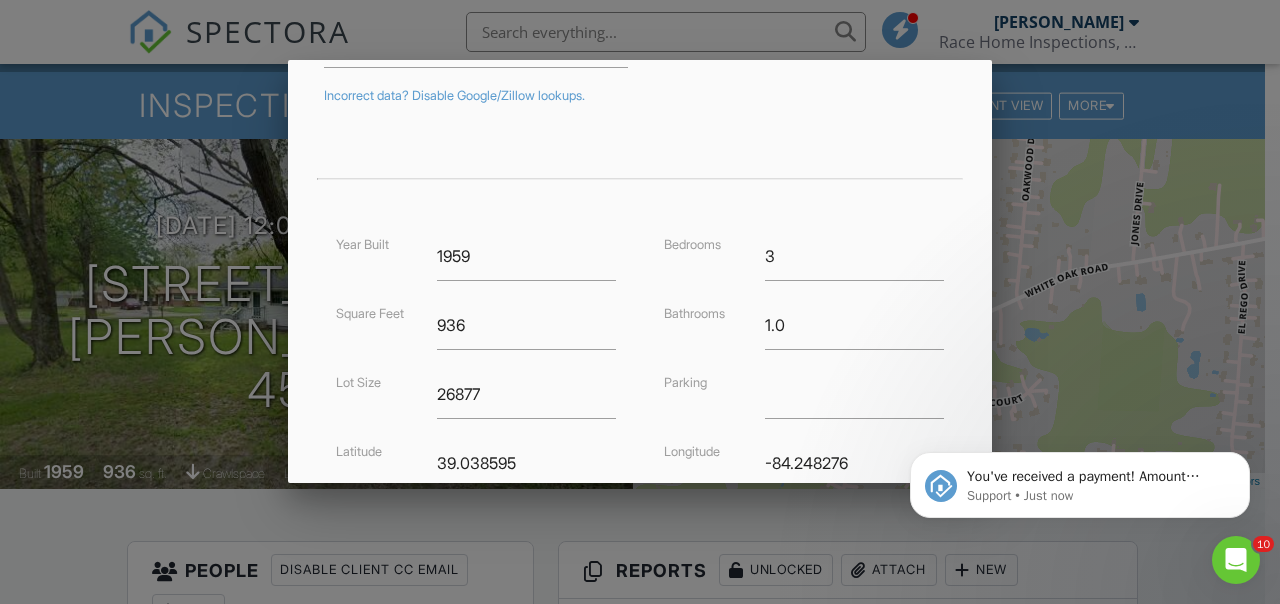 scroll, scrollTop: 349, scrollLeft: 0, axis: vertical 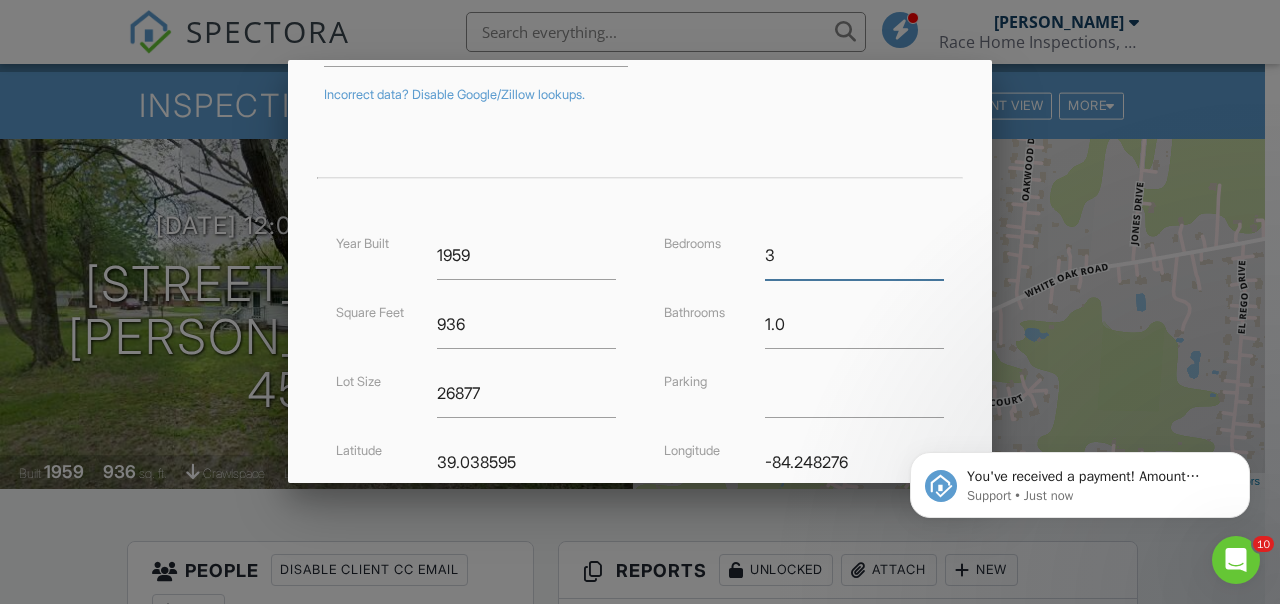 click on "3" at bounding box center (854, 255) 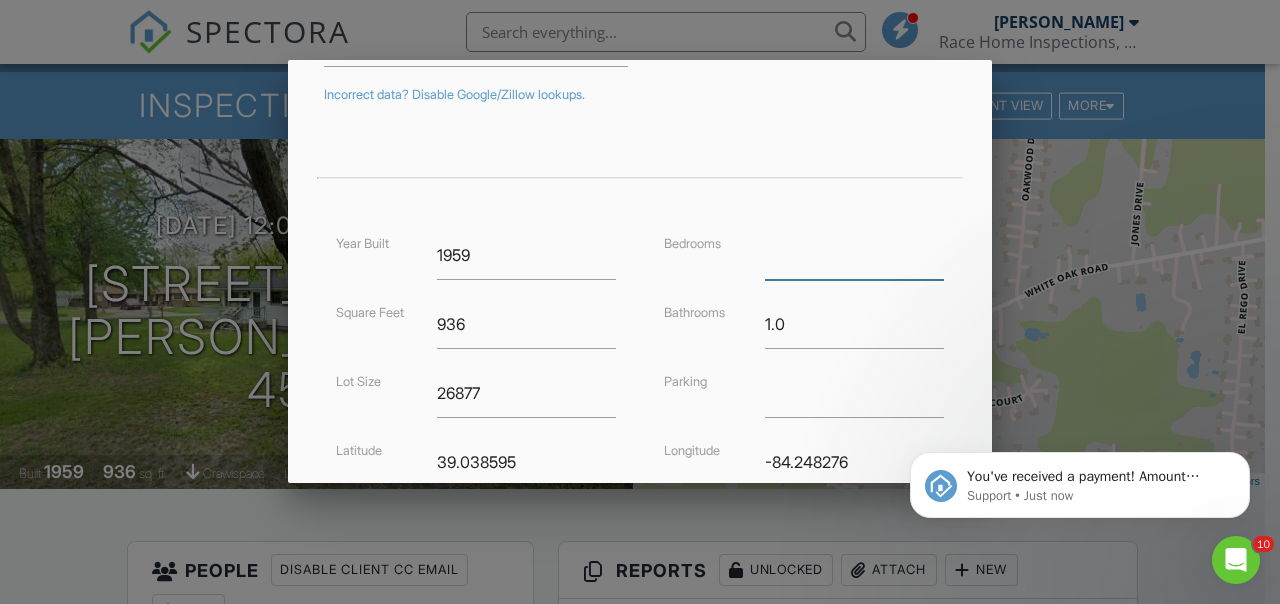 type on "3" 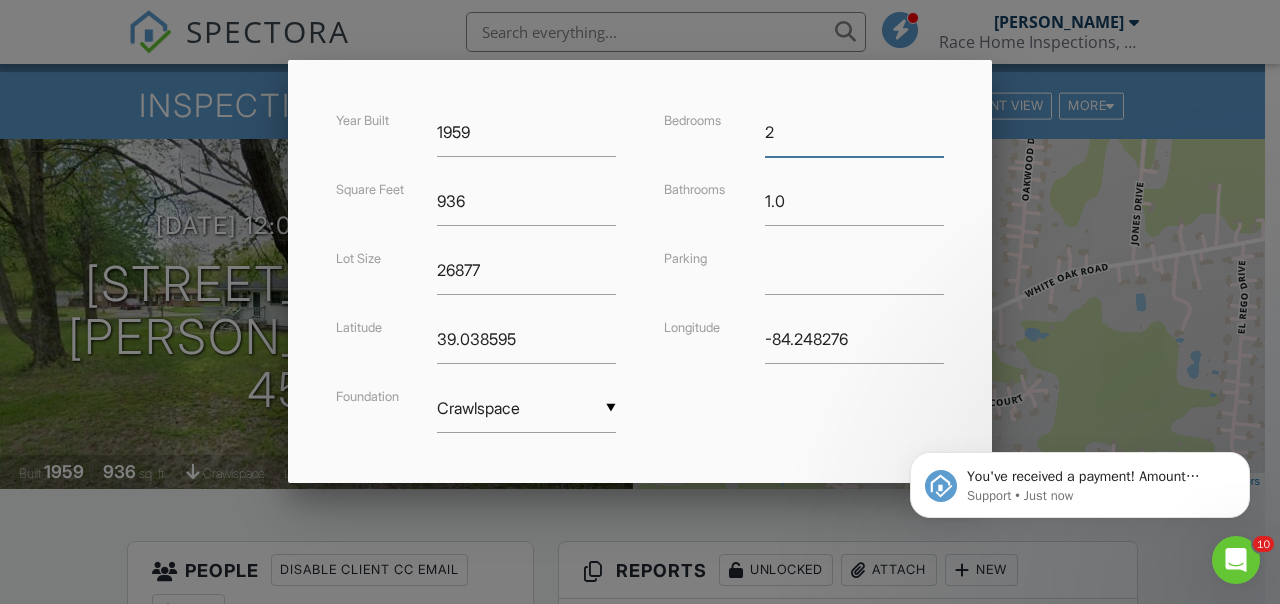 scroll, scrollTop: 576, scrollLeft: 0, axis: vertical 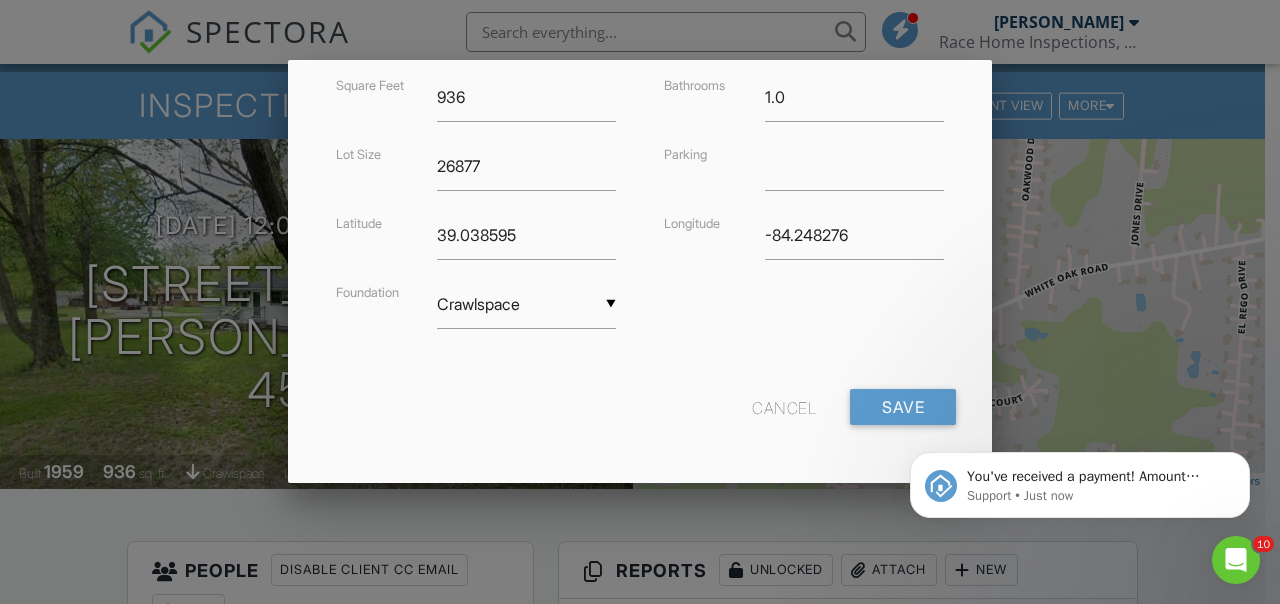 drag, startPoint x: 984, startPoint y: 296, endPoint x: 61, endPoint y: 160, distance: 932.9657 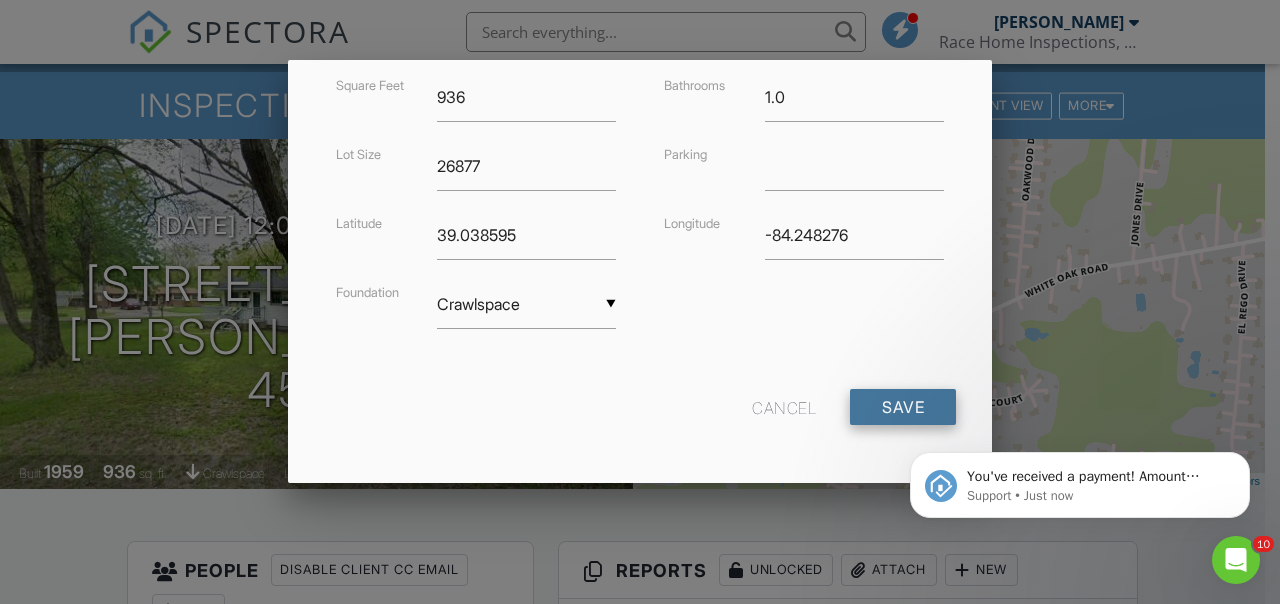 type on "2" 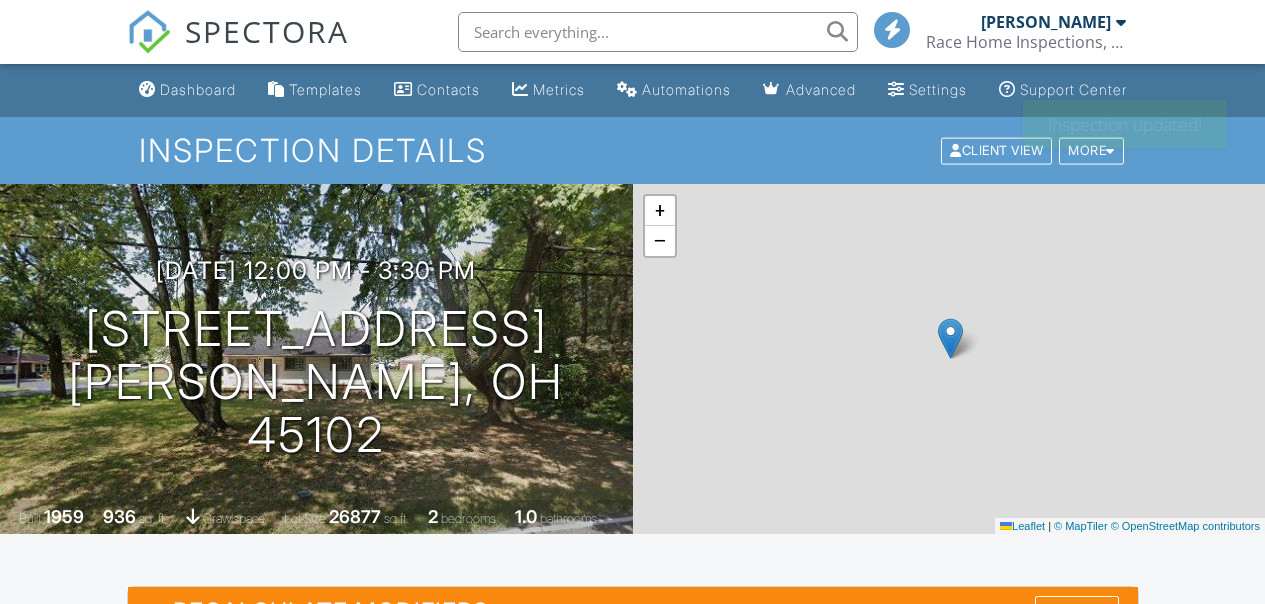 scroll, scrollTop: 0, scrollLeft: 0, axis: both 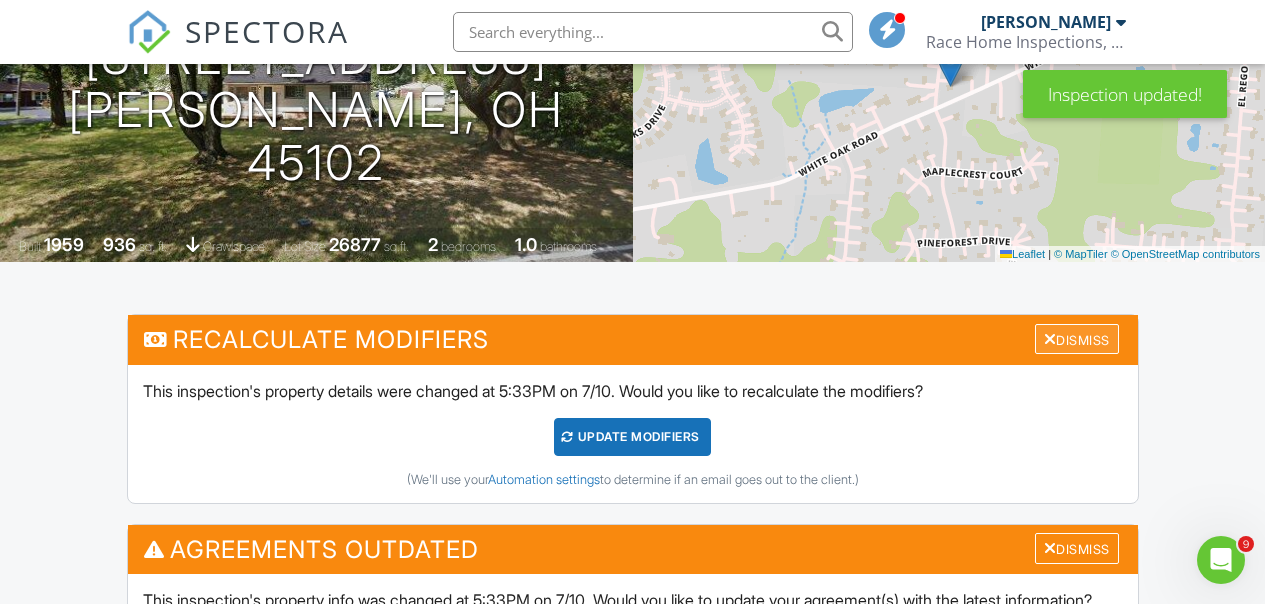 click at bounding box center (1050, 339) 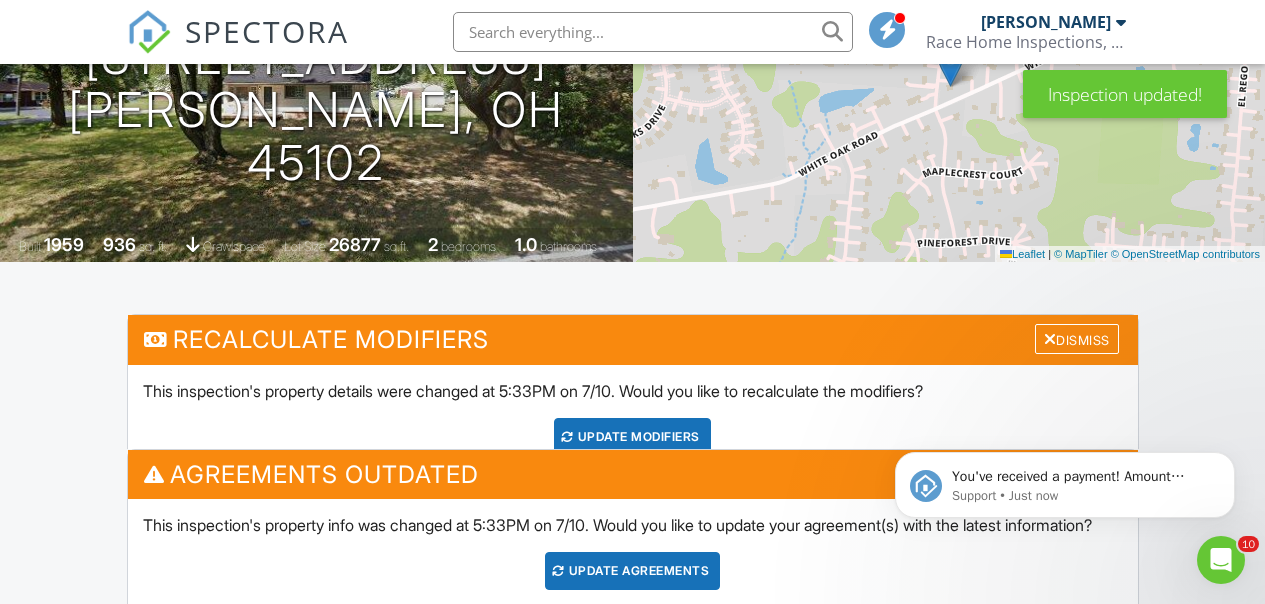 scroll, scrollTop: 0, scrollLeft: 0, axis: both 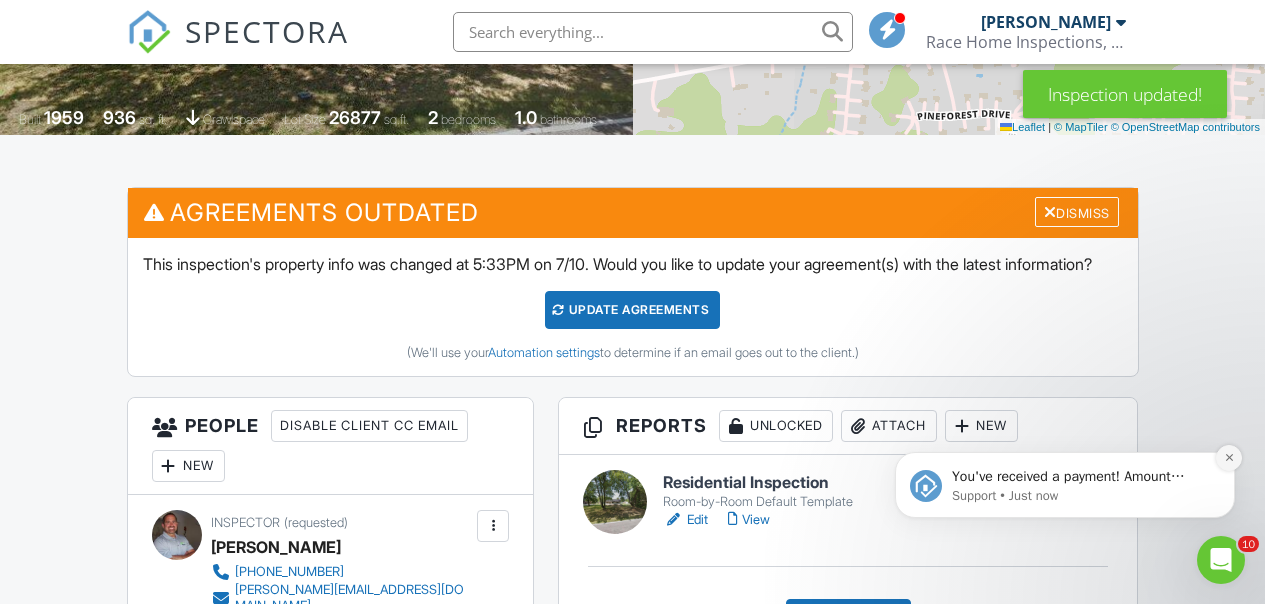 click at bounding box center (1229, 458) 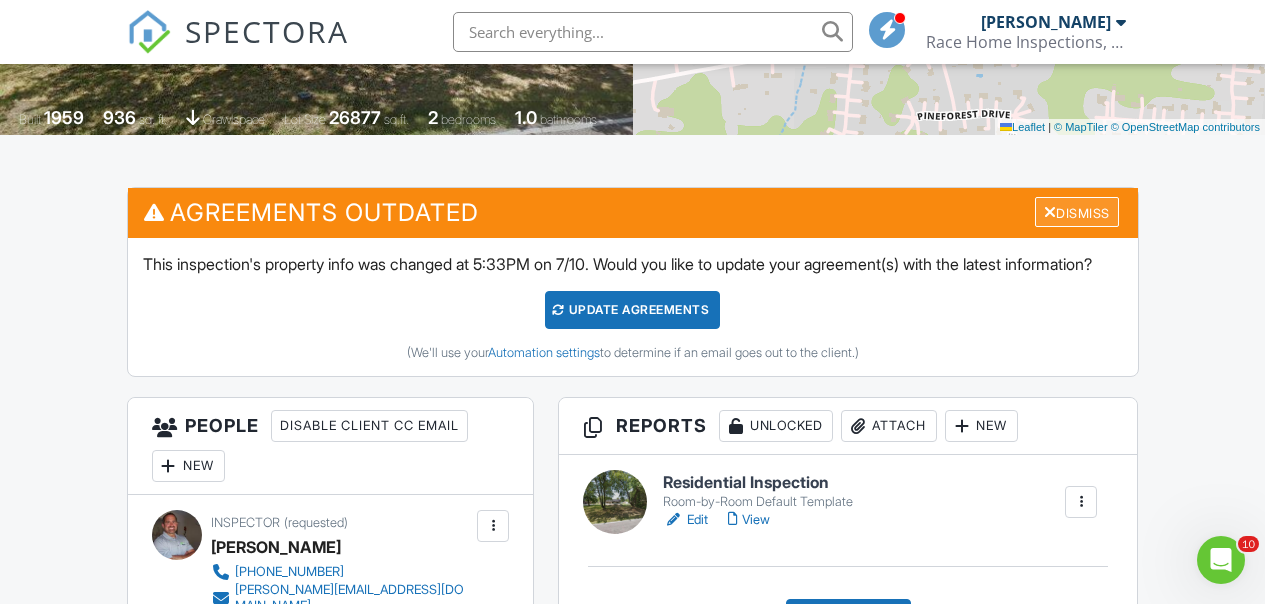 click at bounding box center (1050, 212) 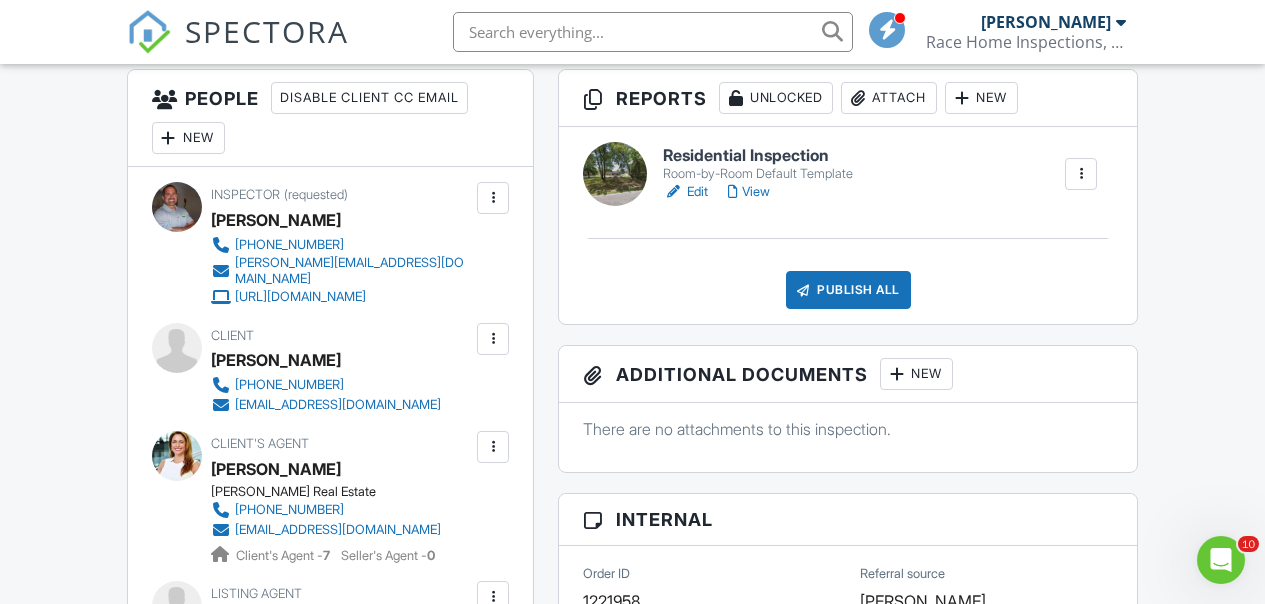 scroll, scrollTop: 391, scrollLeft: 0, axis: vertical 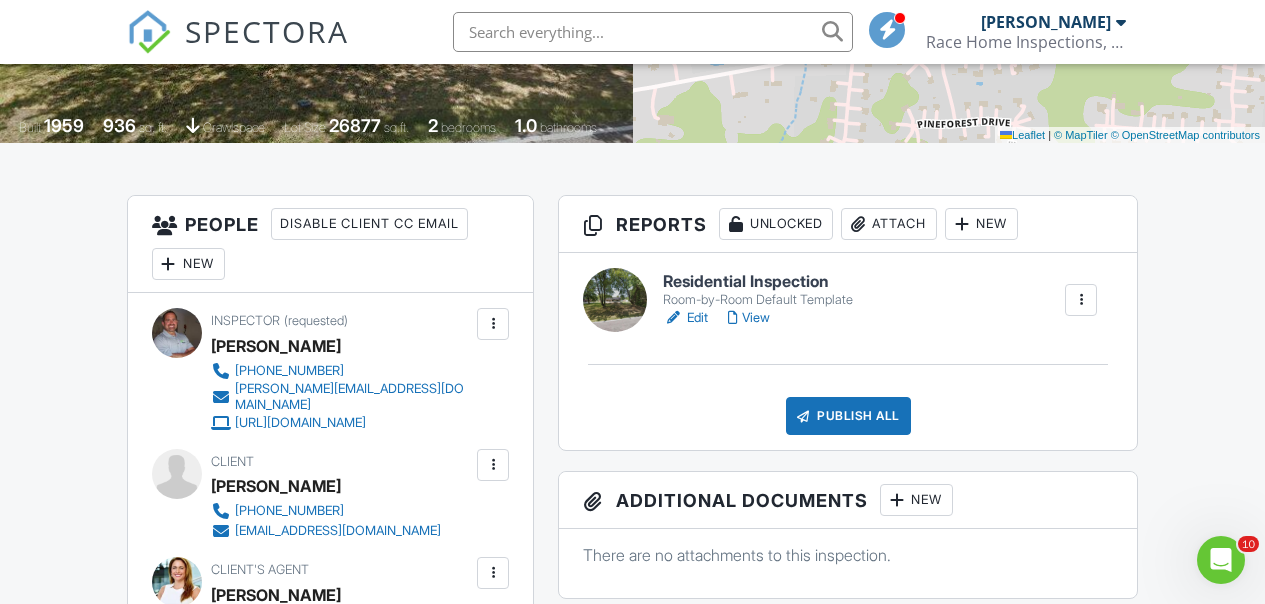 click on "Edit" at bounding box center [685, 318] 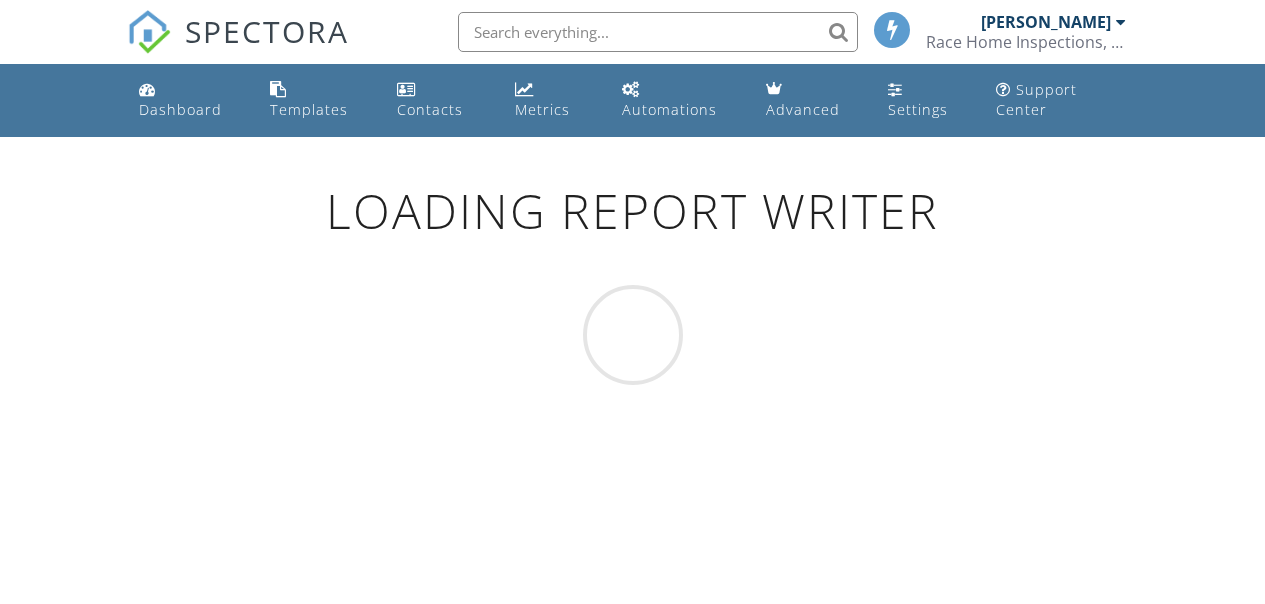 scroll, scrollTop: 0, scrollLeft: 0, axis: both 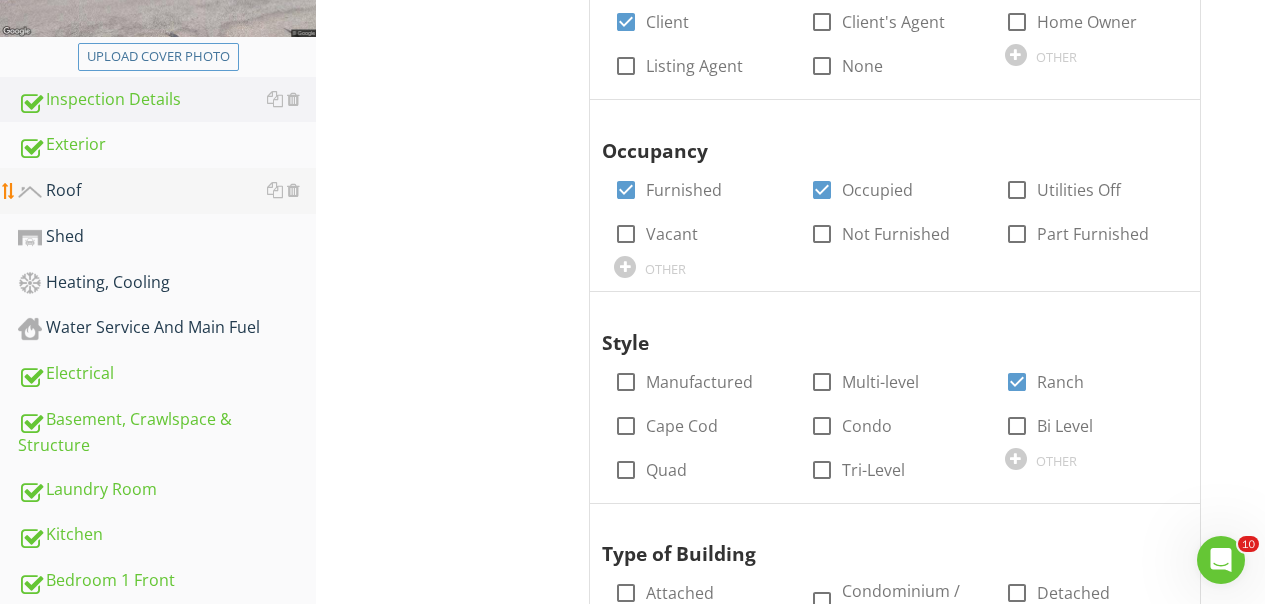 click on "Roof" at bounding box center [167, 191] 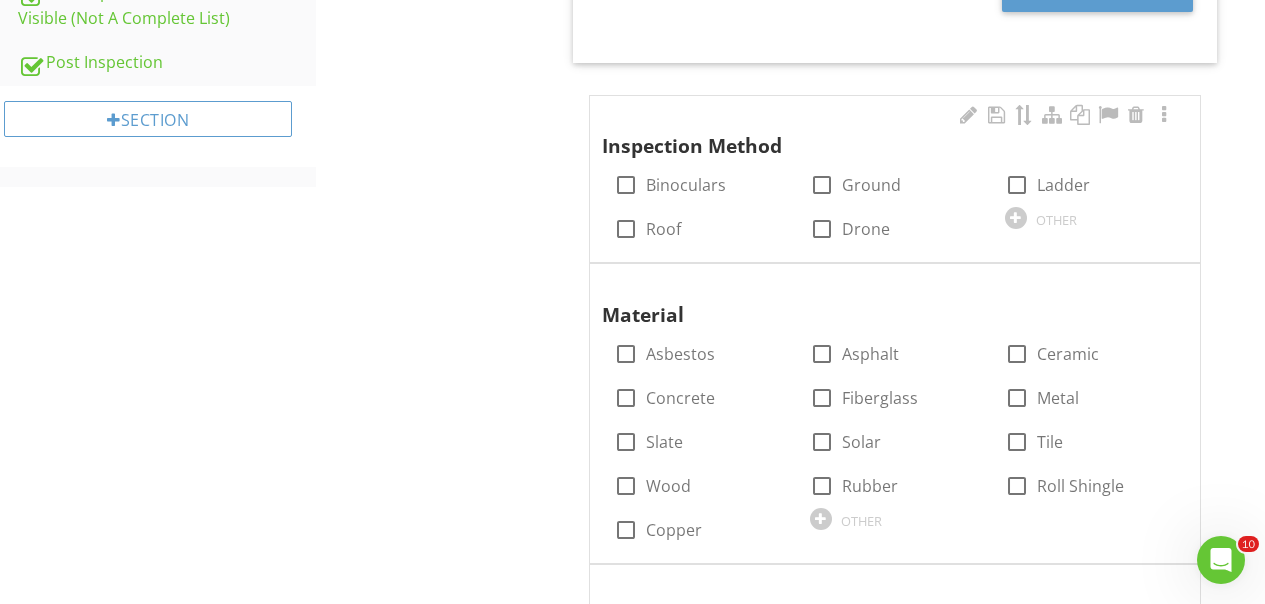 scroll, scrollTop: 1359, scrollLeft: 0, axis: vertical 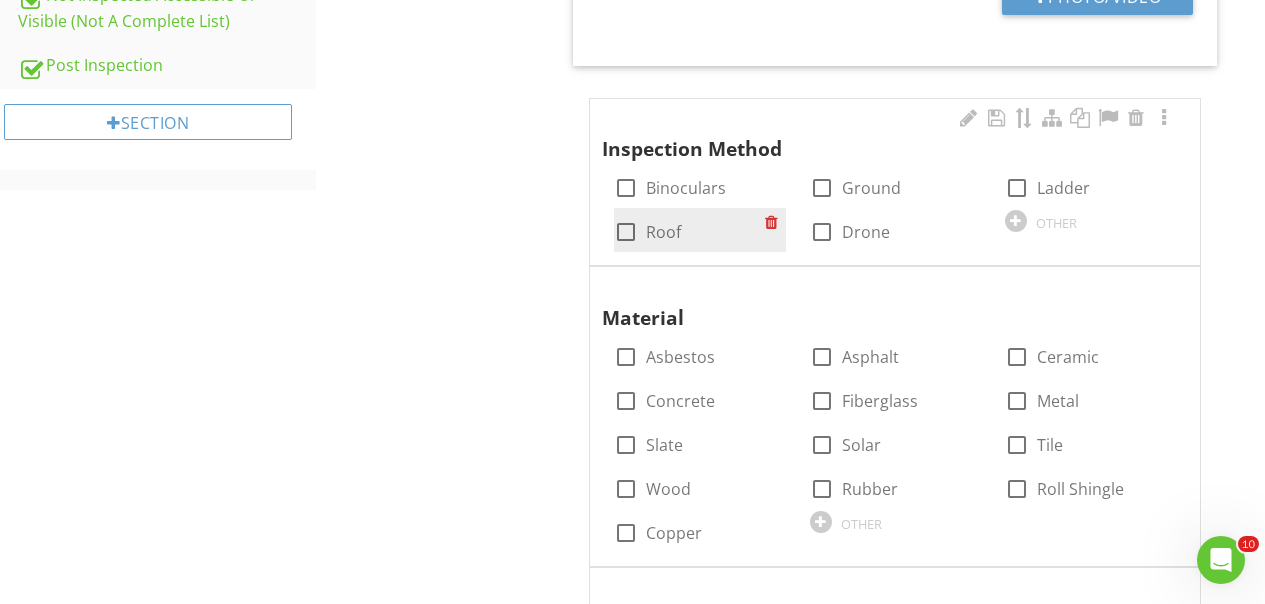 click at bounding box center [626, 232] 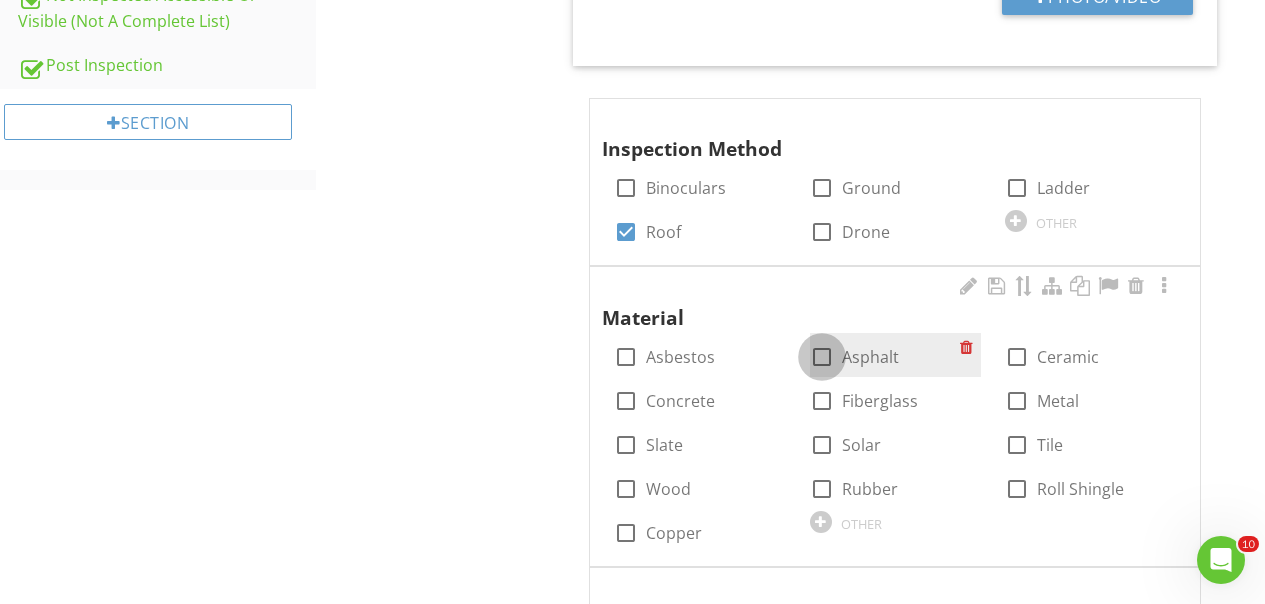 click at bounding box center (822, 357) 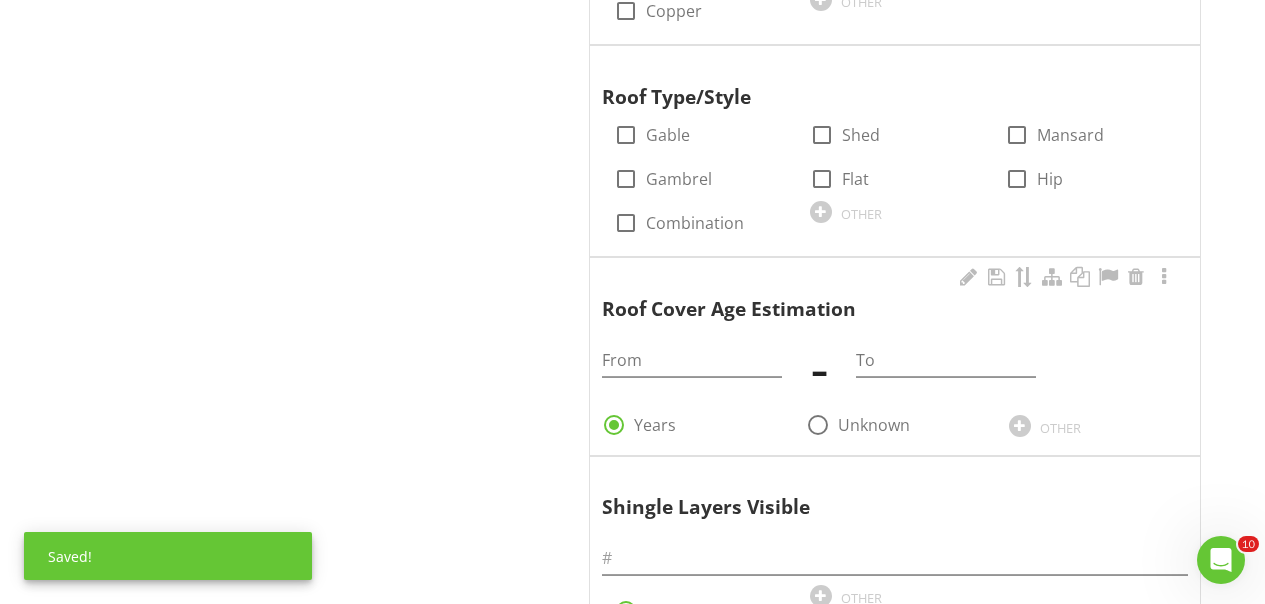 scroll, scrollTop: 1831, scrollLeft: 0, axis: vertical 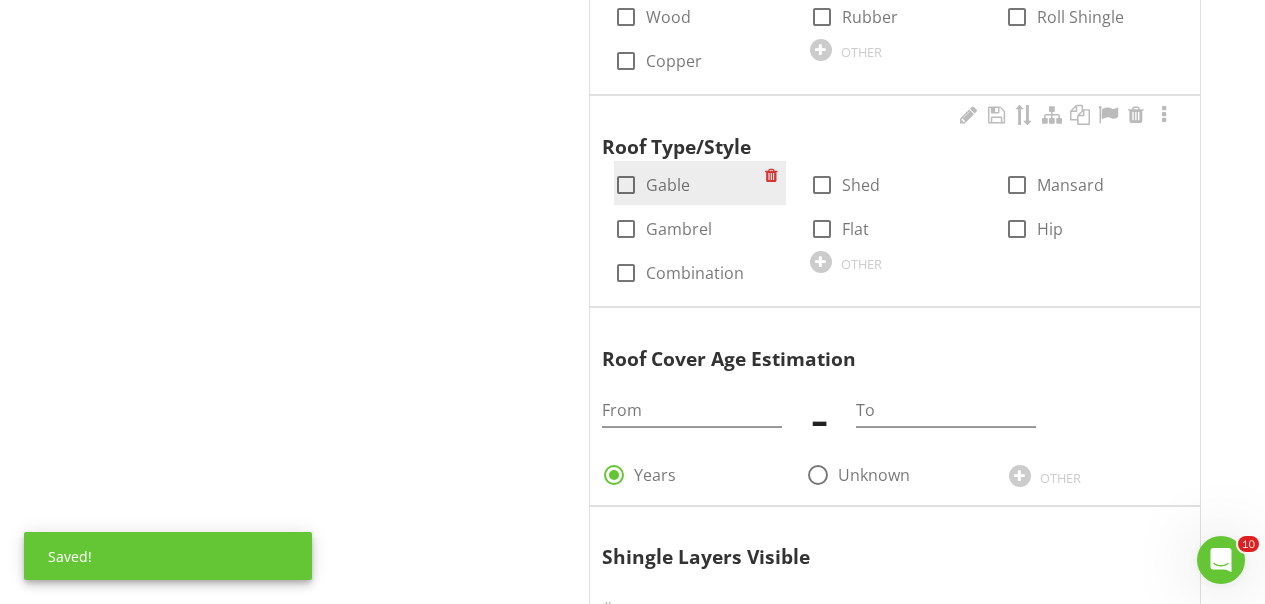 click at bounding box center [626, 185] 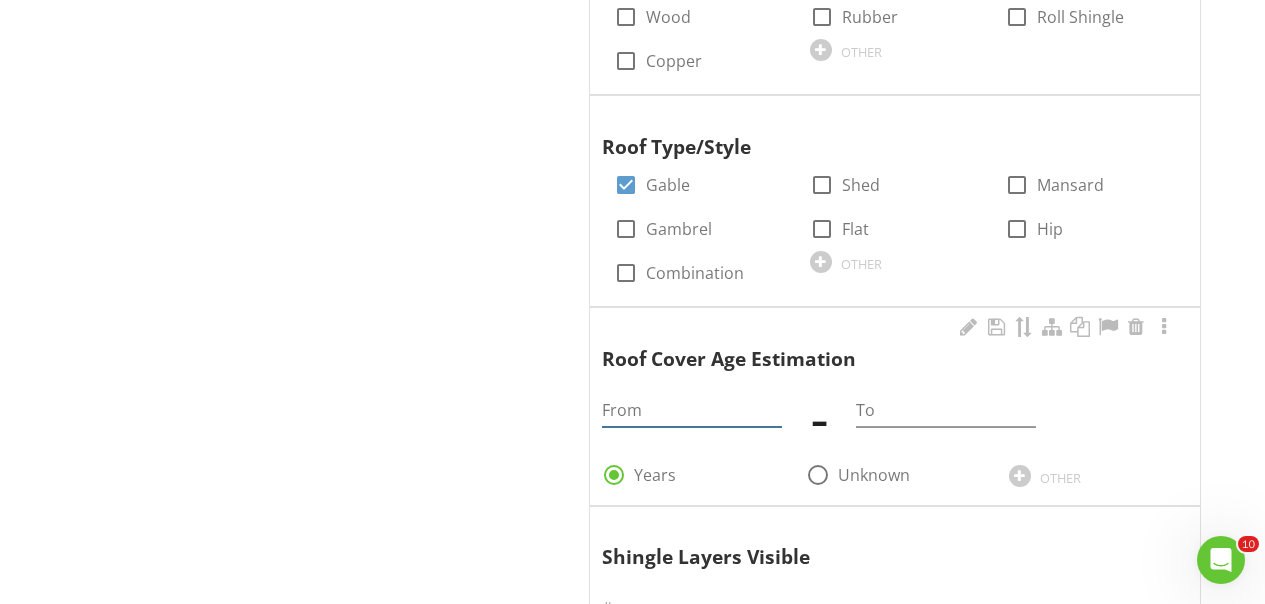 click at bounding box center (691, 410) 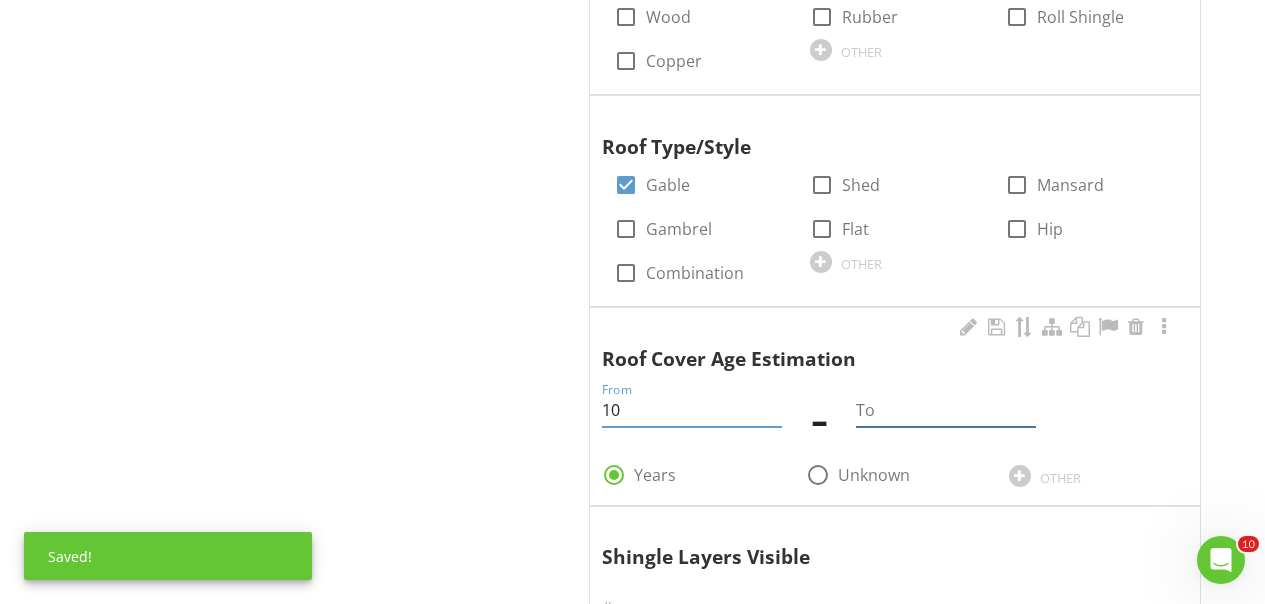 click at bounding box center (945, 410) 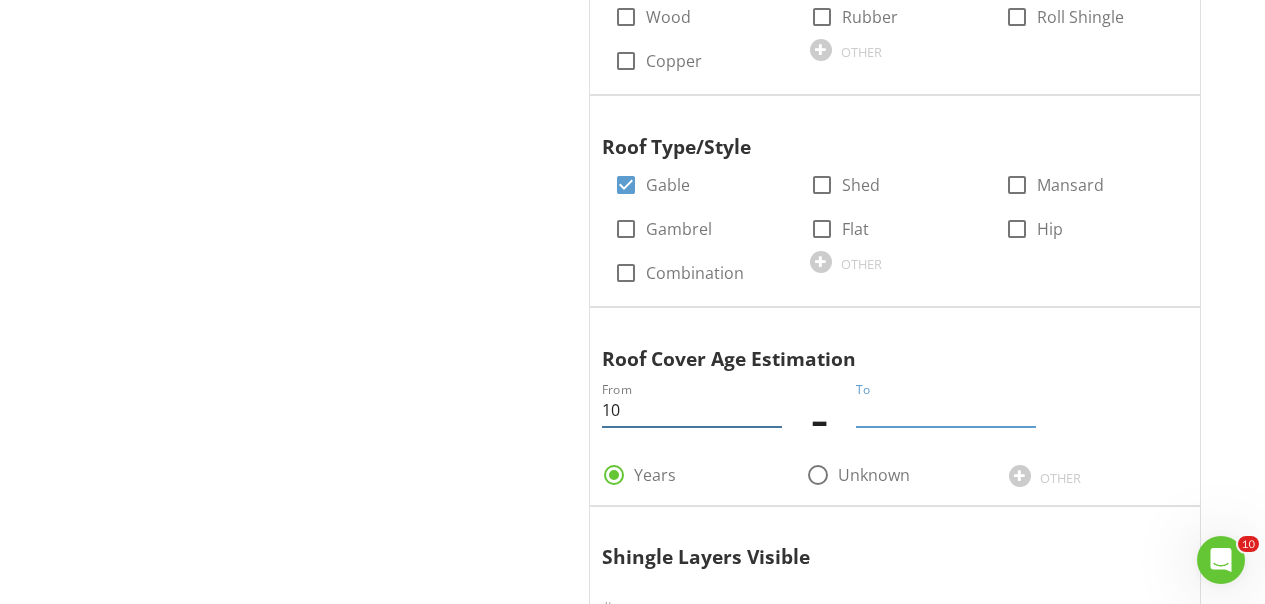 drag, startPoint x: 647, startPoint y: 412, endPoint x: 553, endPoint y: 393, distance: 95.90099 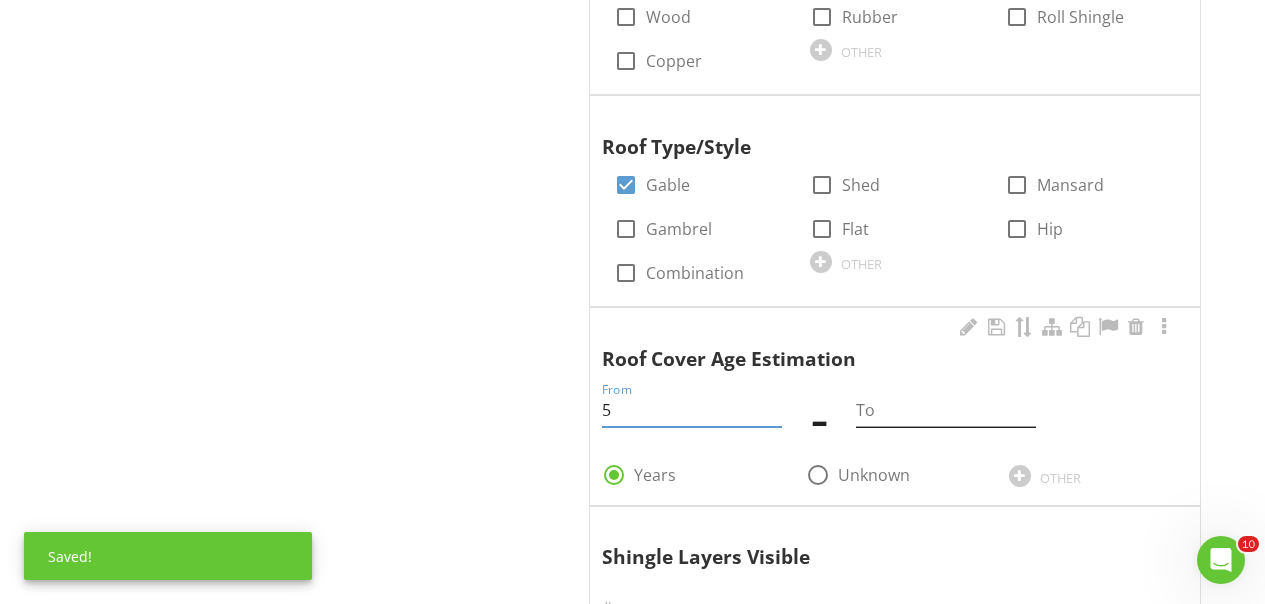 type on "5" 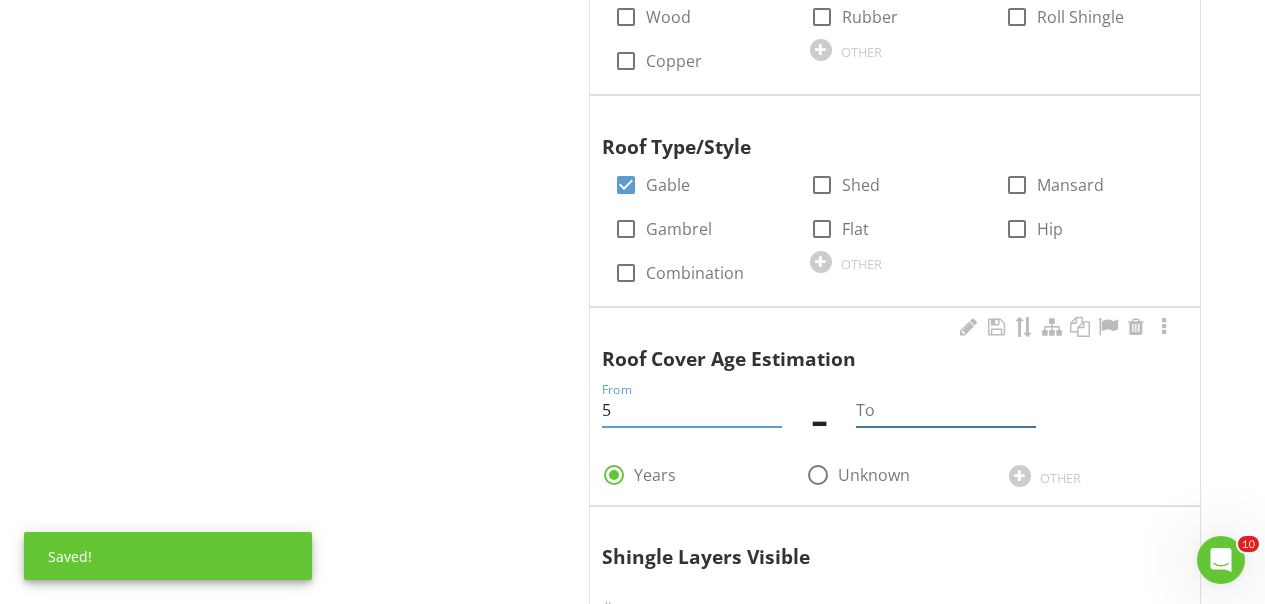 click at bounding box center [945, 410] 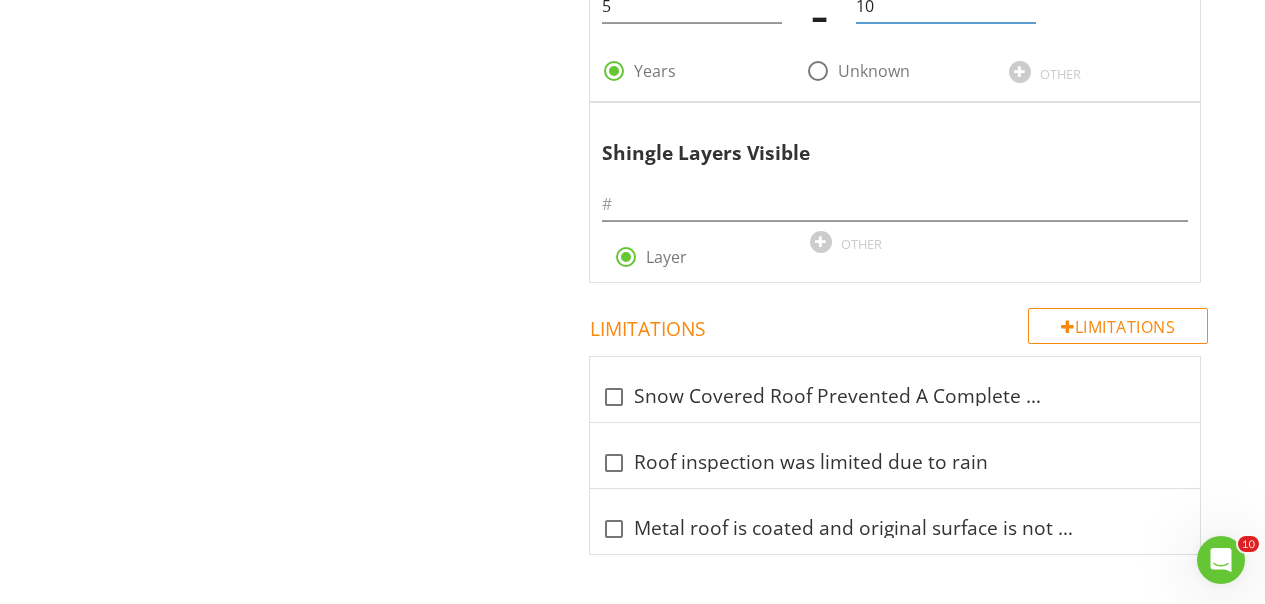 scroll, scrollTop: 2236, scrollLeft: 0, axis: vertical 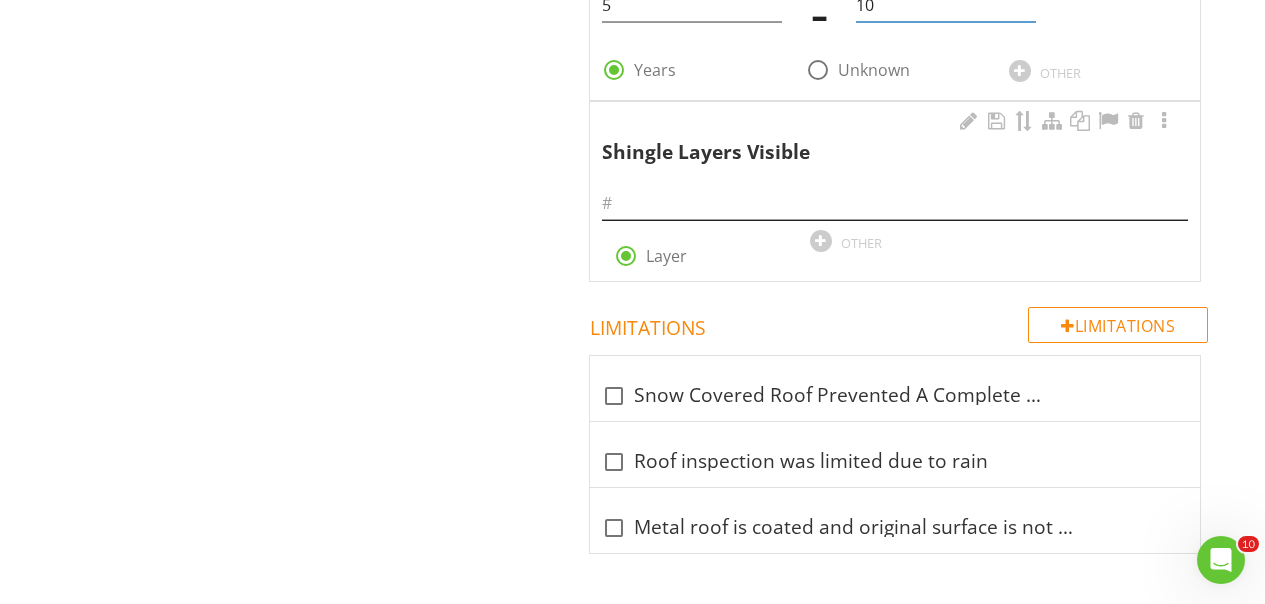 type on "10" 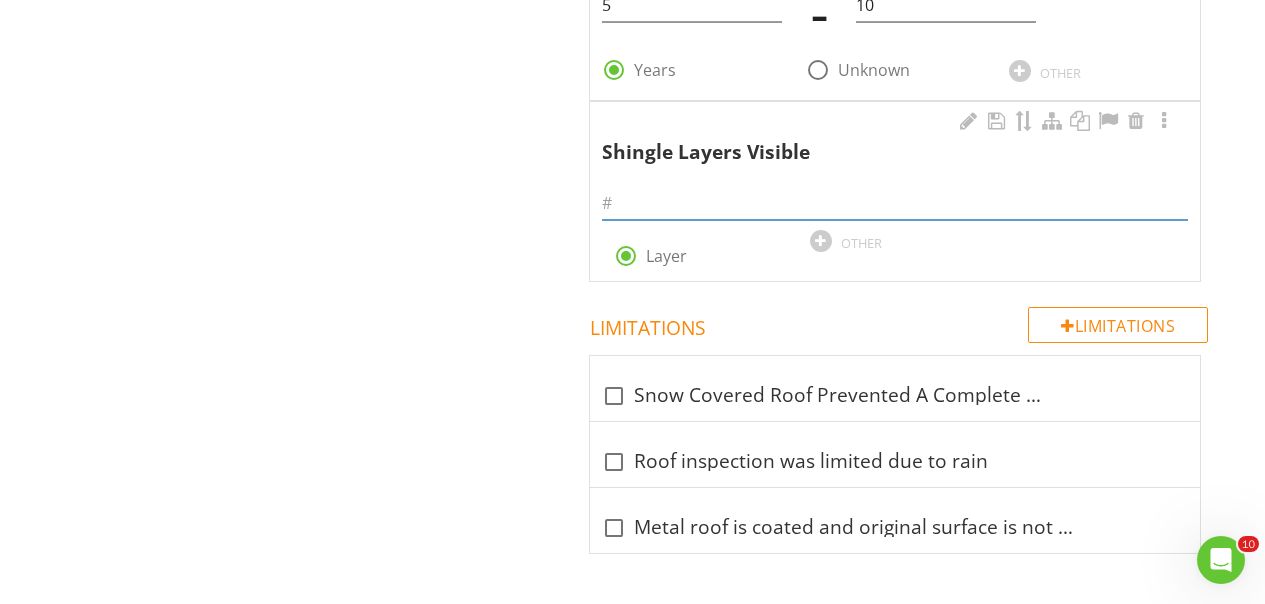 click at bounding box center [895, 203] 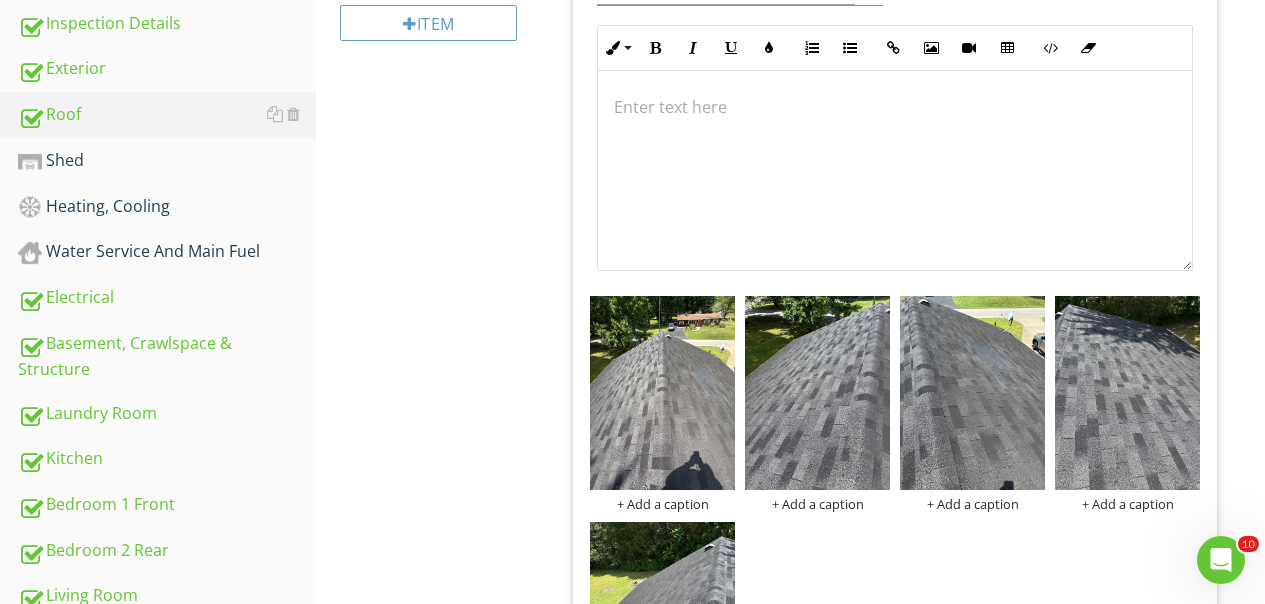 scroll, scrollTop: 538, scrollLeft: 0, axis: vertical 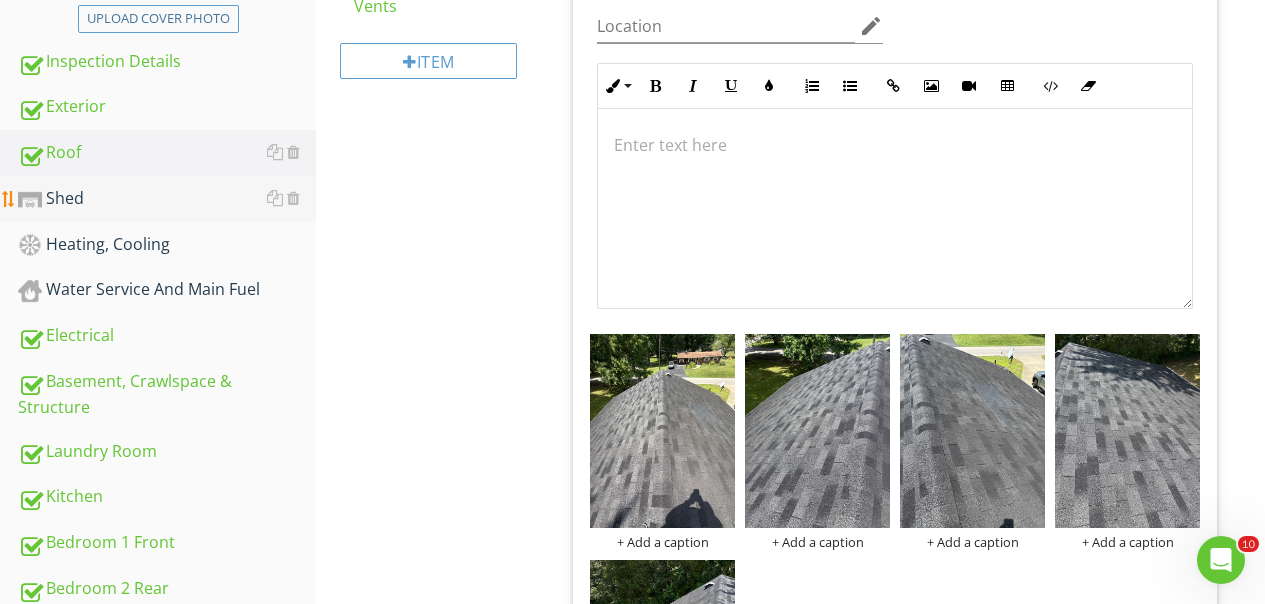 type on "1" 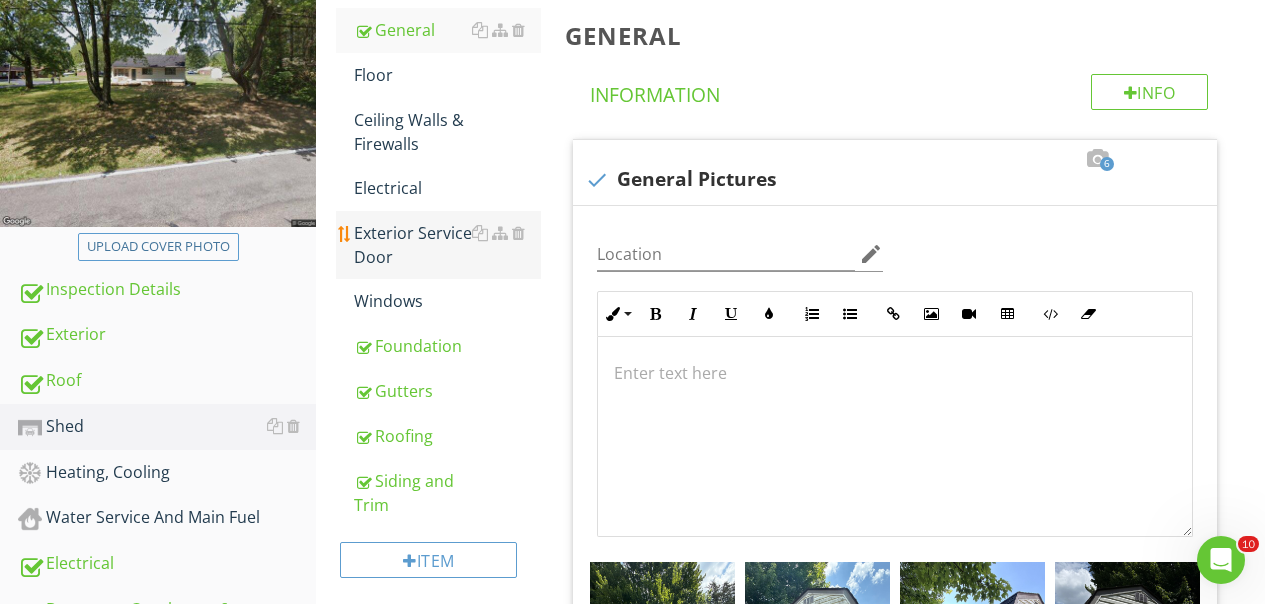 scroll, scrollTop: 313, scrollLeft: 0, axis: vertical 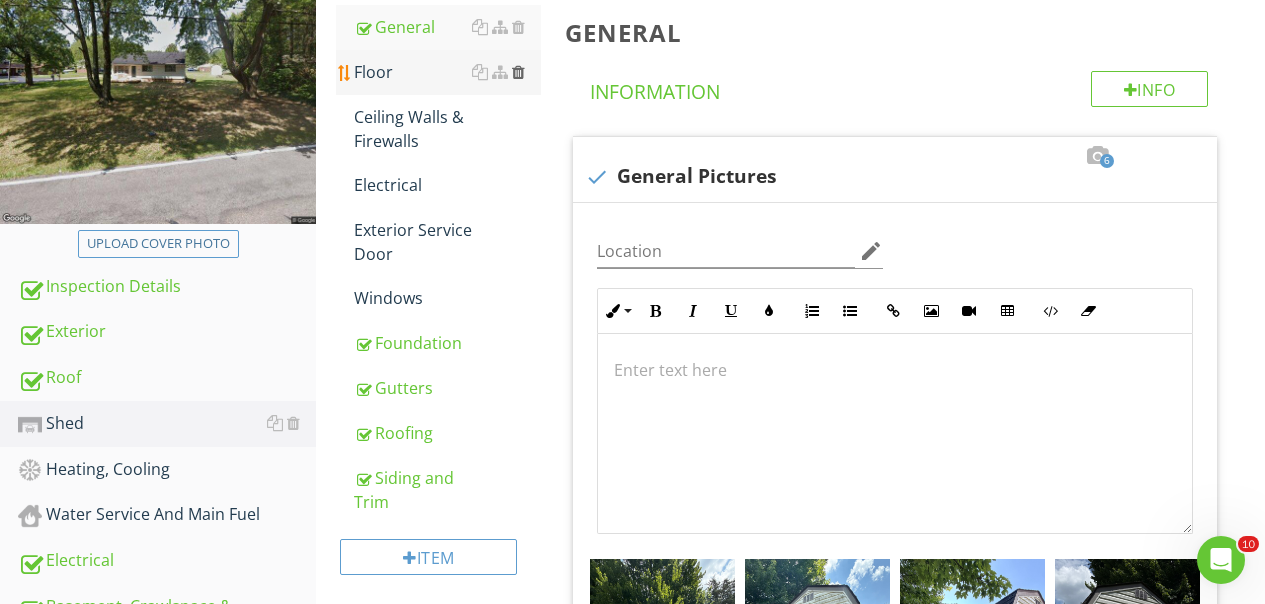 click at bounding box center [518, 72] 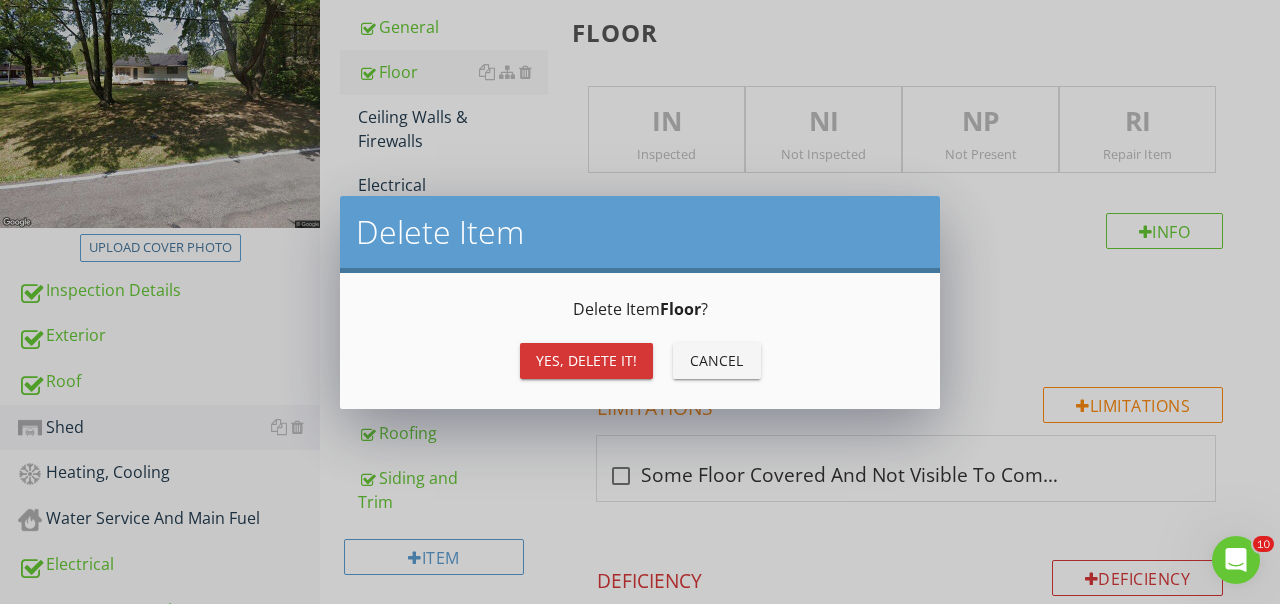 click on "Yes, Delete it!" at bounding box center (586, 360) 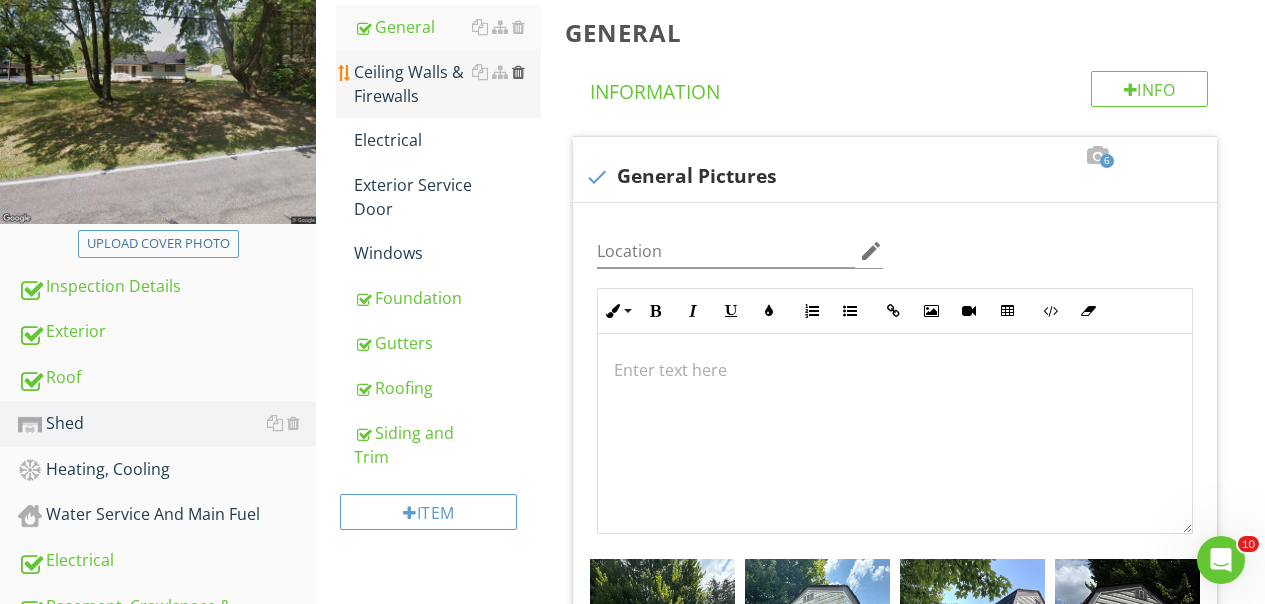 click at bounding box center [518, 72] 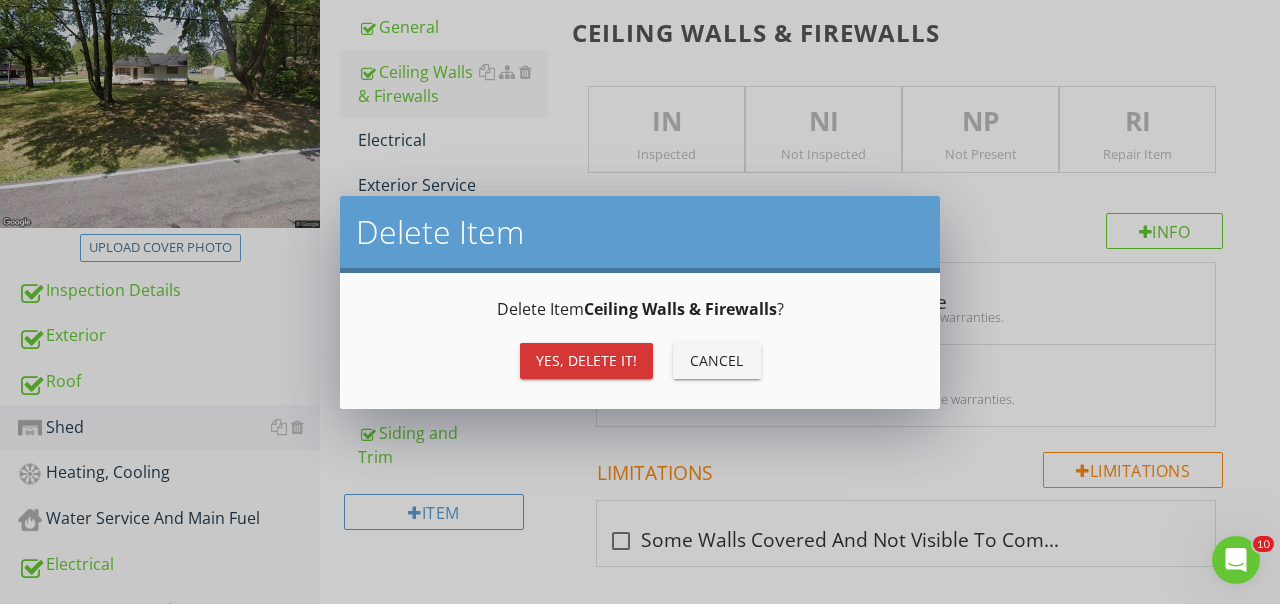 click on "Yes, Delete it!" at bounding box center (586, 360) 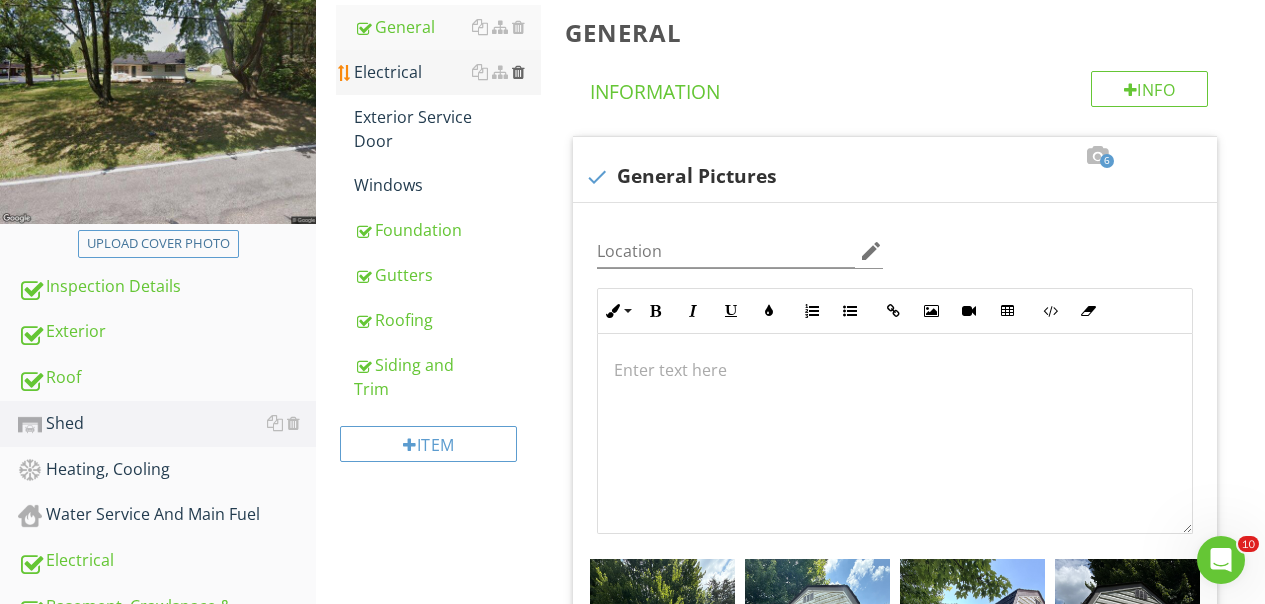 click at bounding box center [518, 72] 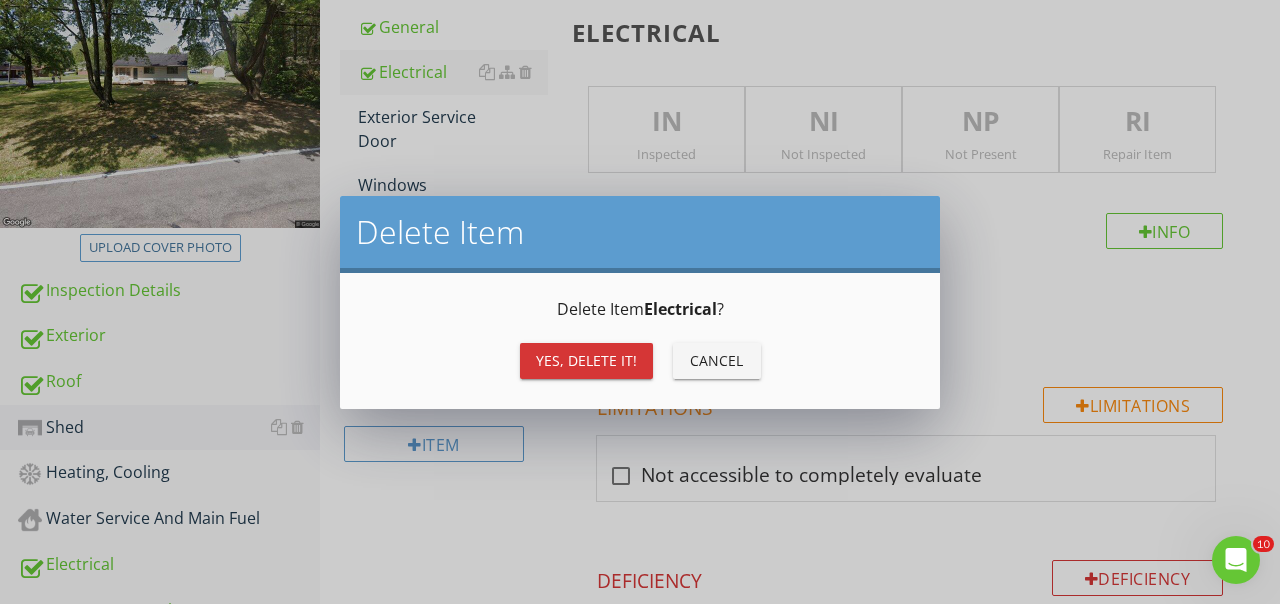 click on "Yes, Delete it!" at bounding box center (586, 360) 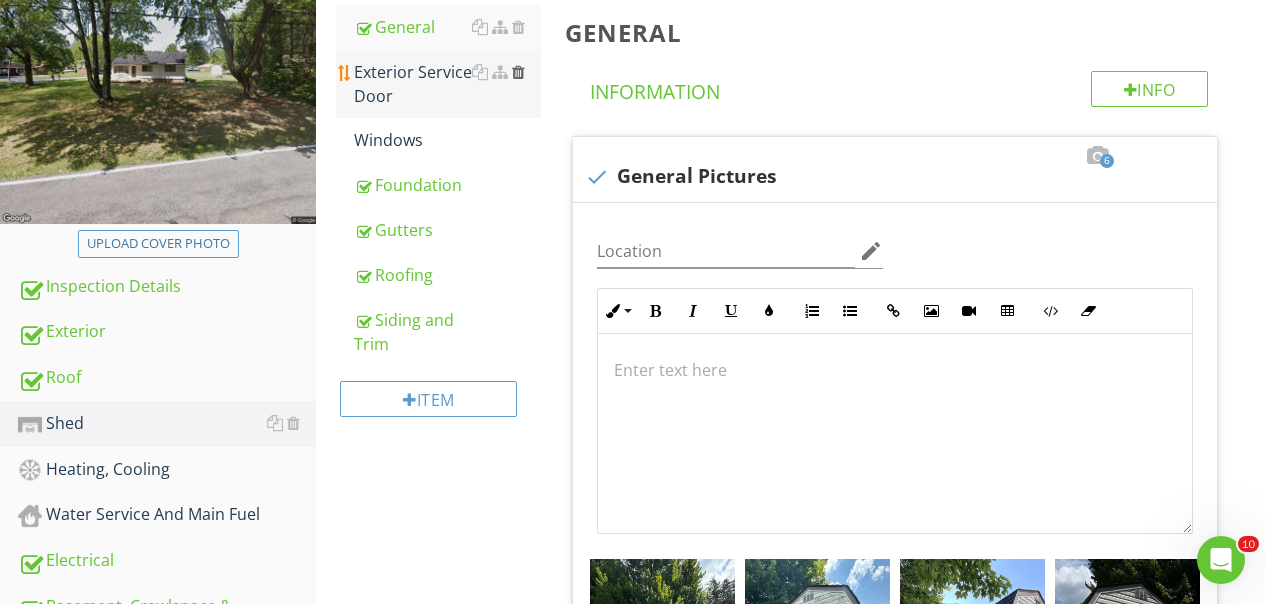 click at bounding box center (518, 72) 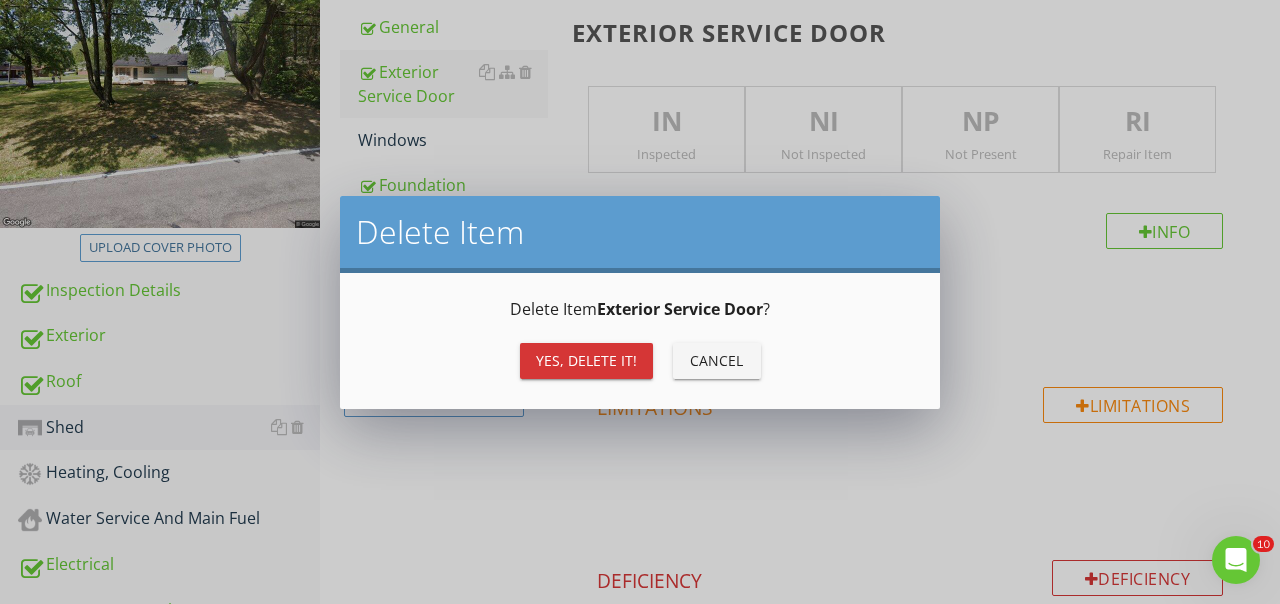 click on "Yes, Delete it!" at bounding box center (586, 360) 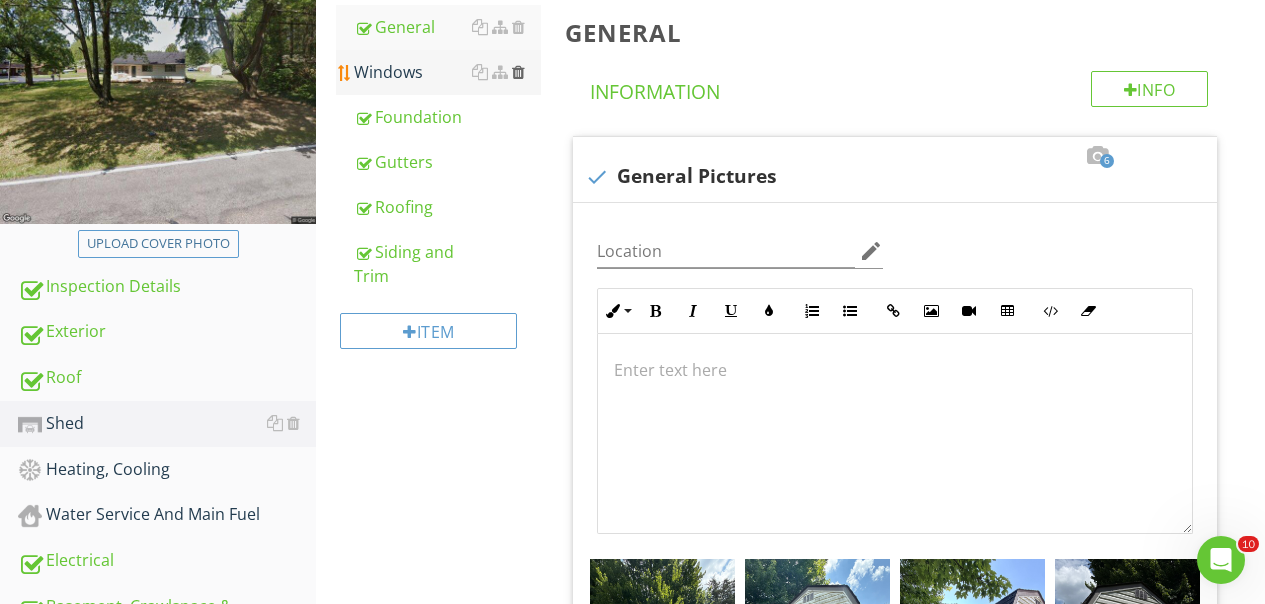 click at bounding box center (518, 72) 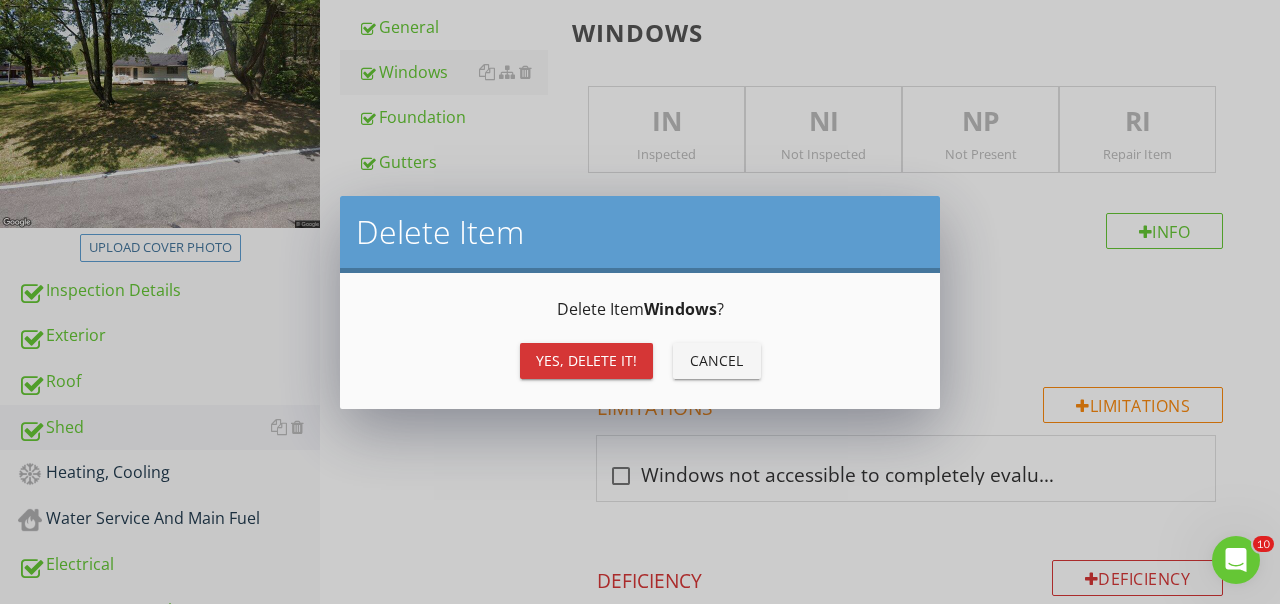 click on "Yes, Delete it!" at bounding box center [586, 360] 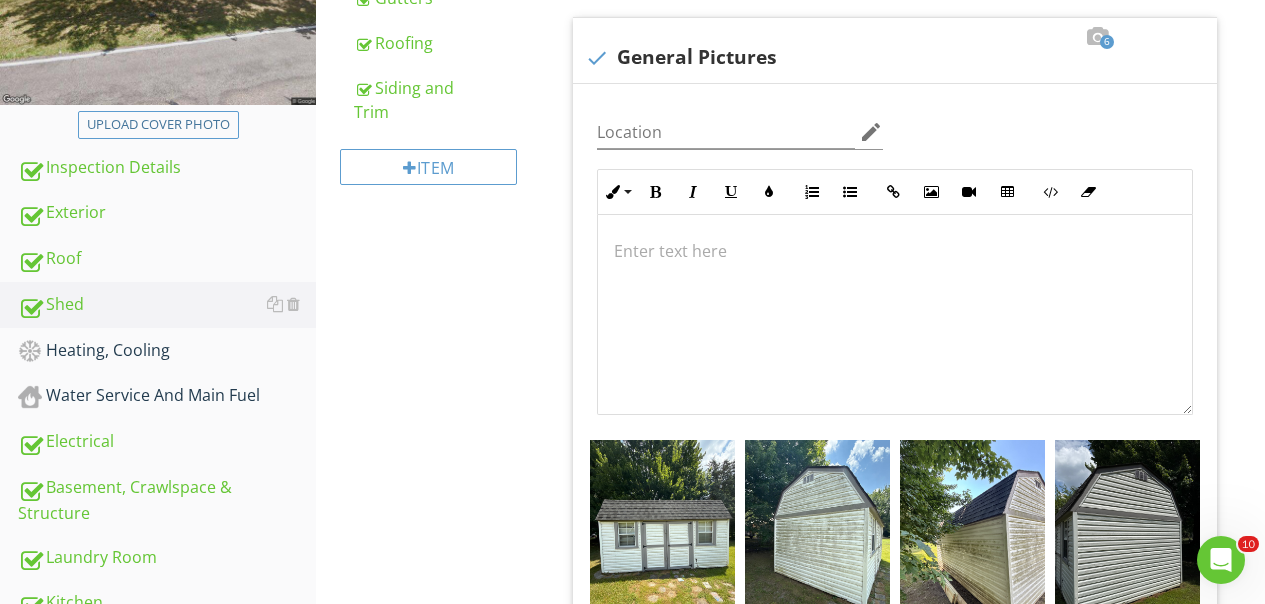 scroll, scrollTop: 438, scrollLeft: 0, axis: vertical 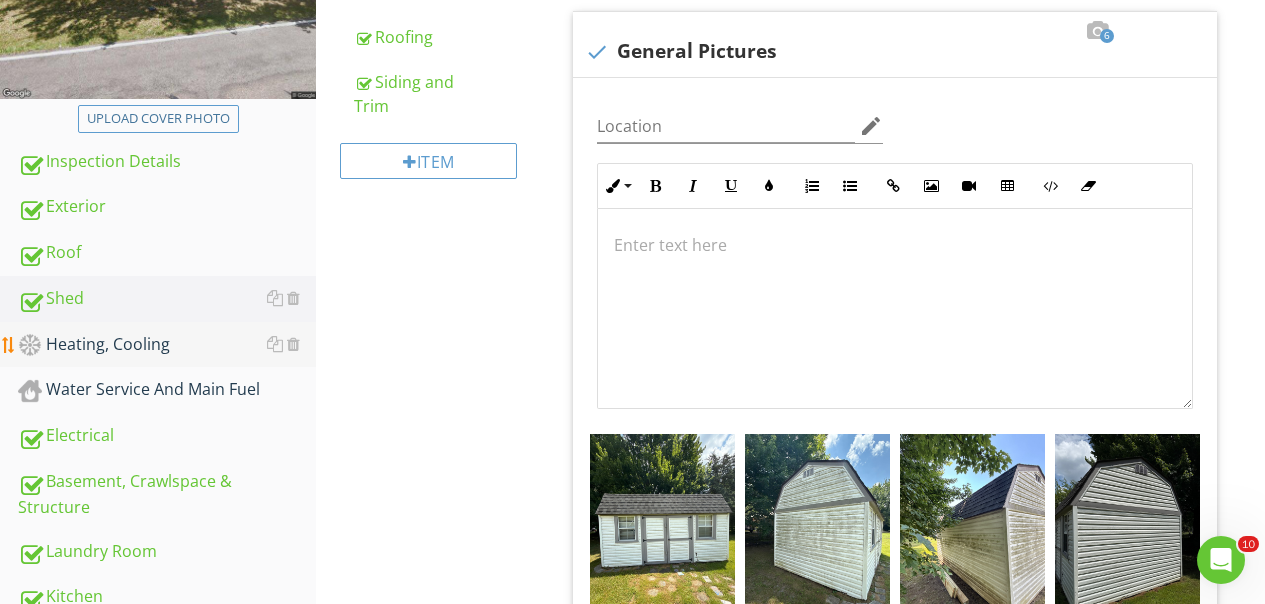 click on "Heating, Cooling" at bounding box center [167, 345] 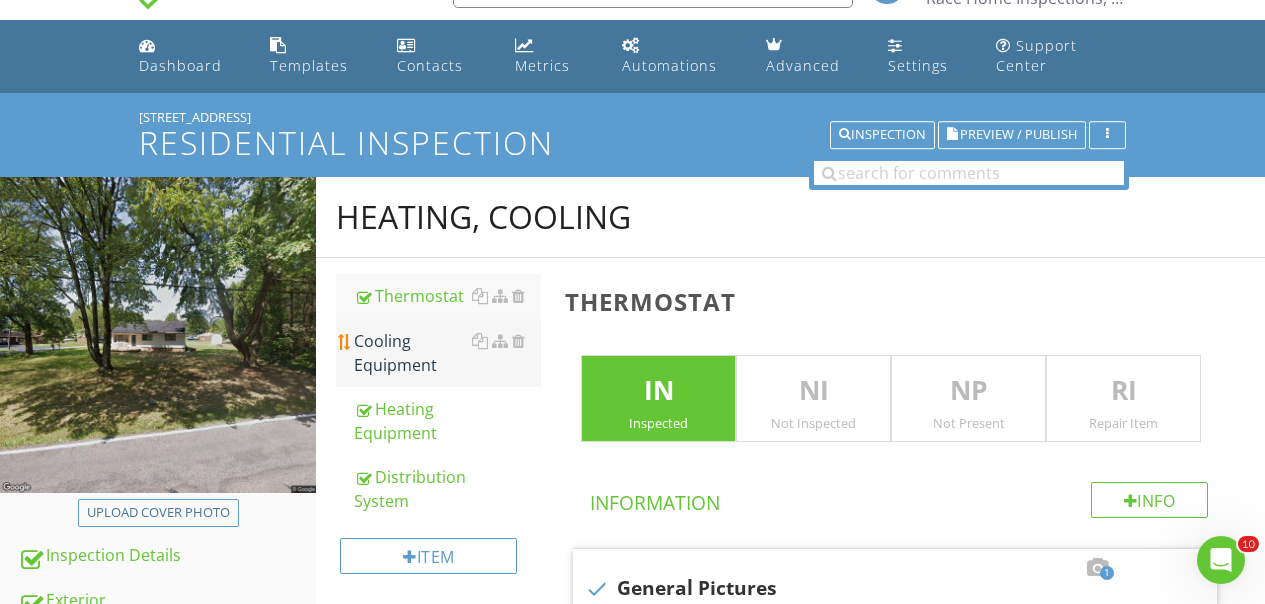 scroll, scrollTop: 50, scrollLeft: 0, axis: vertical 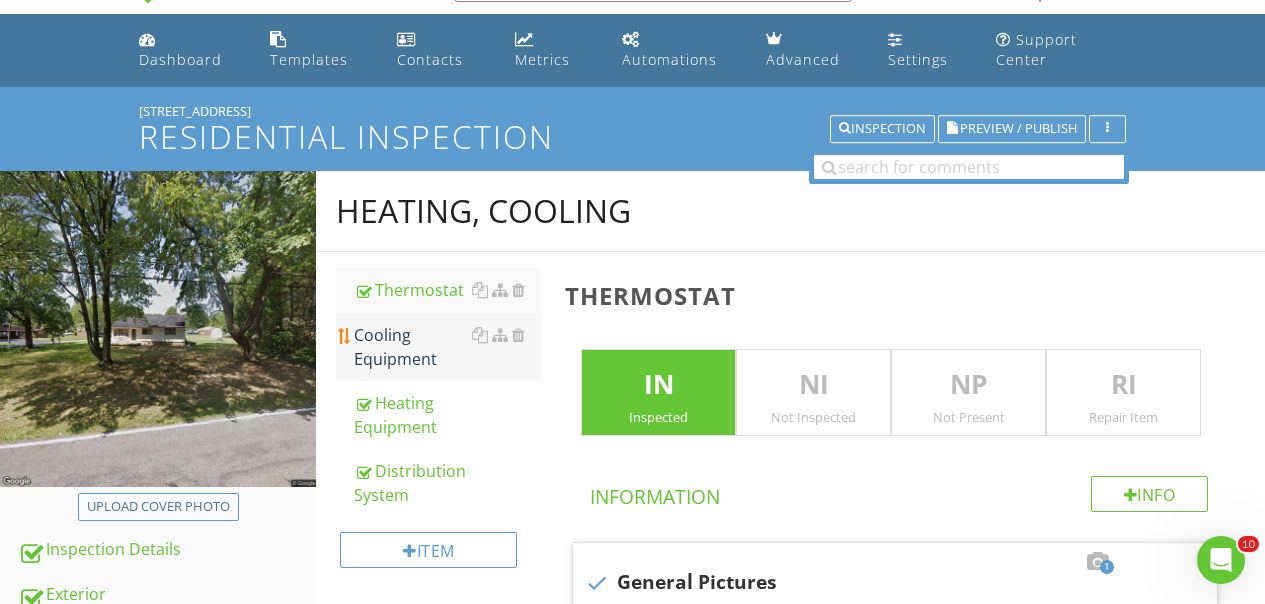 click on "Cooling Equipment" at bounding box center [447, 347] 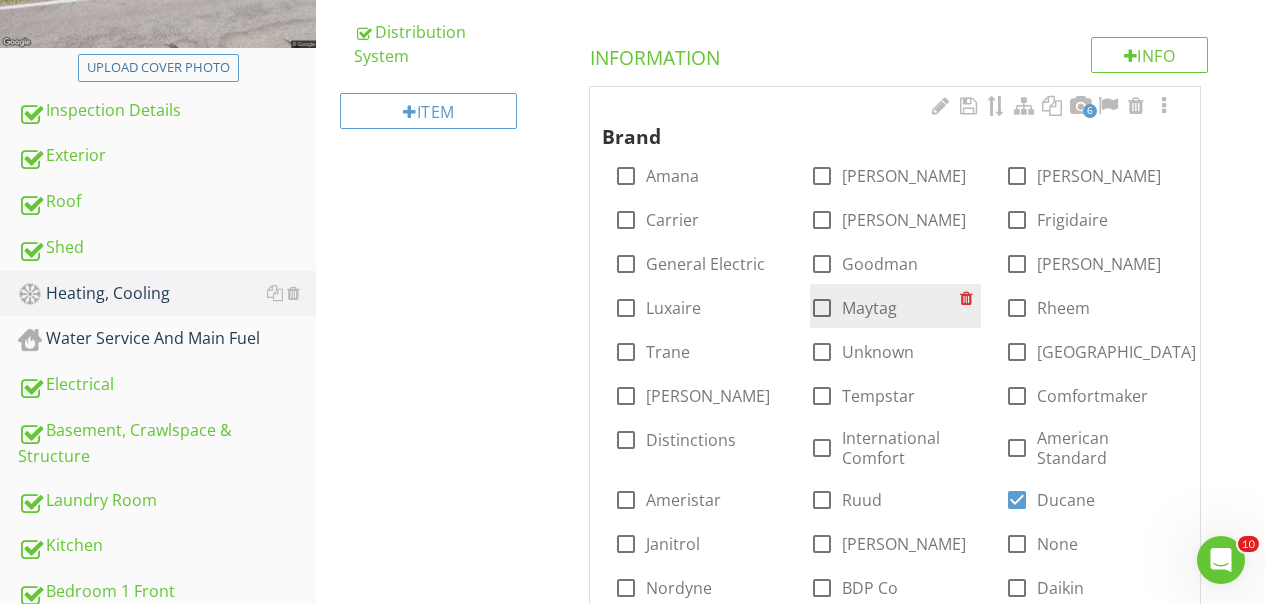 scroll, scrollTop: 492, scrollLeft: 0, axis: vertical 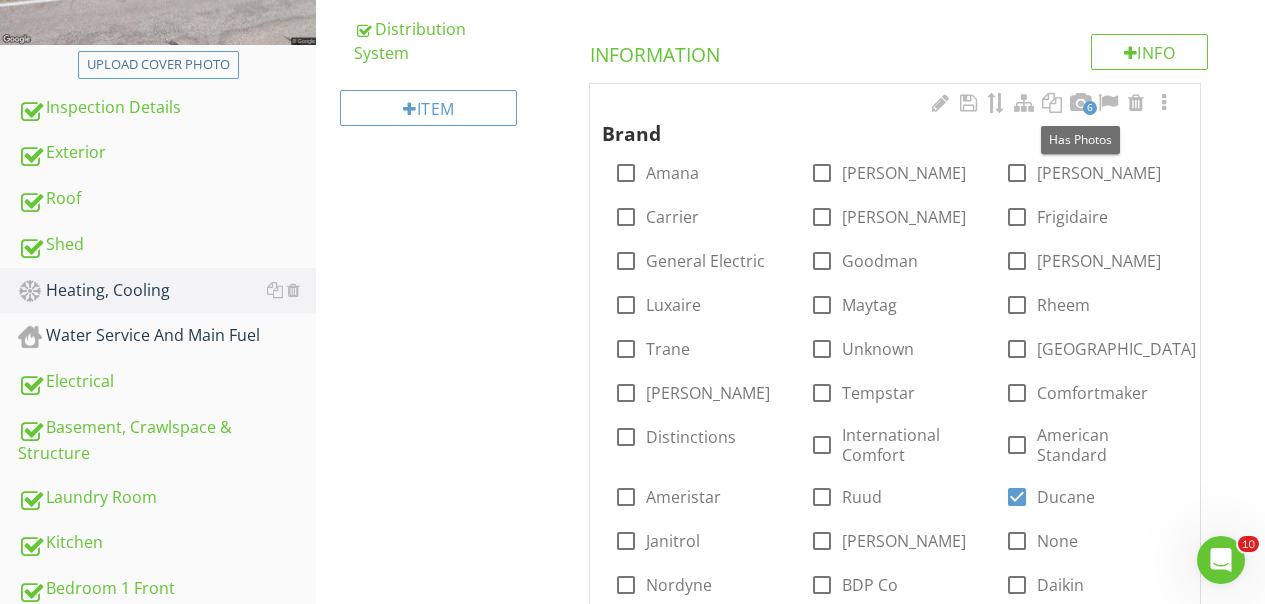 click on "6" at bounding box center [1090, 108] 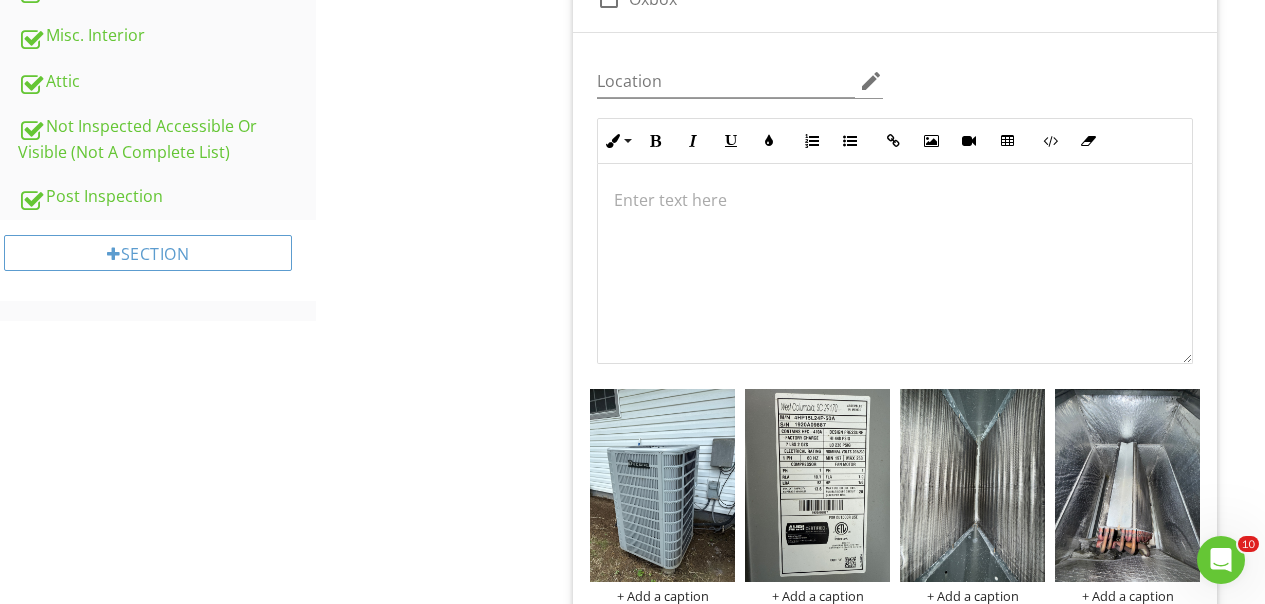 scroll, scrollTop: 1326, scrollLeft: 0, axis: vertical 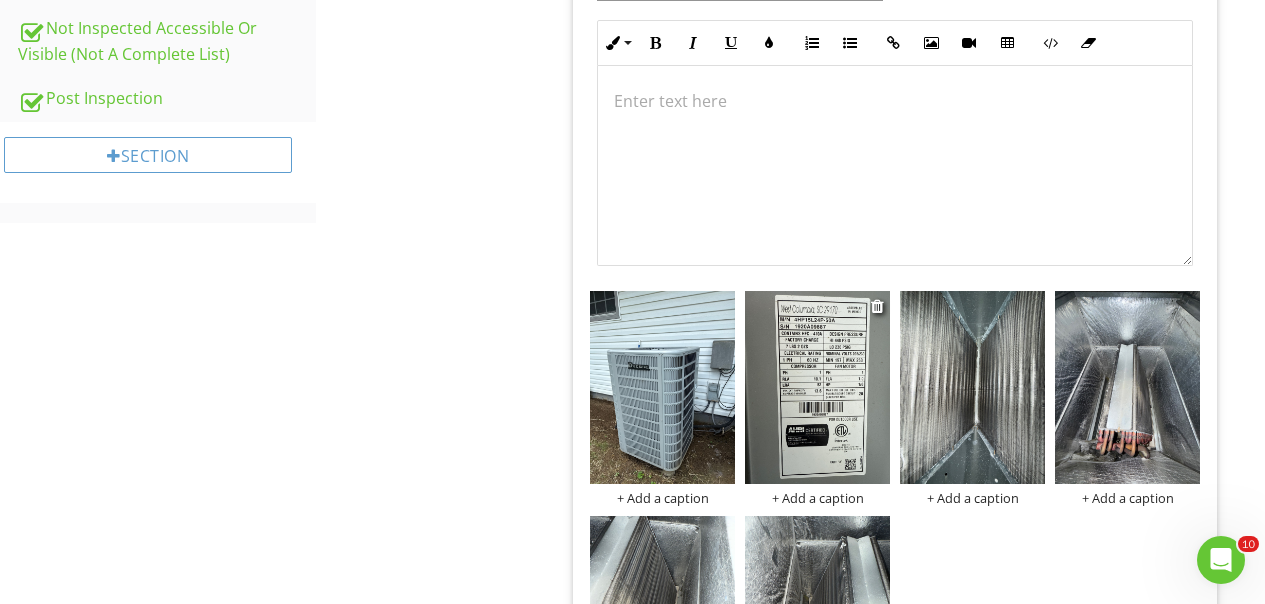 click at bounding box center (817, 387) 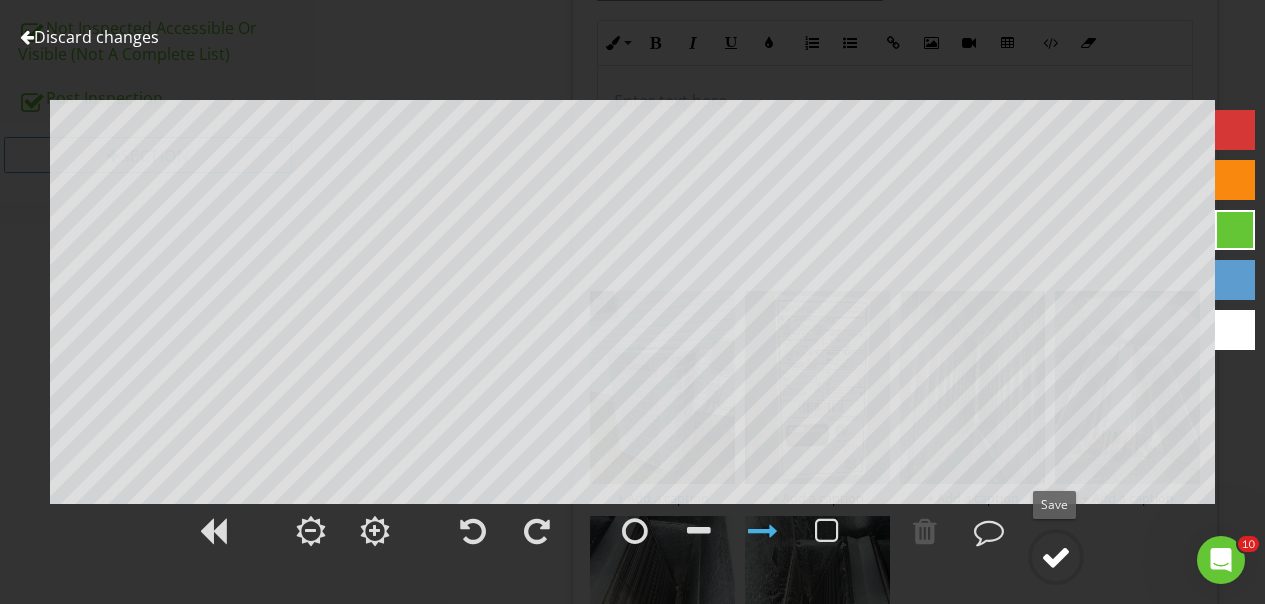 click at bounding box center [1056, 557] 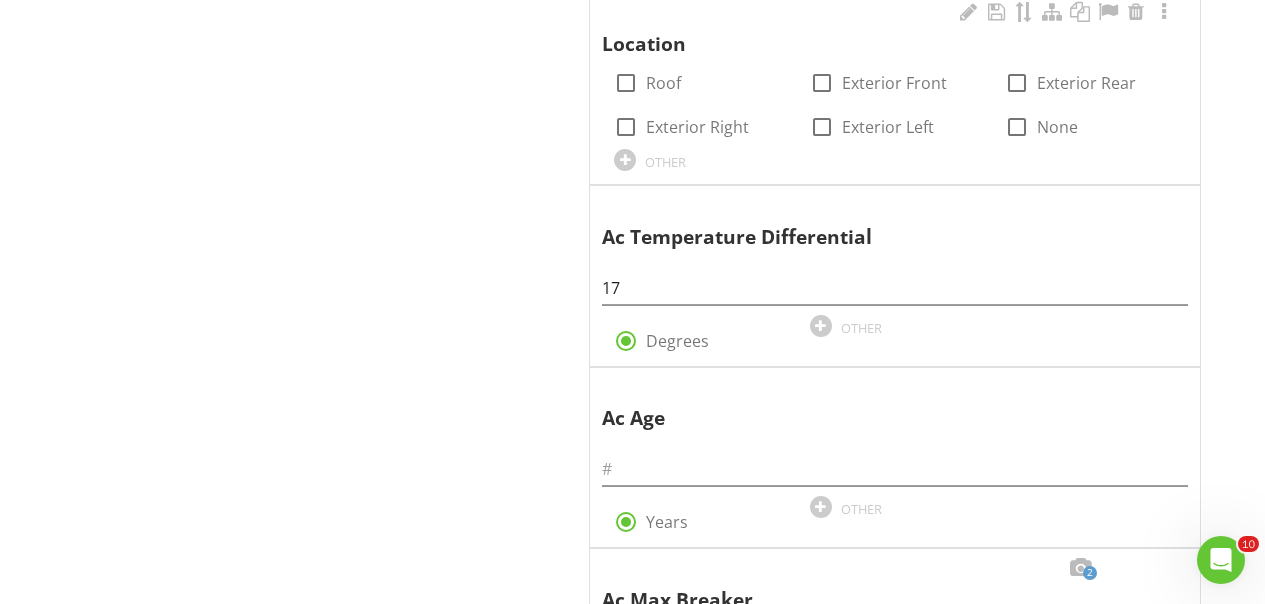 scroll, scrollTop: 2489, scrollLeft: 0, axis: vertical 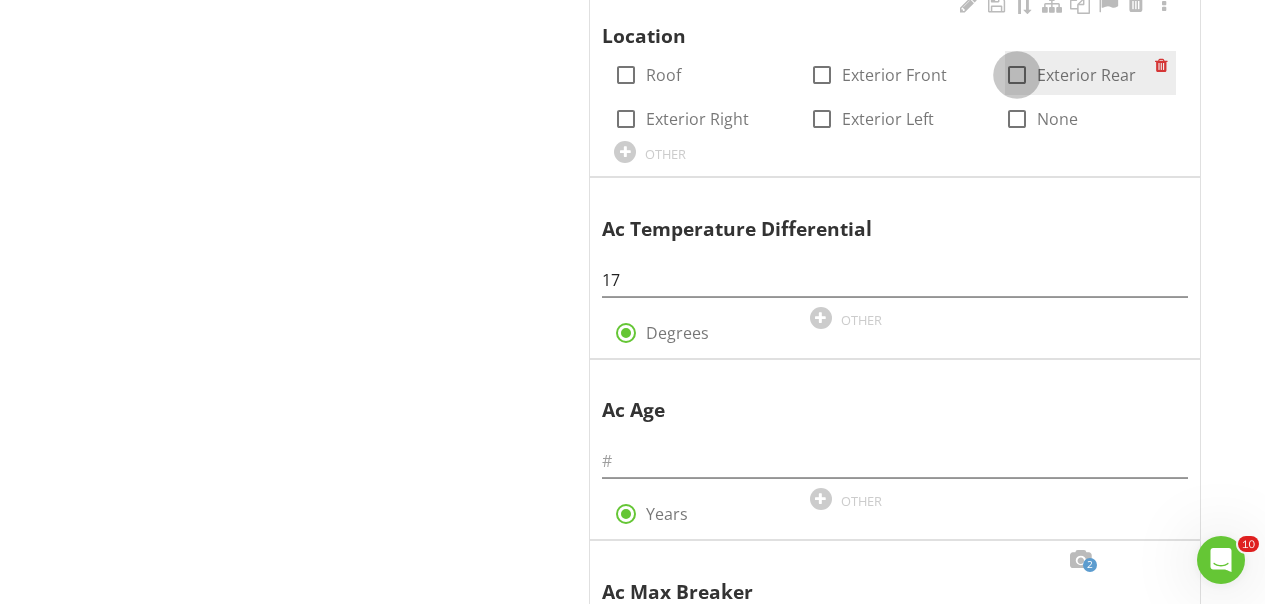 click at bounding box center (1017, 75) 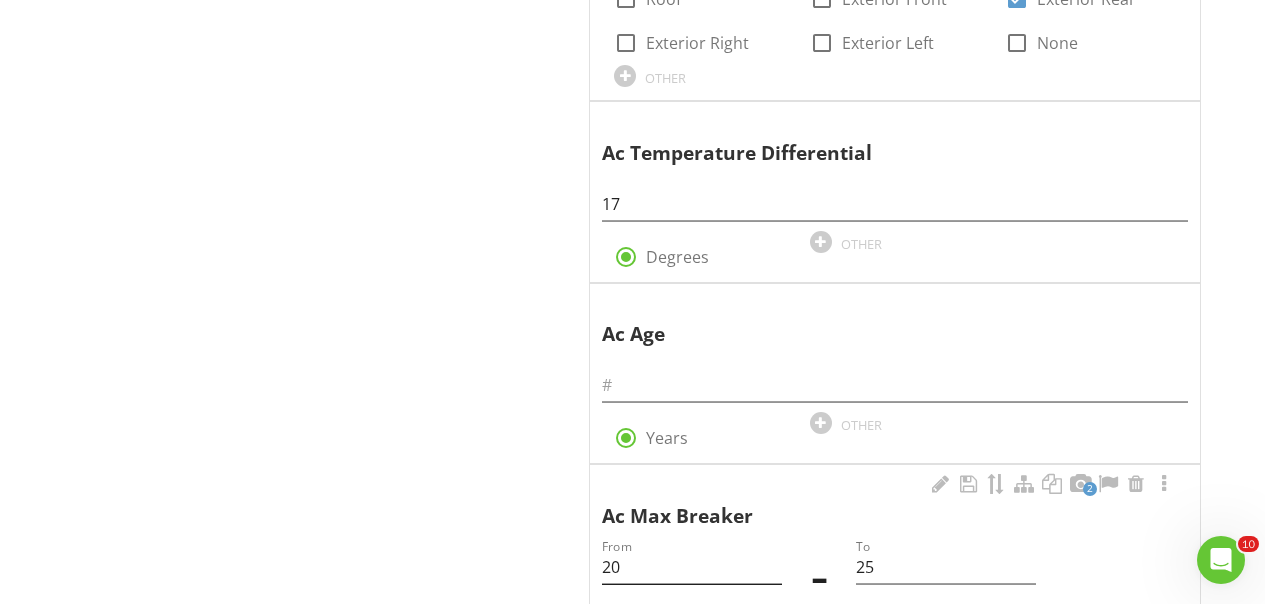 scroll, scrollTop: 2711, scrollLeft: 0, axis: vertical 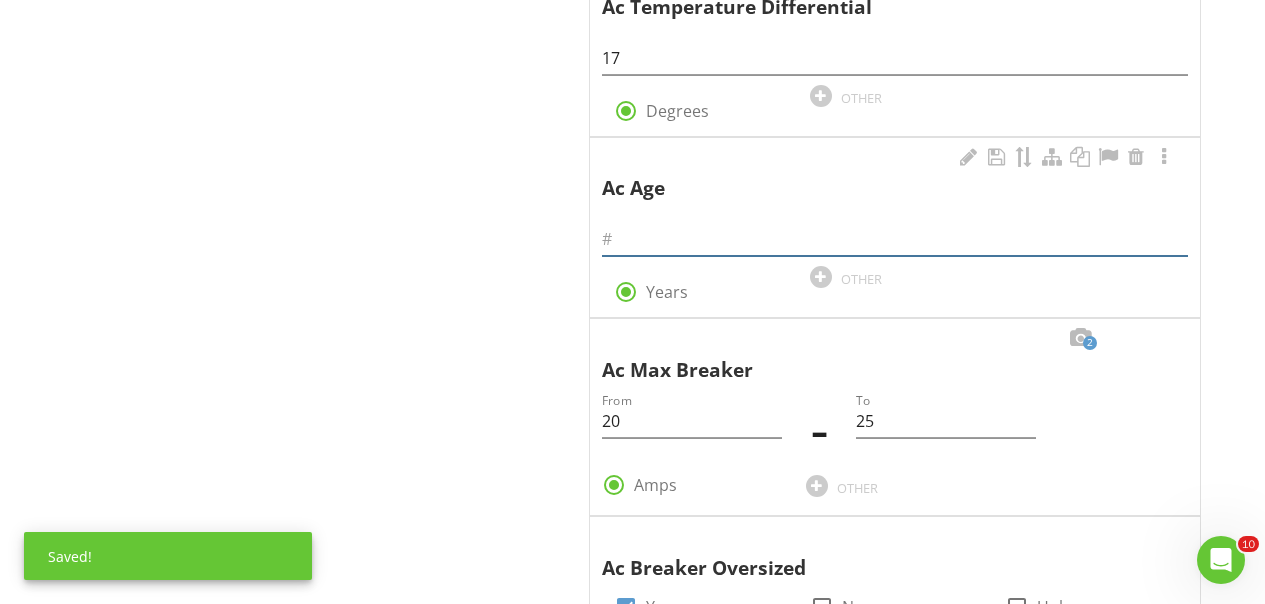 click at bounding box center (895, 239) 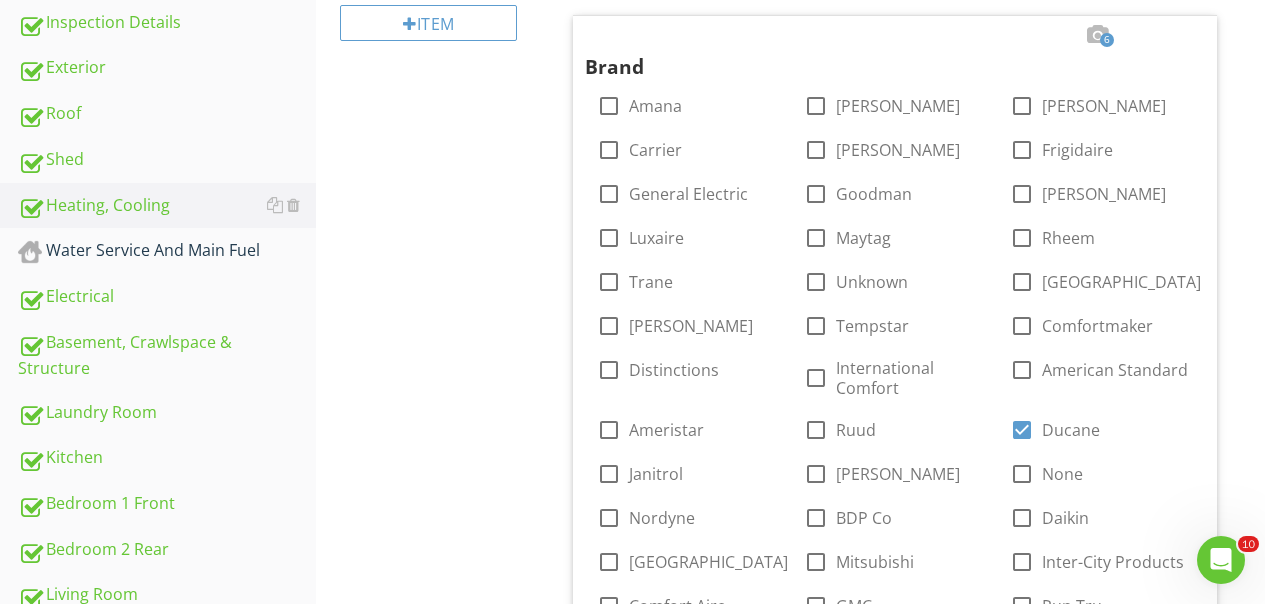 scroll, scrollTop: 597, scrollLeft: 0, axis: vertical 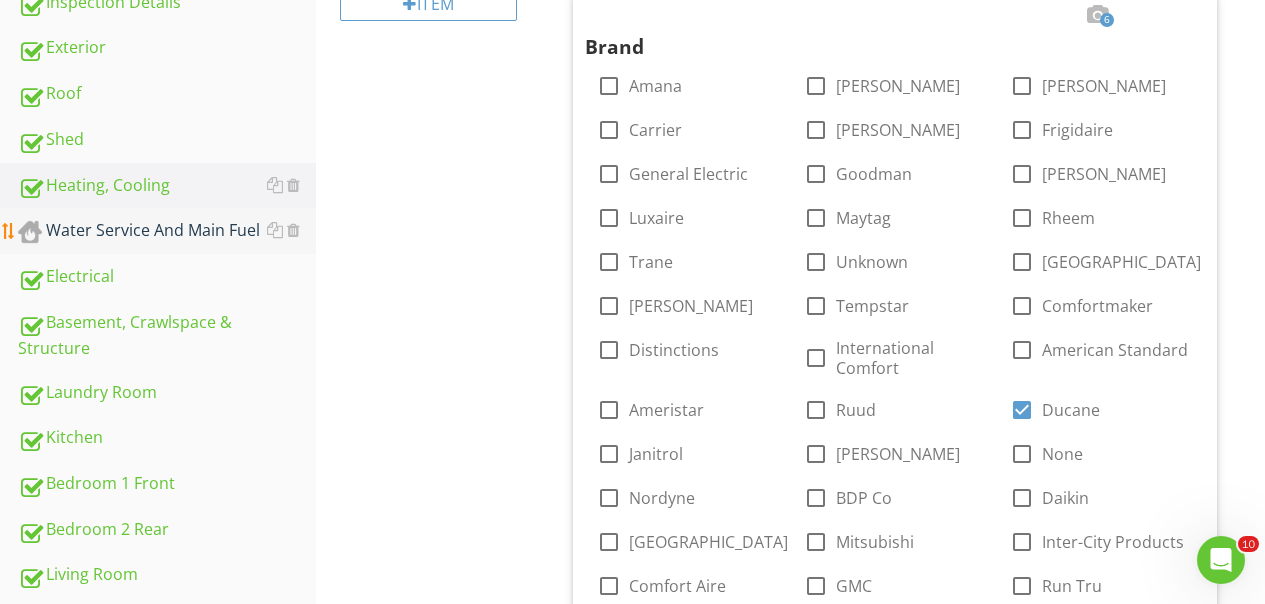 type on "5" 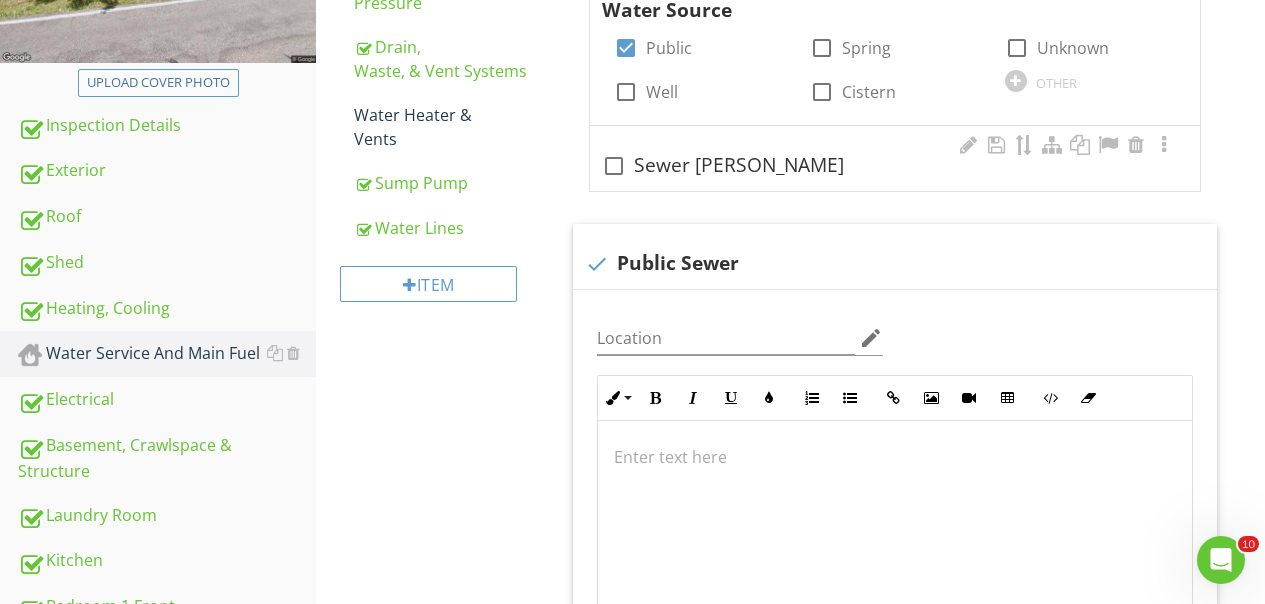 scroll, scrollTop: 276, scrollLeft: 0, axis: vertical 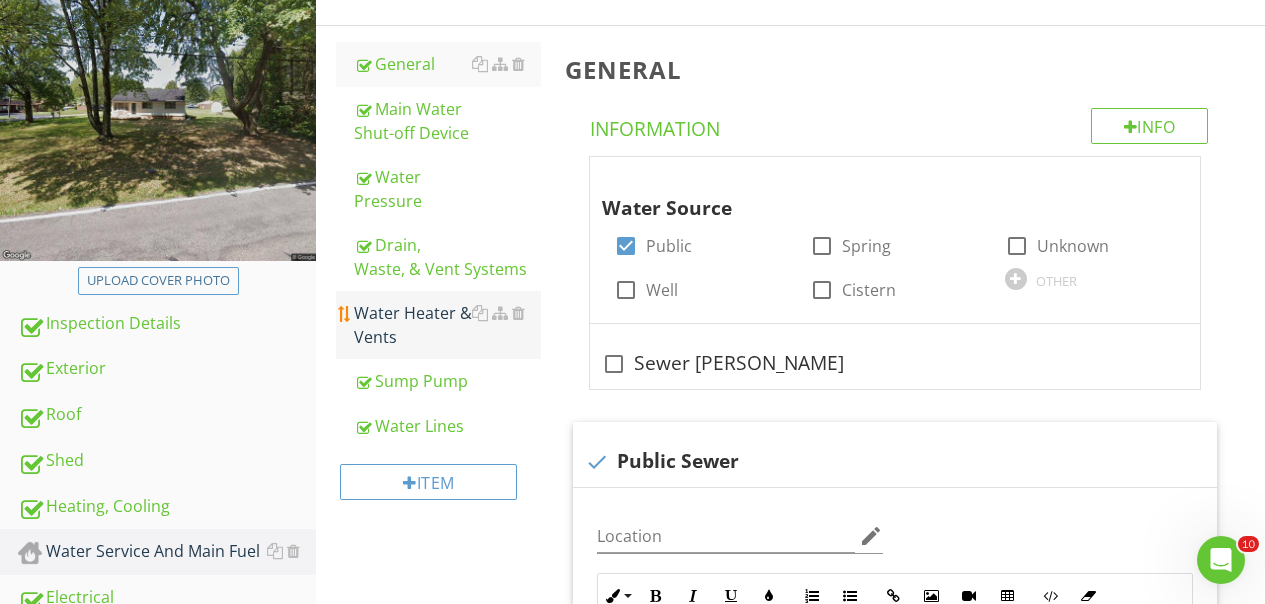click on "Water Heater & Vents" at bounding box center [447, 325] 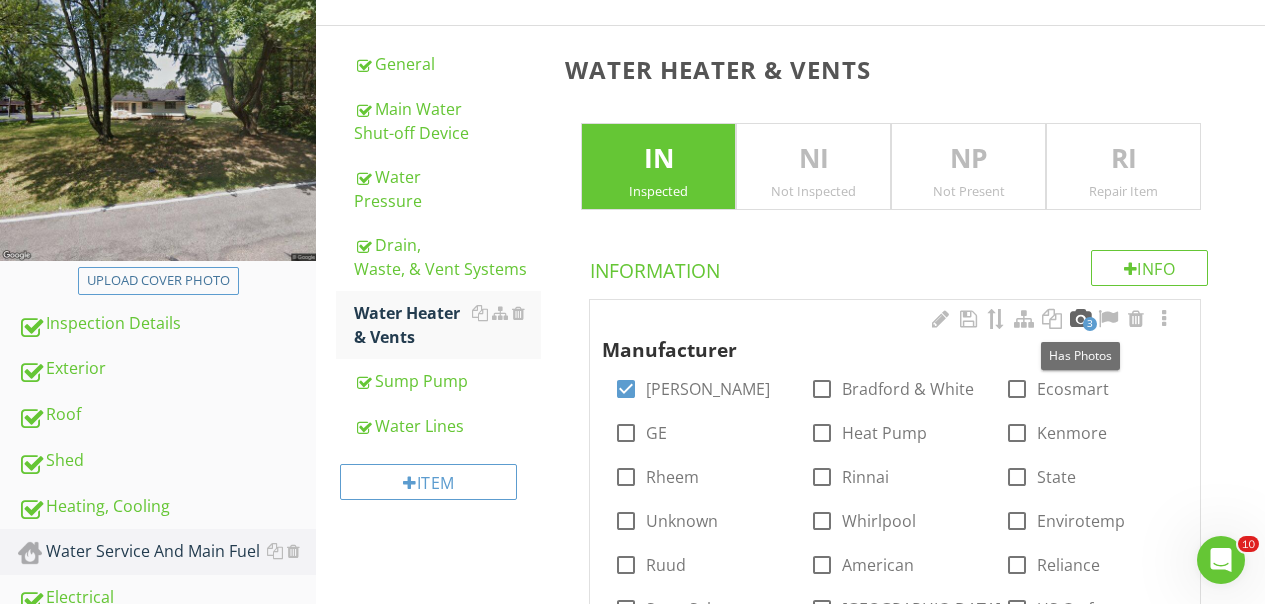 click at bounding box center [1080, 319] 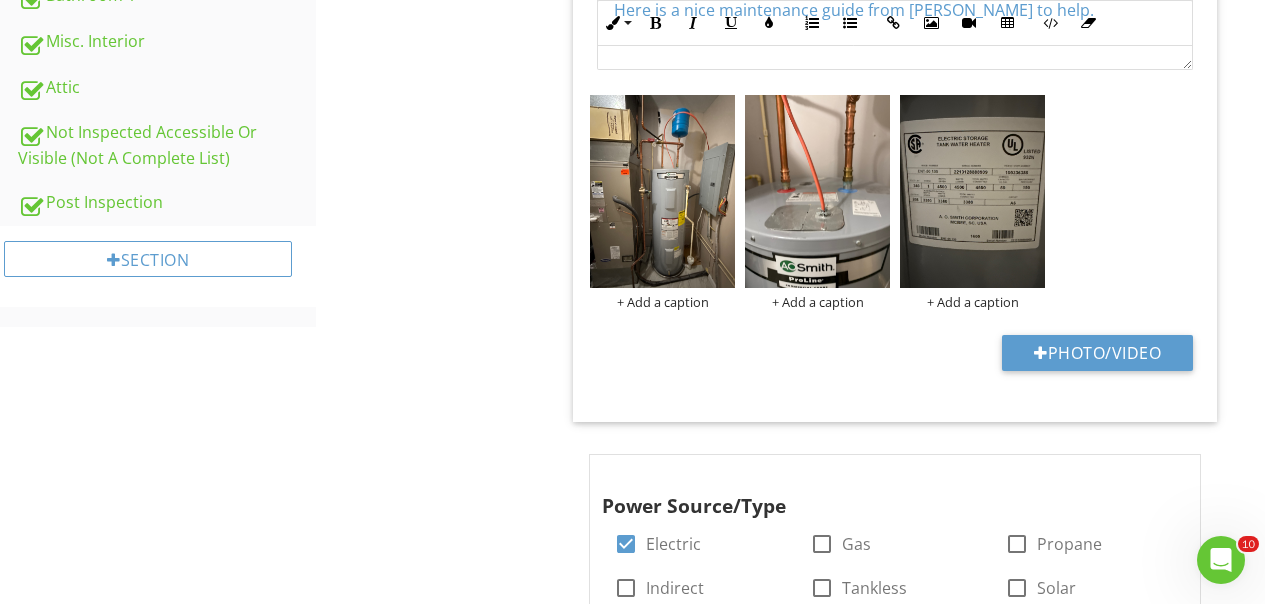 scroll, scrollTop: 1225, scrollLeft: 0, axis: vertical 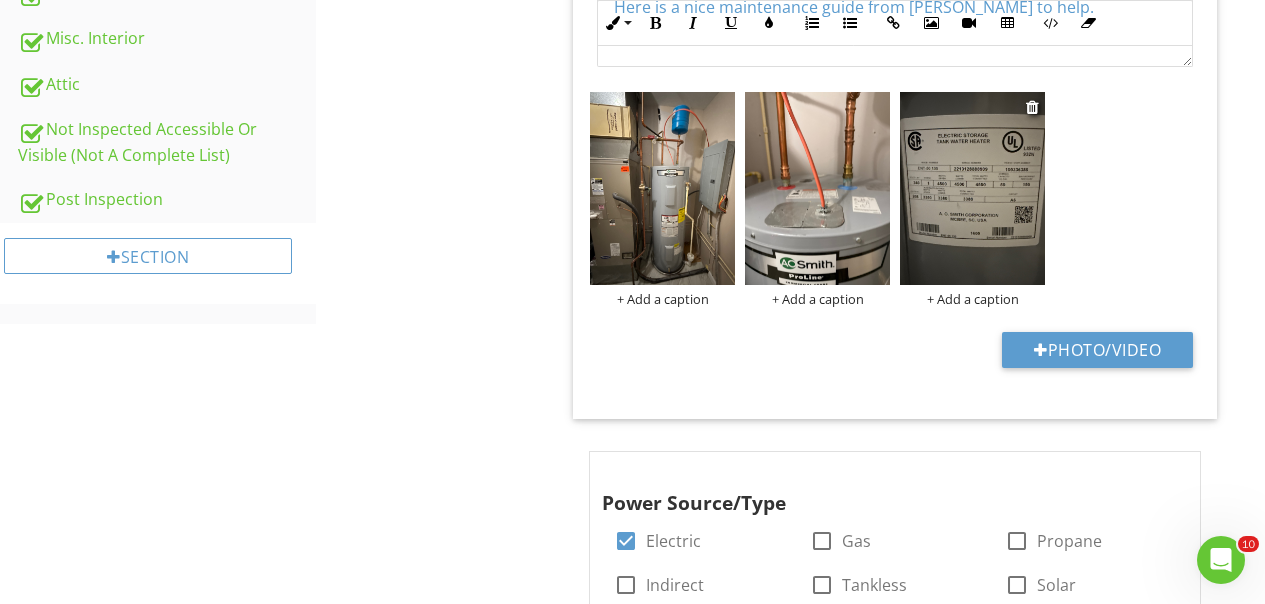 click at bounding box center [972, 188] 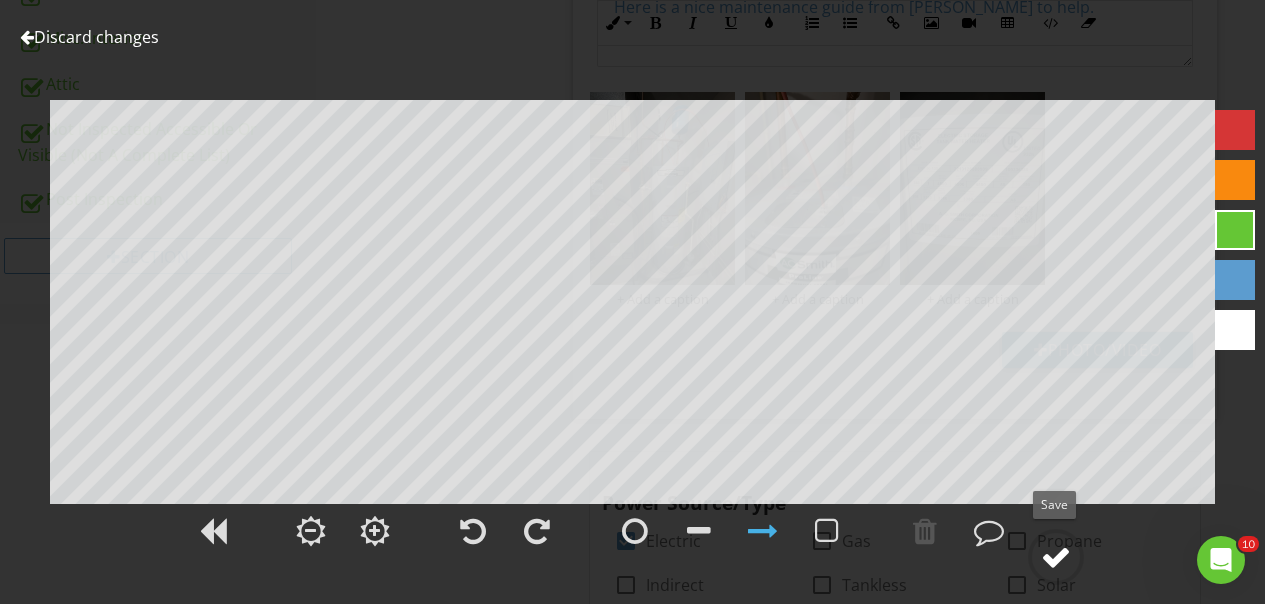 click at bounding box center (1056, 557) 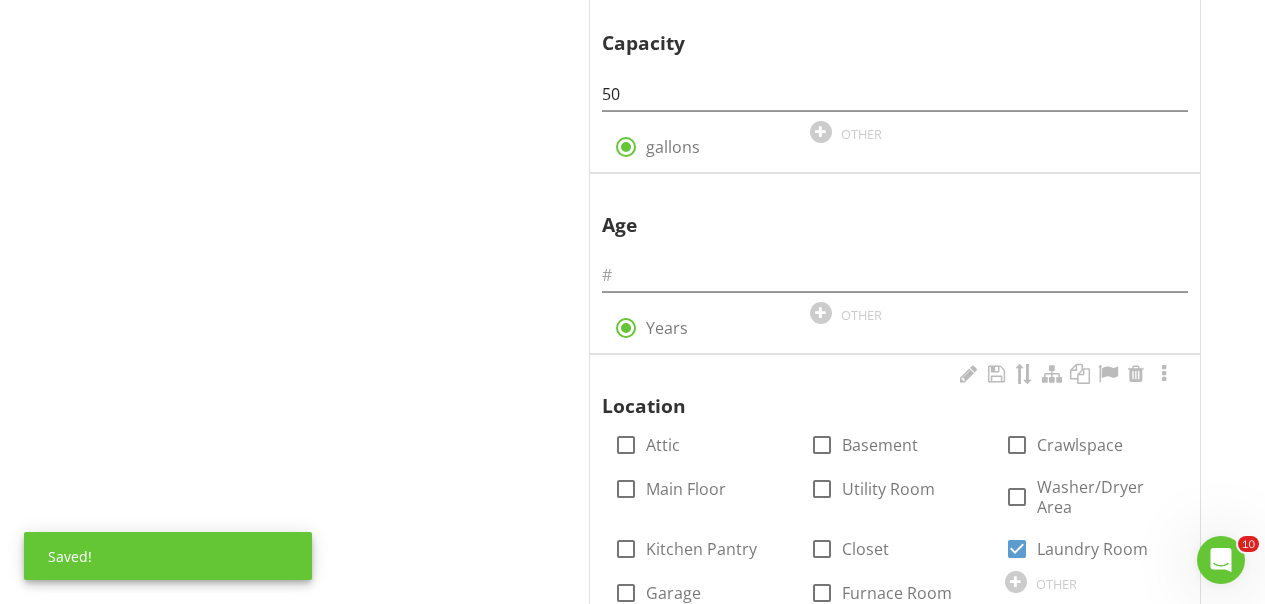 scroll, scrollTop: 1878, scrollLeft: 0, axis: vertical 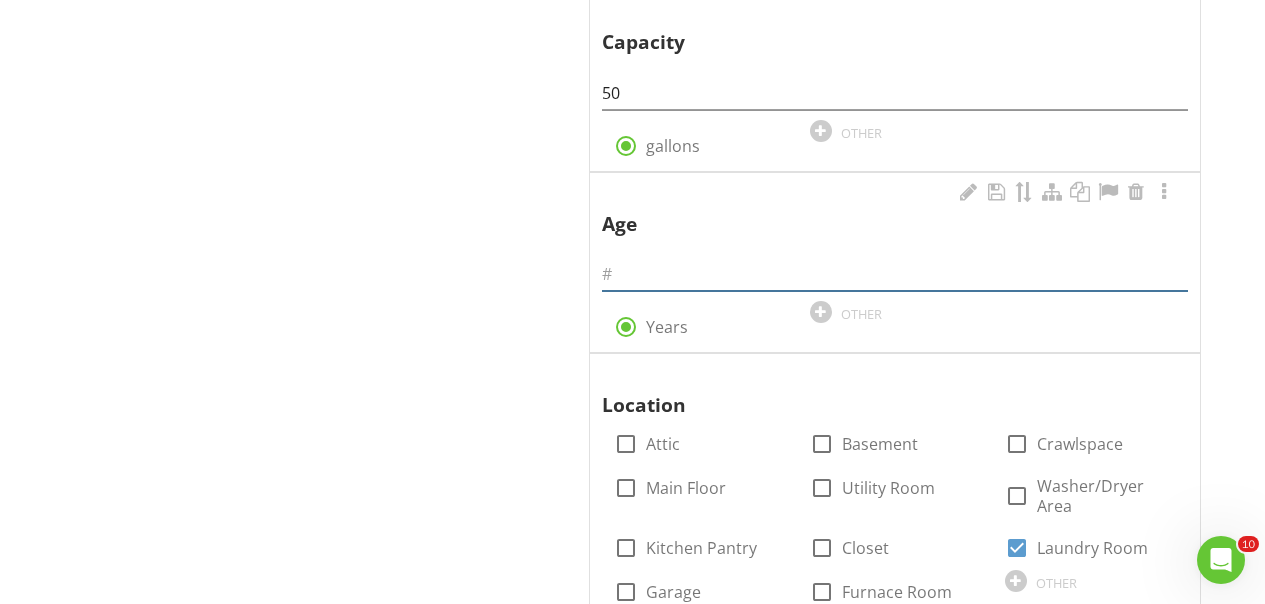 click at bounding box center (895, 274) 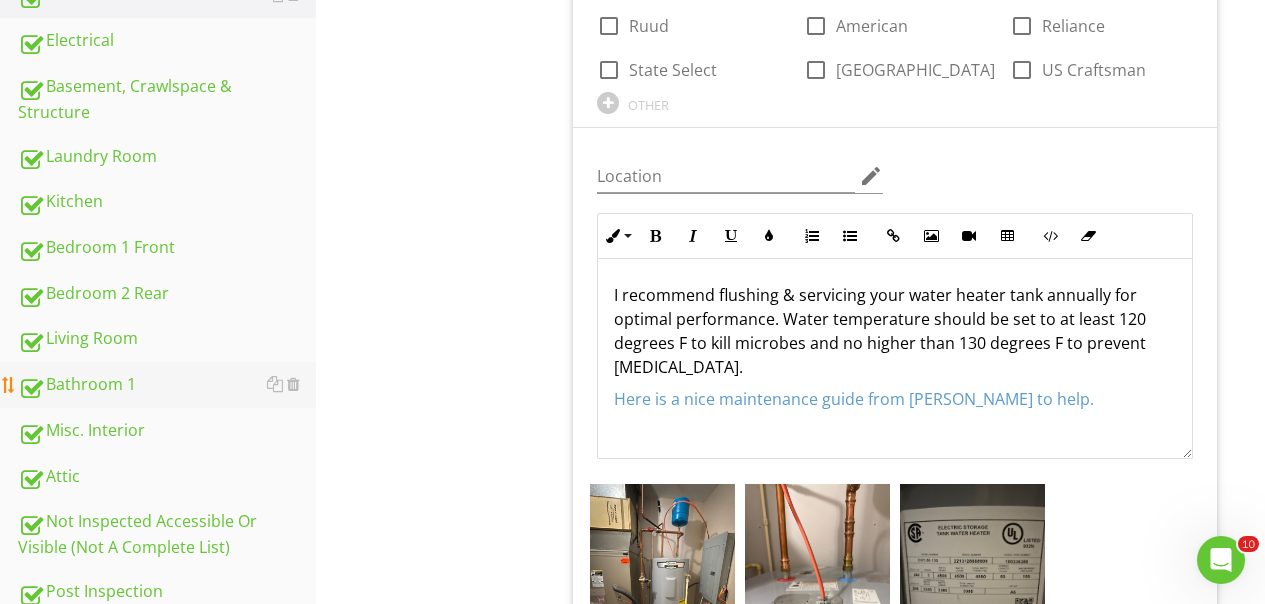 scroll, scrollTop: 942, scrollLeft: 0, axis: vertical 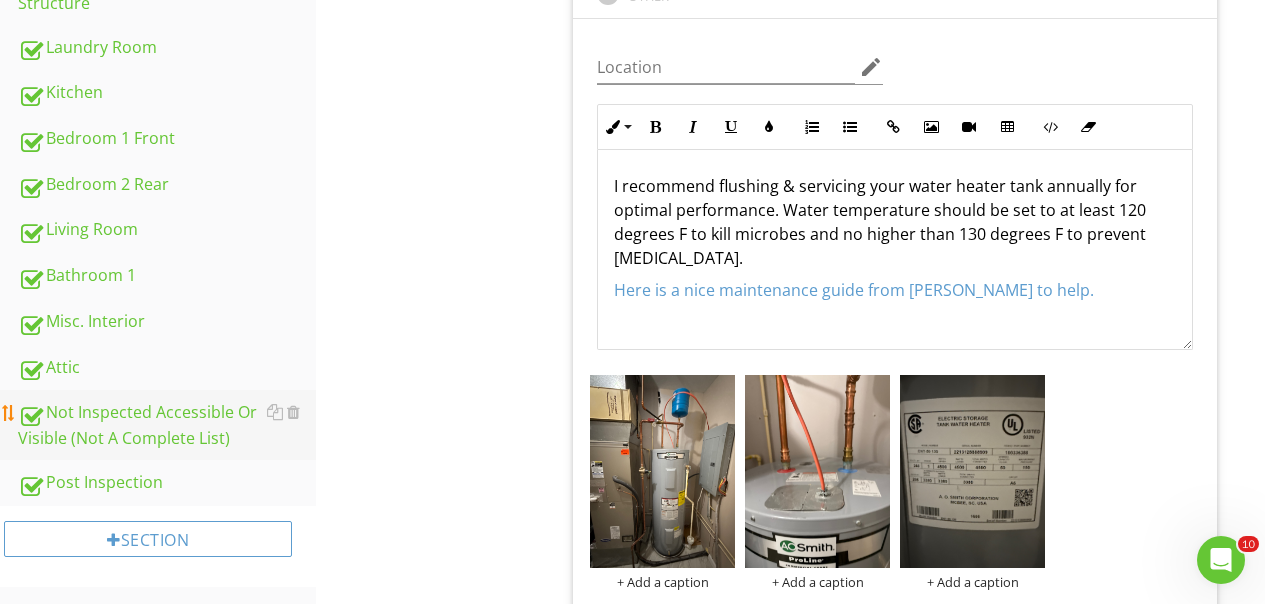 type on "3" 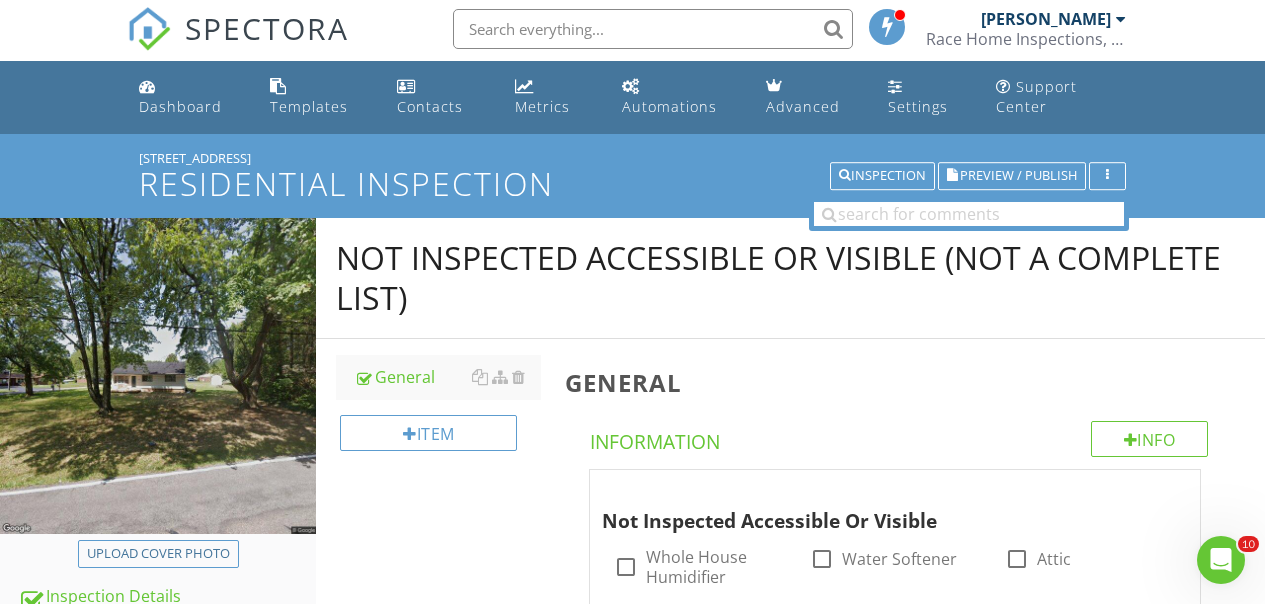 scroll, scrollTop: 0, scrollLeft: 0, axis: both 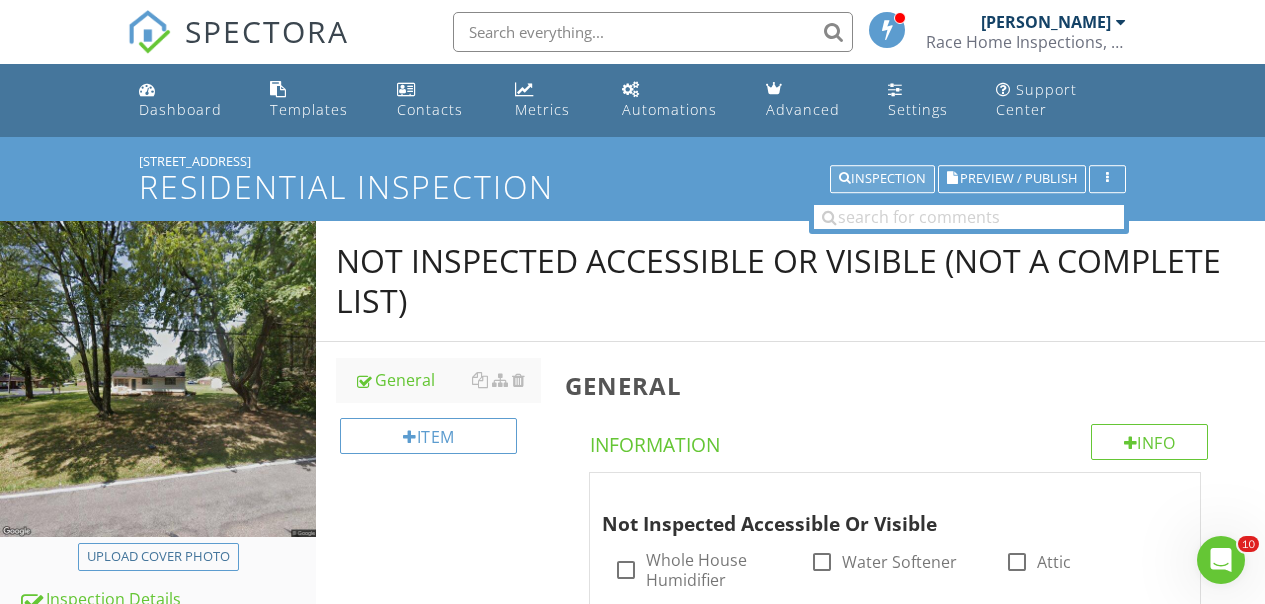 click on "Inspection" at bounding box center [882, 179] 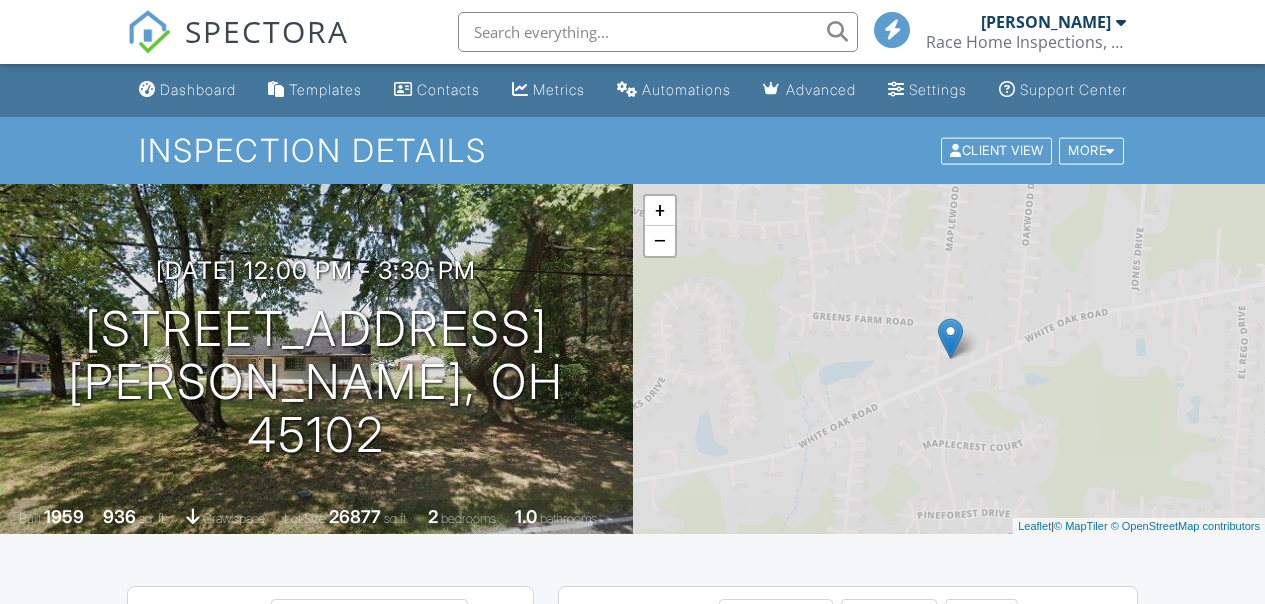 scroll, scrollTop: 0, scrollLeft: 0, axis: both 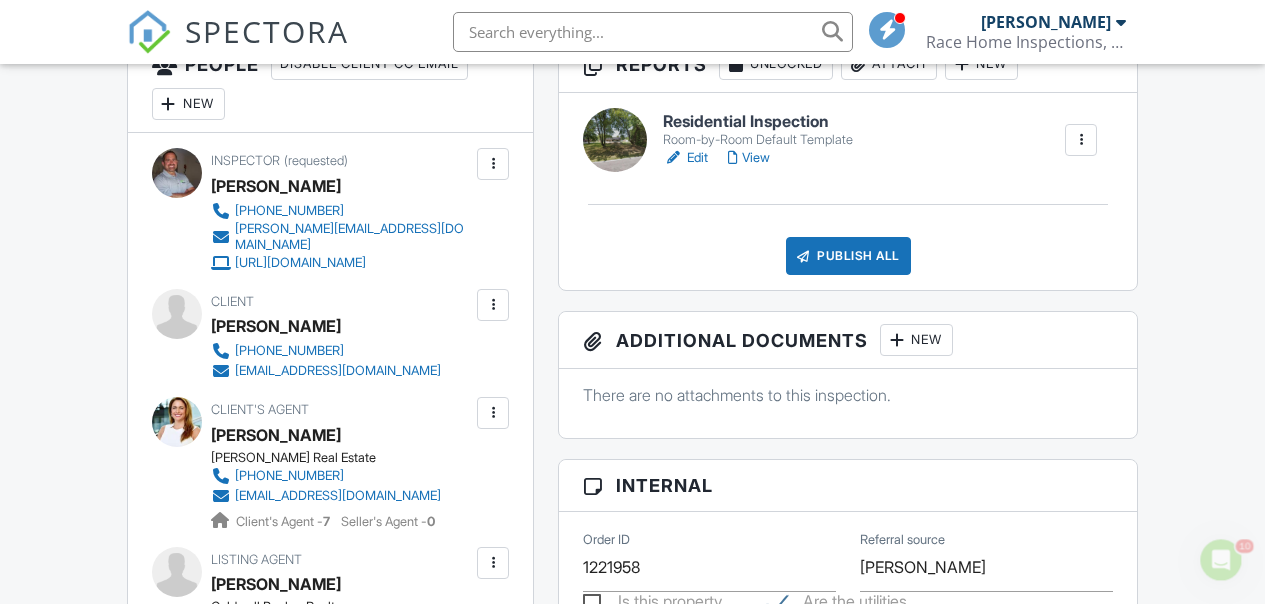 click on "View" at bounding box center (749, 158) 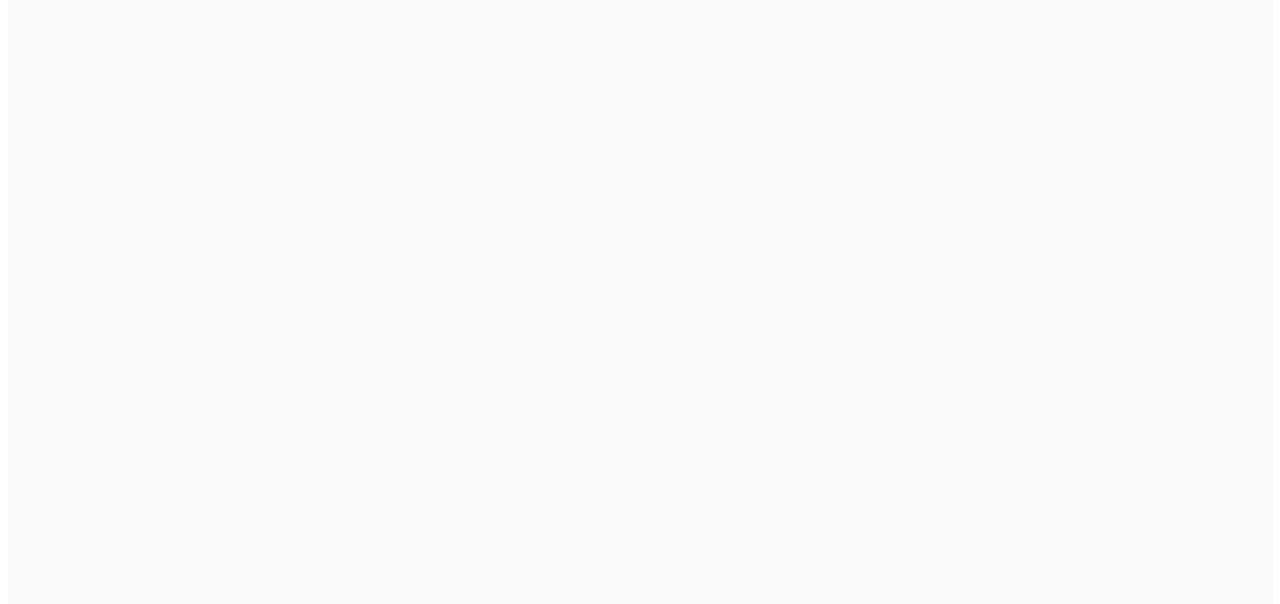 scroll, scrollTop: 0, scrollLeft: 0, axis: both 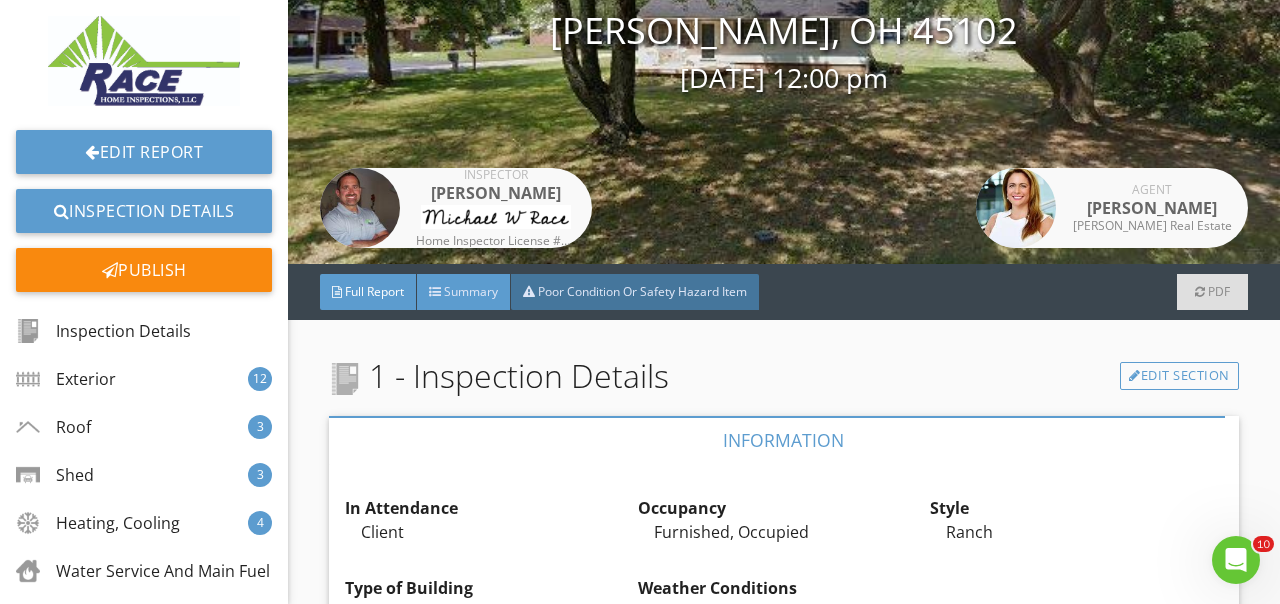 click on "Summary" at bounding box center [471, 291] 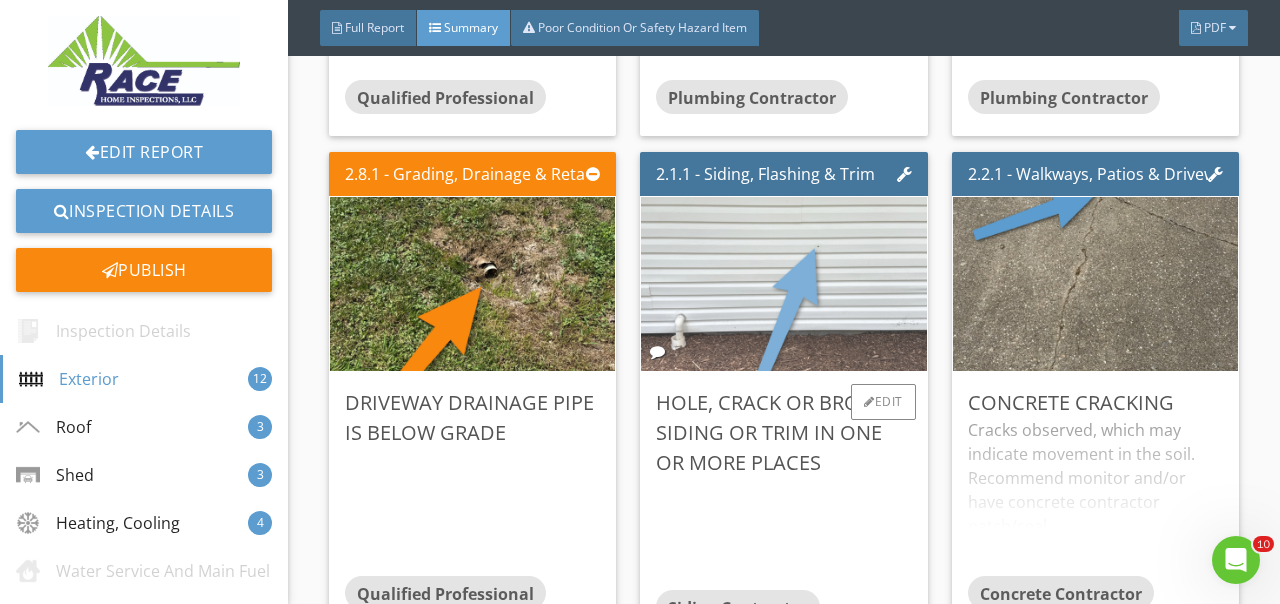 scroll, scrollTop: 914, scrollLeft: 0, axis: vertical 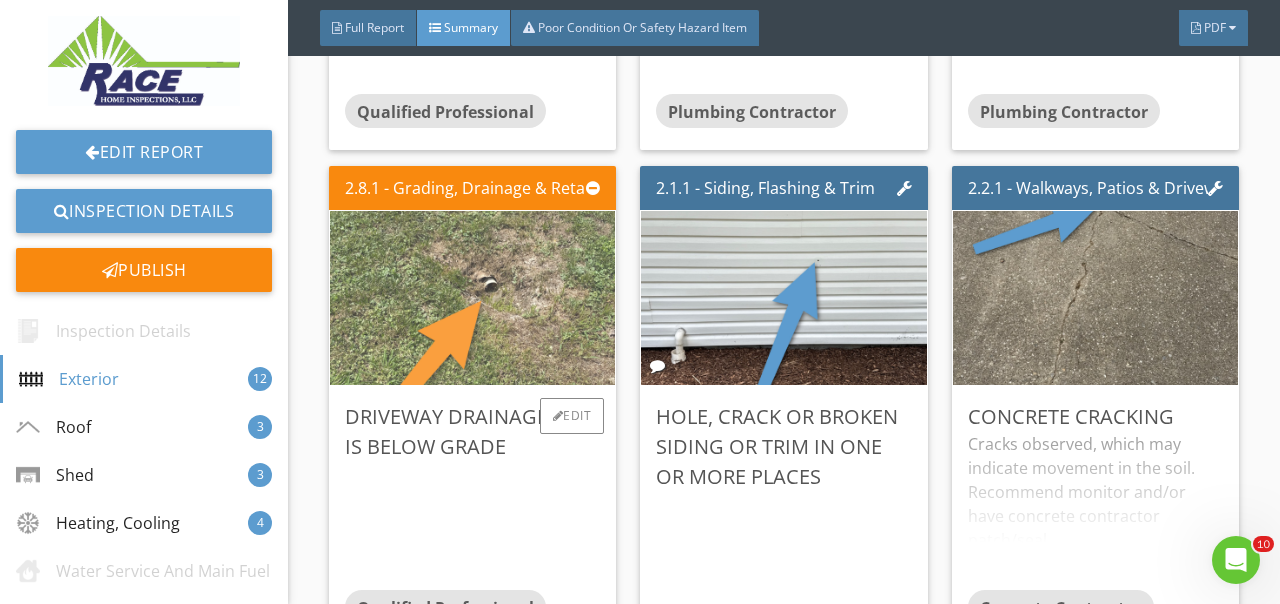 click at bounding box center (473, 298) 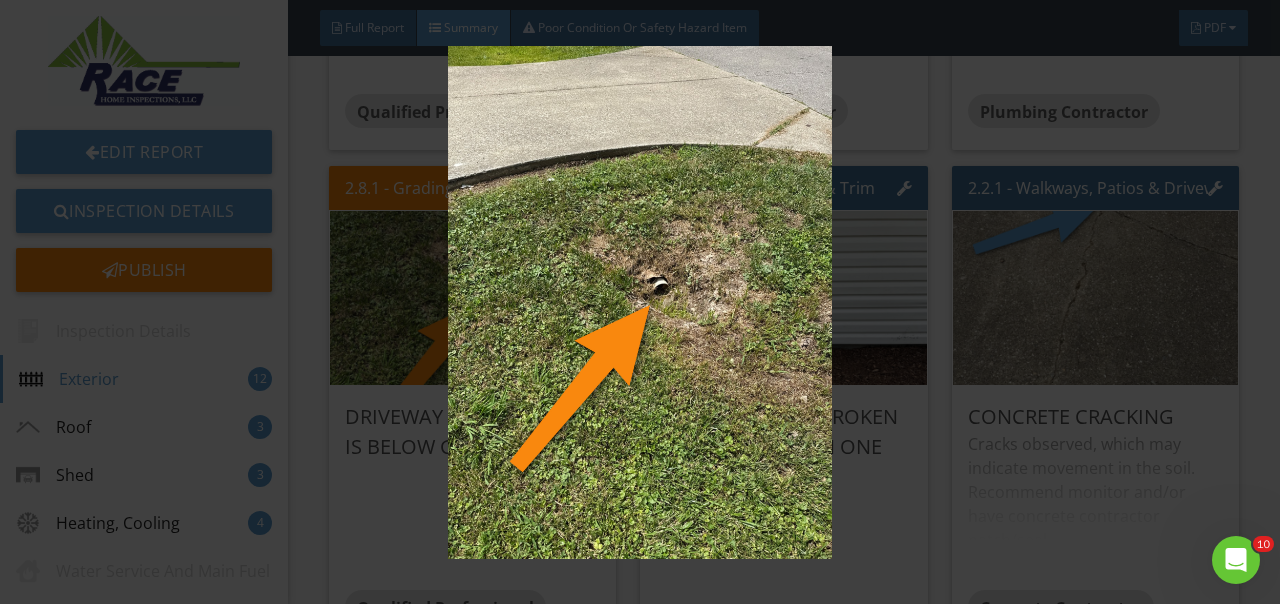 click at bounding box center (640, 302) 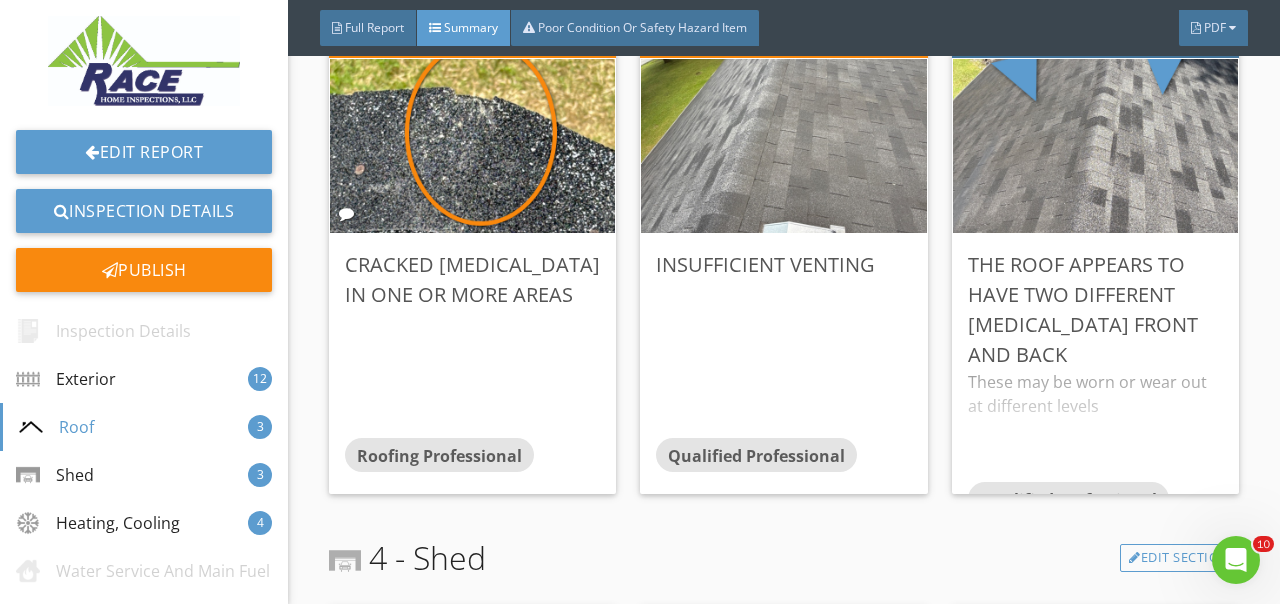 scroll, scrollTop: 2652, scrollLeft: 0, axis: vertical 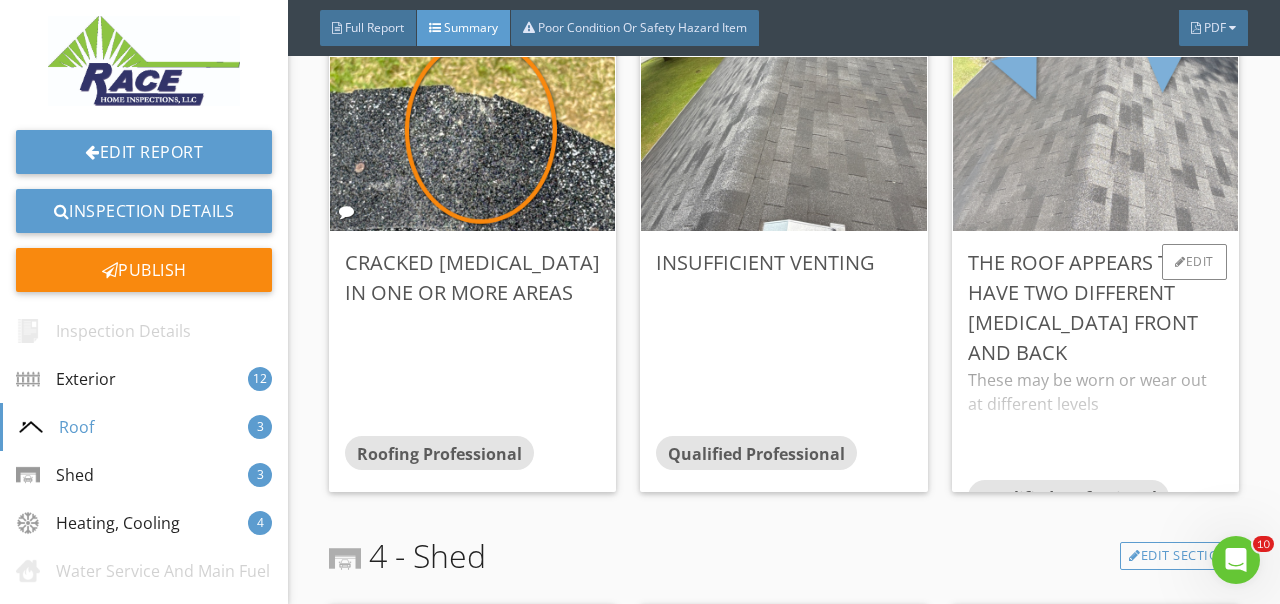 click at bounding box center [1095, 144] 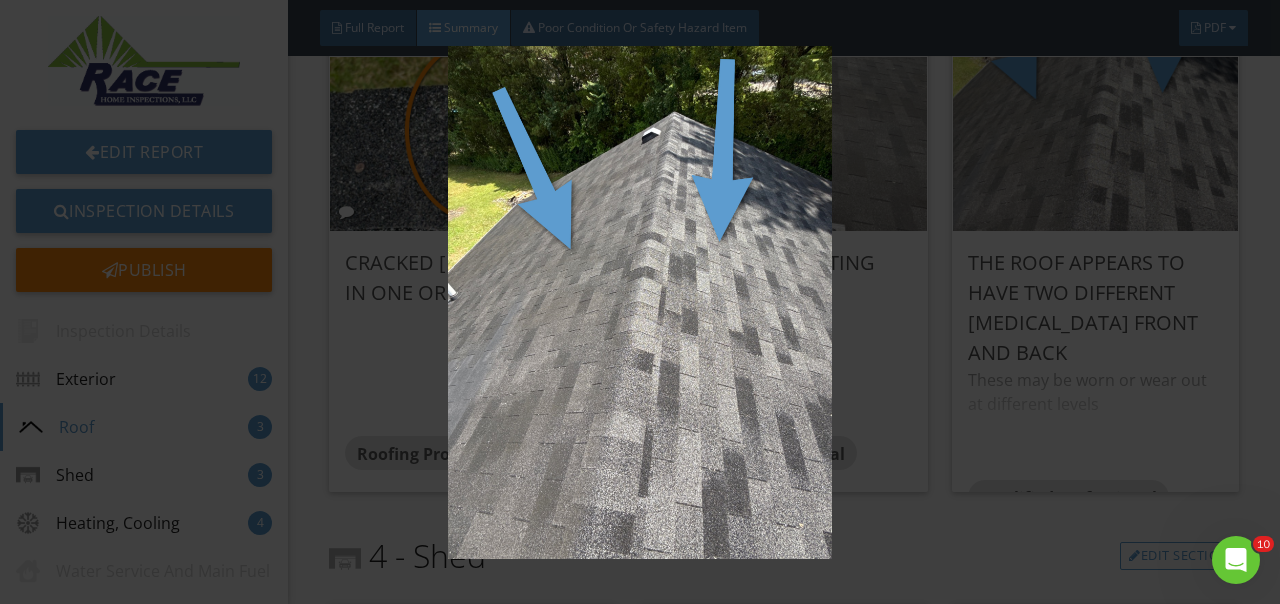 click at bounding box center [640, 302] 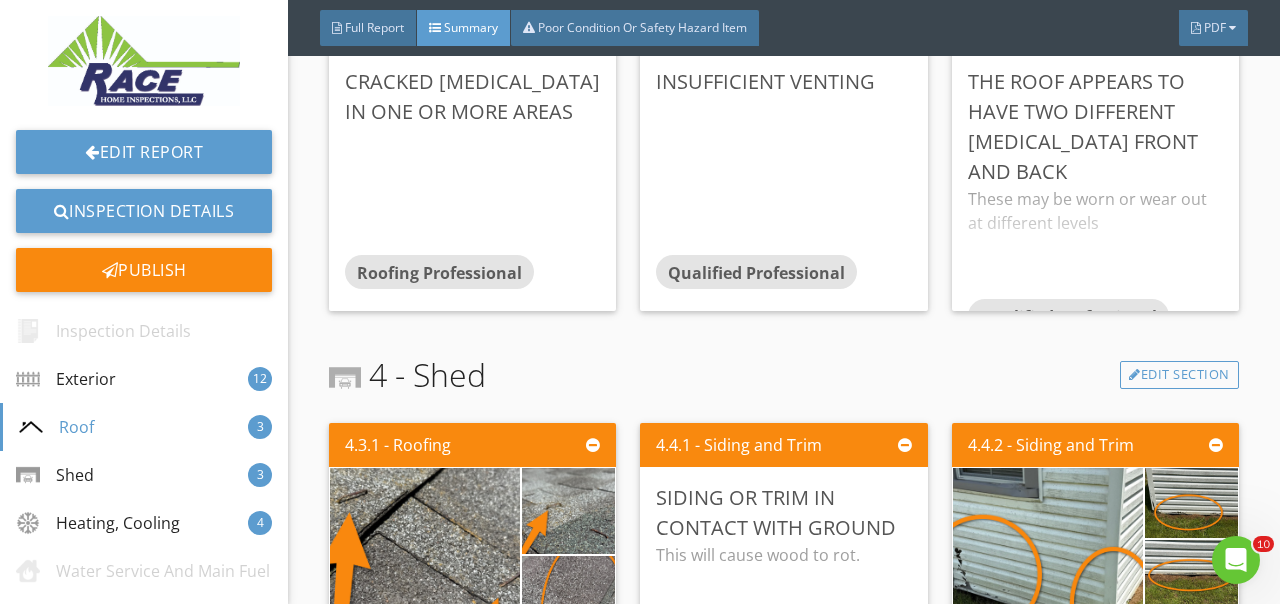 scroll, scrollTop: 2793, scrollLeft: 0, axis: vertical 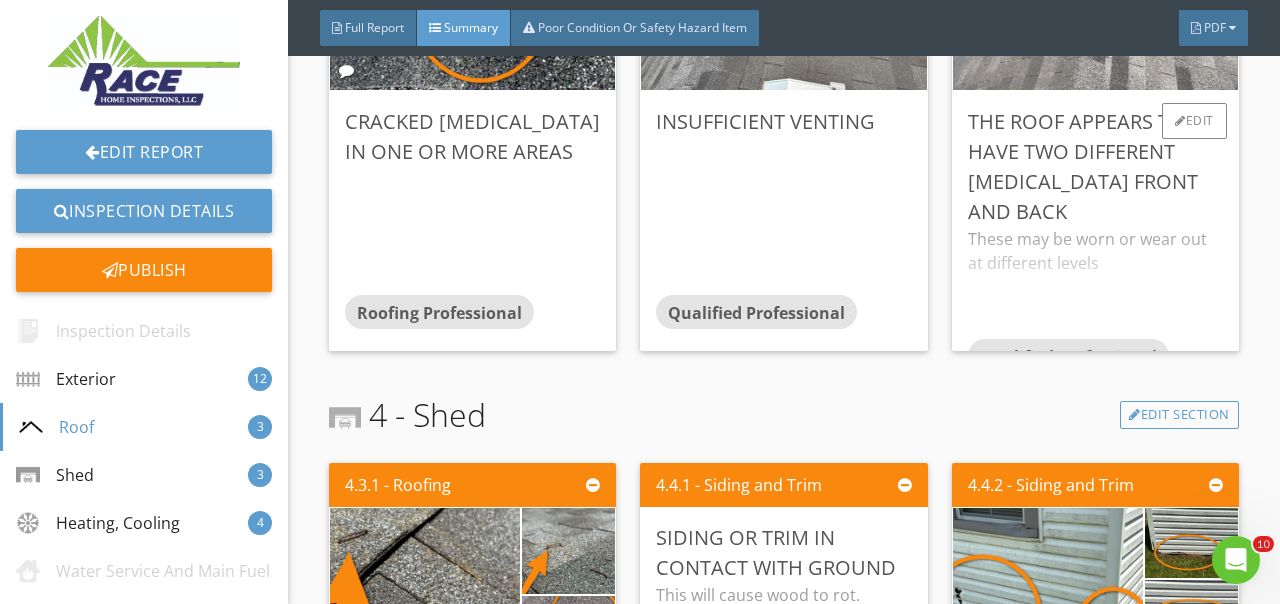click on "The roof appears to have two different shingles front and back" at bounding box center (1095, 167) 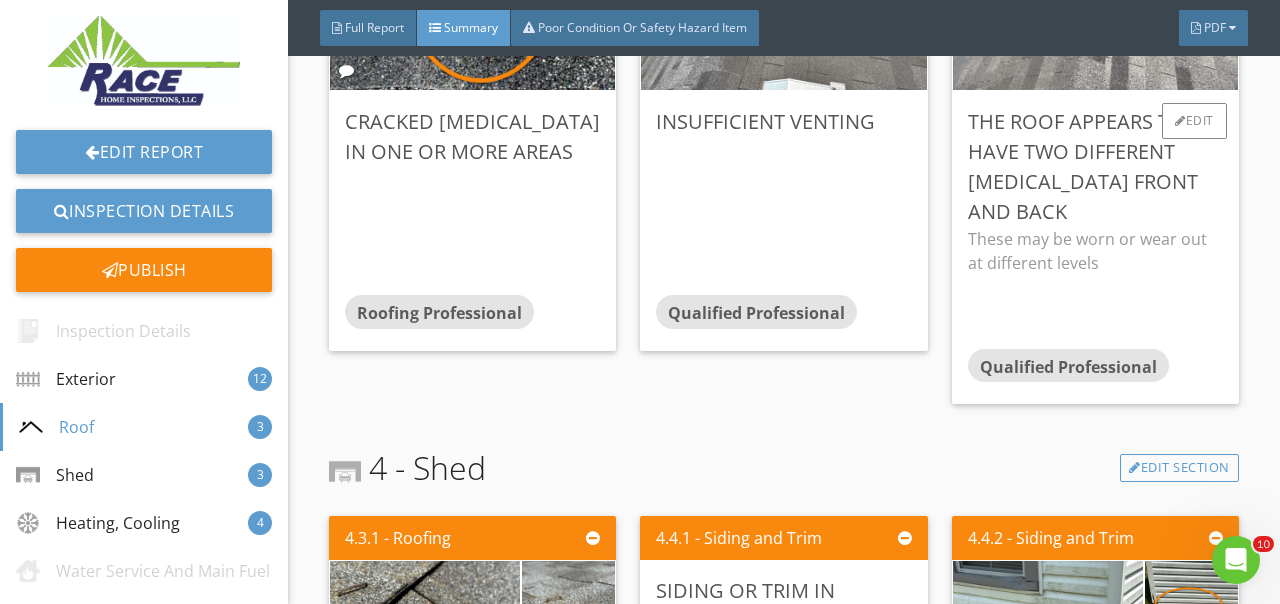 click on "The roof appears to have two different shingles front and back" at bounding box center [1095, 167] 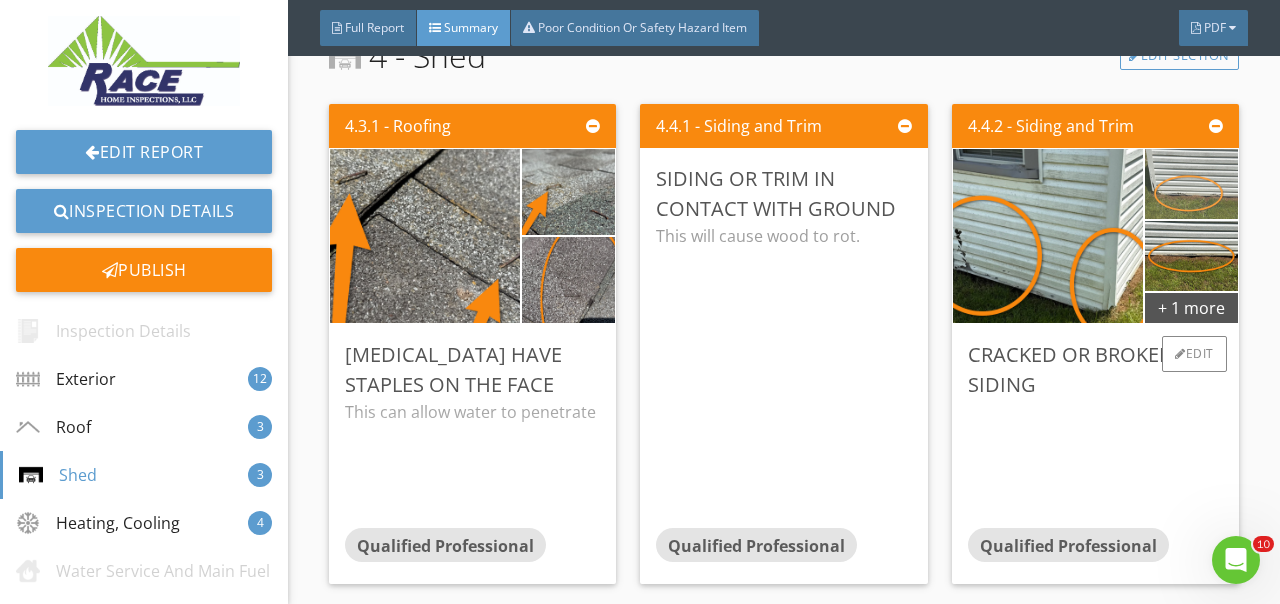 scroll, scrollTop: 3149, scrollLeft: 0, axis: vertical 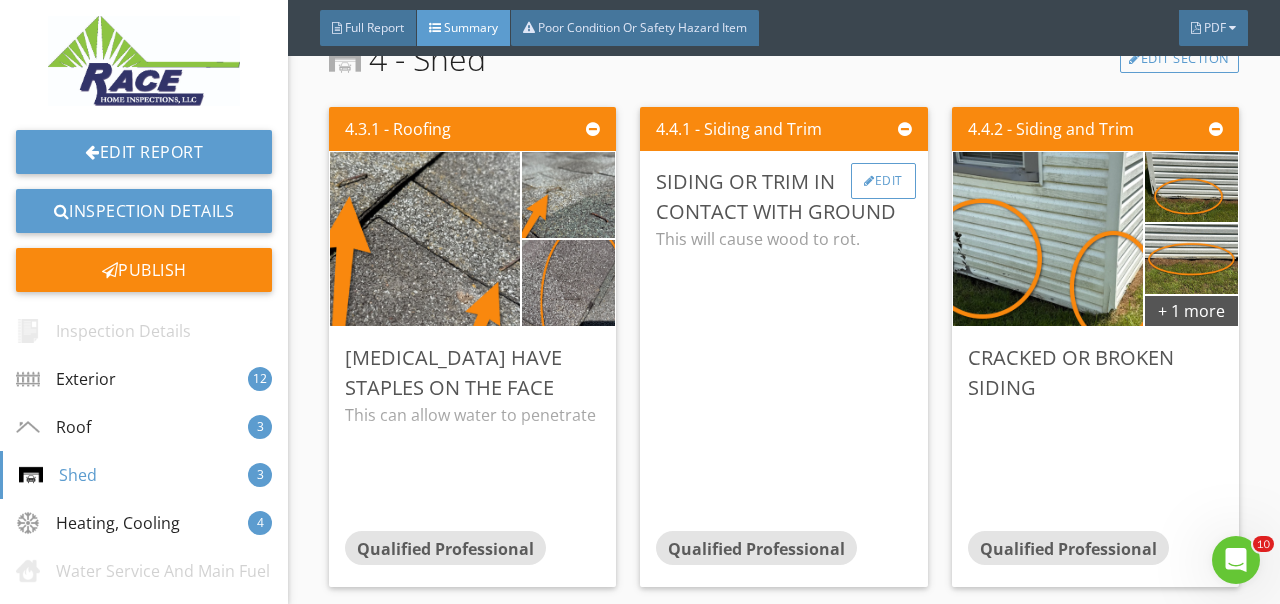 click on "Edit" at bounding box center (883, 181) 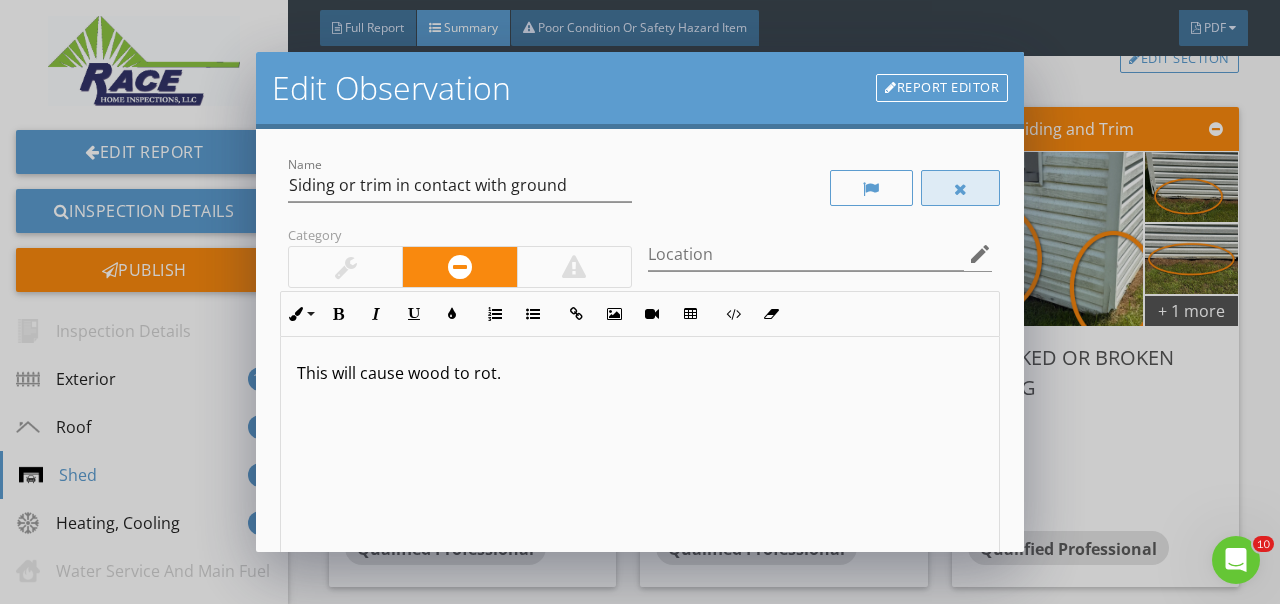 click at bounding box center (961, 189) 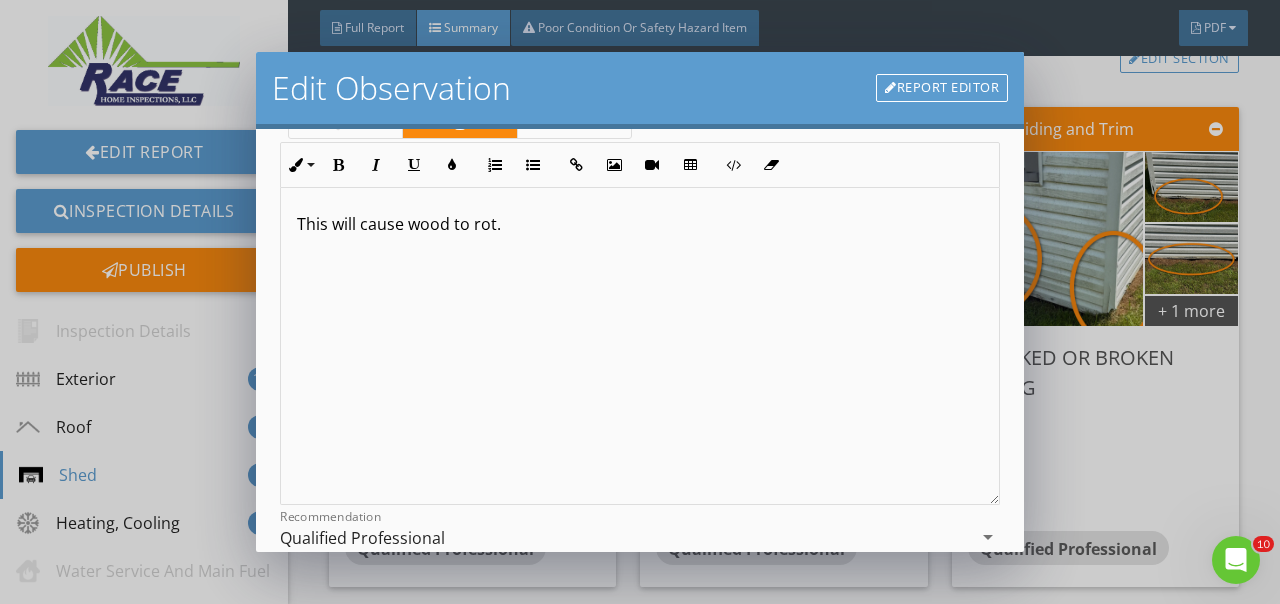 scroll, scrollTop: 364, scrollLeft: 0, axis: vertical 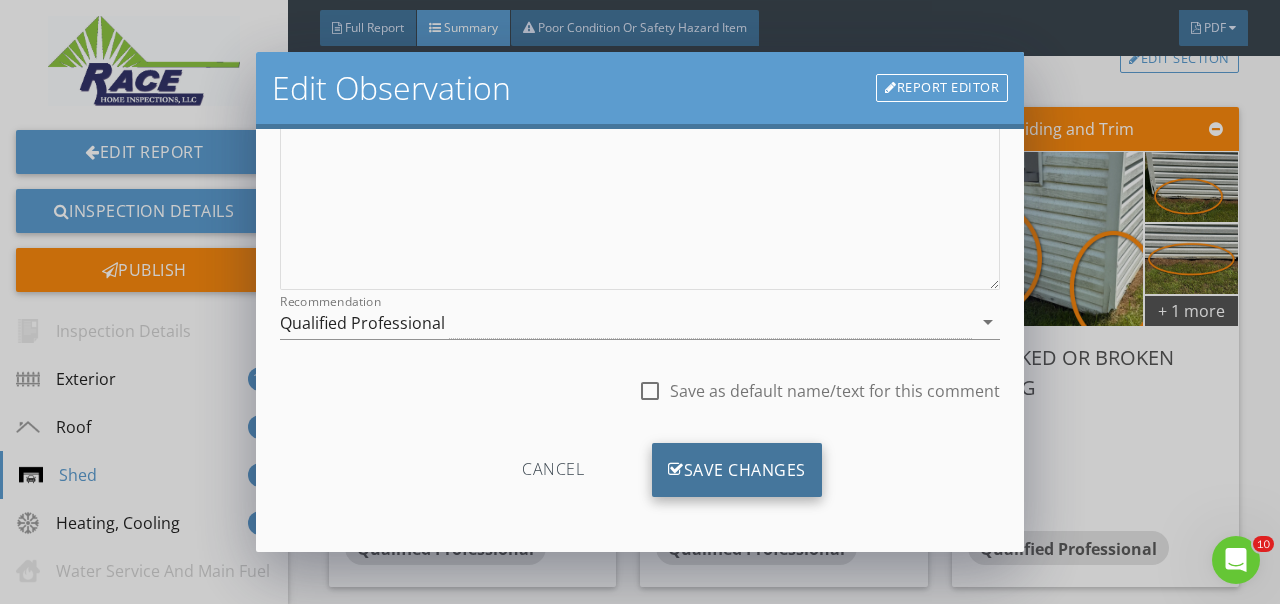 click on "Save Changes" at bounding box center [737, 470] 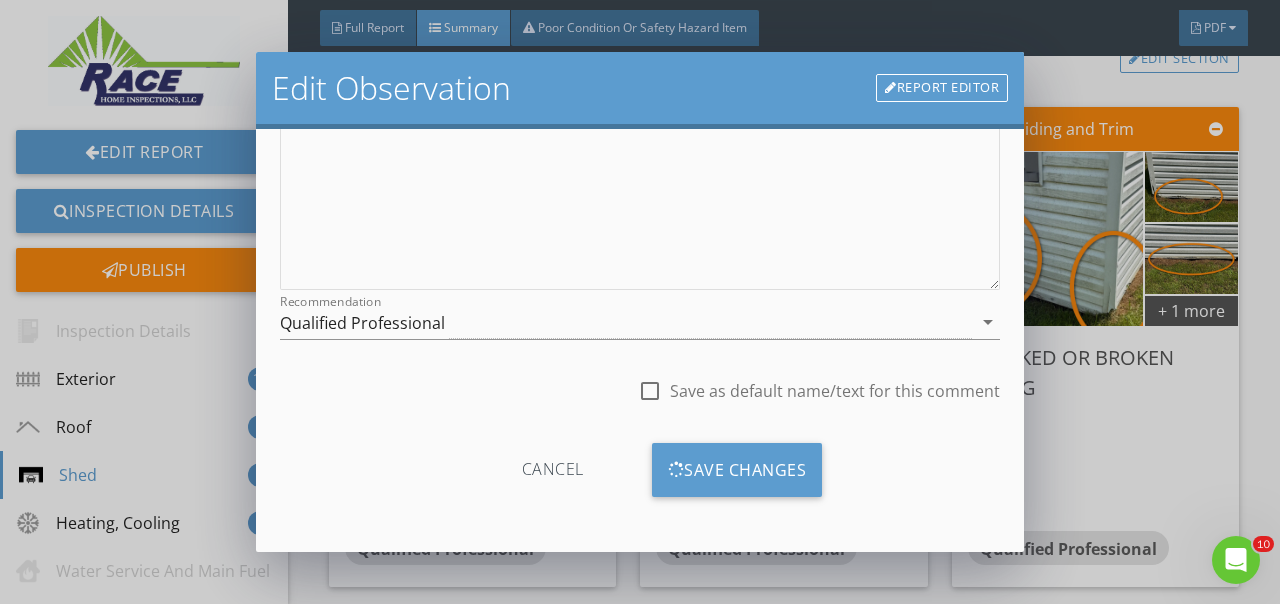 scroll, scrollTop: 127, scrollLeft: 0, axis: vertical 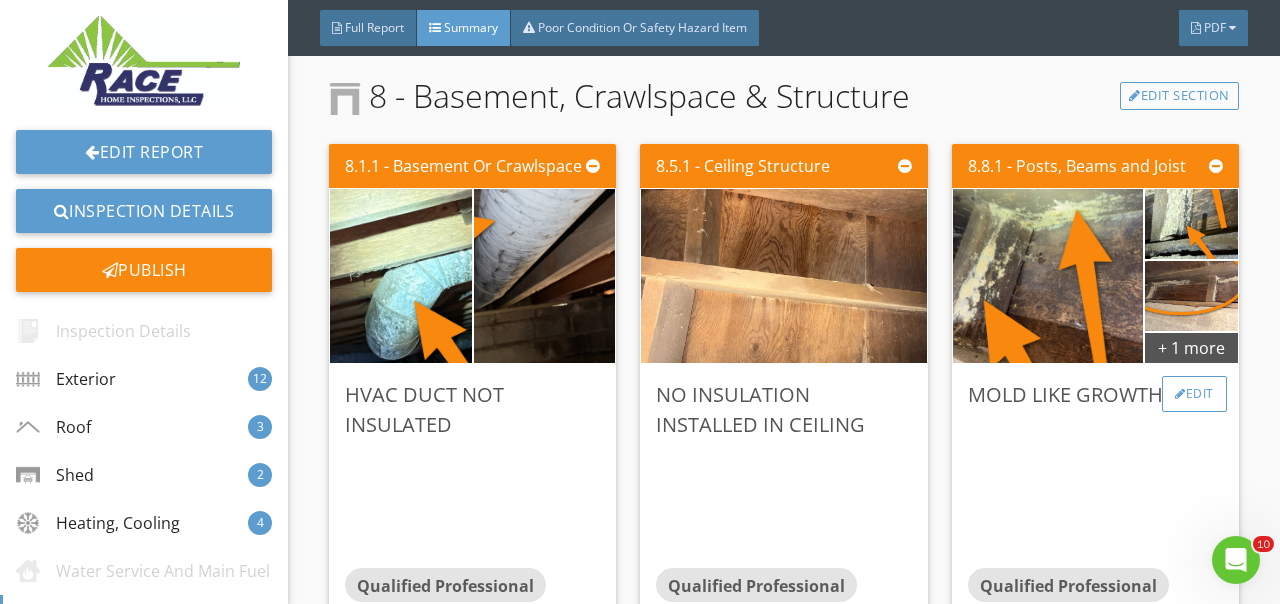 click on "Edit" at bounding box center (1194, 394) 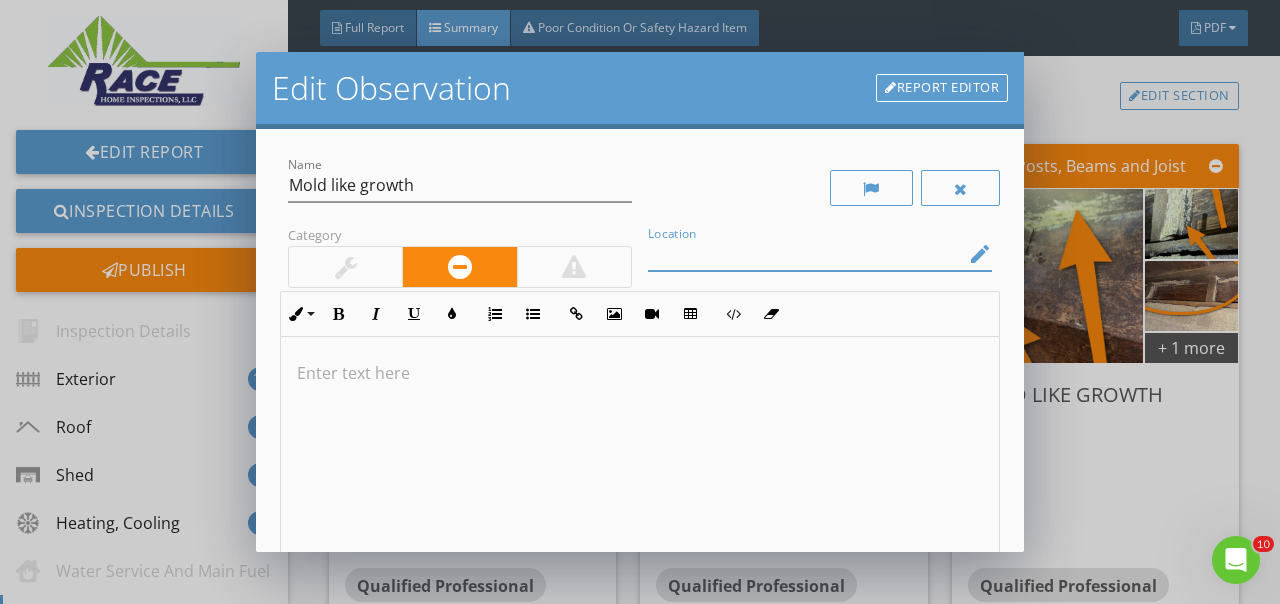 click at bounding box center (806, 254) 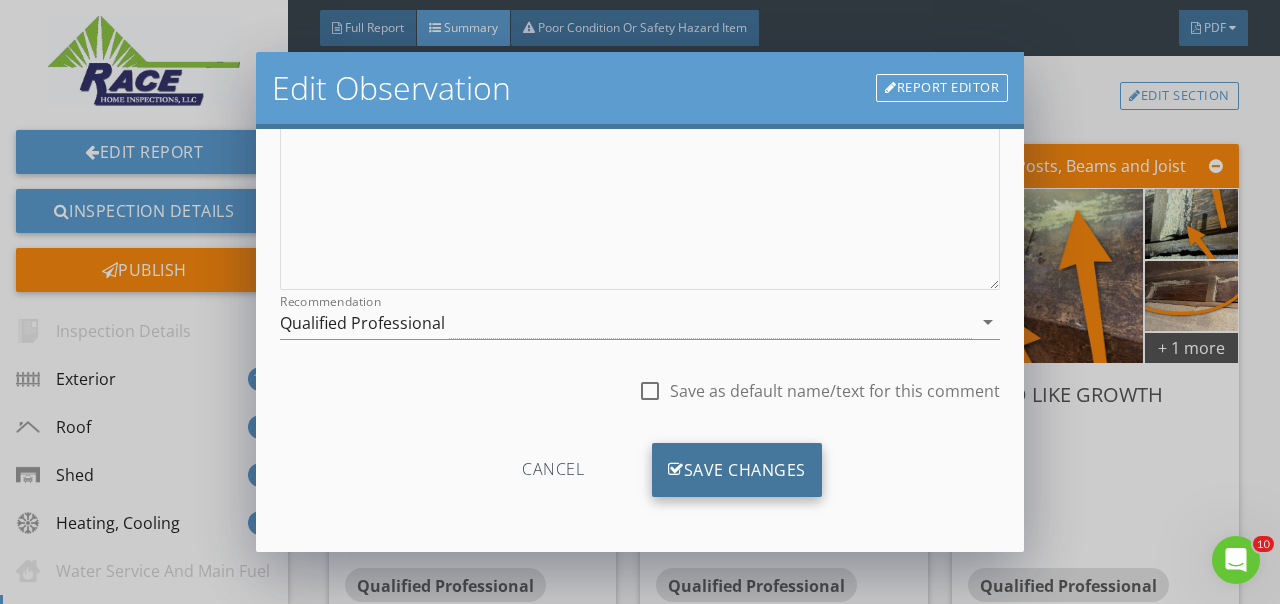 type on "Crawlspace" 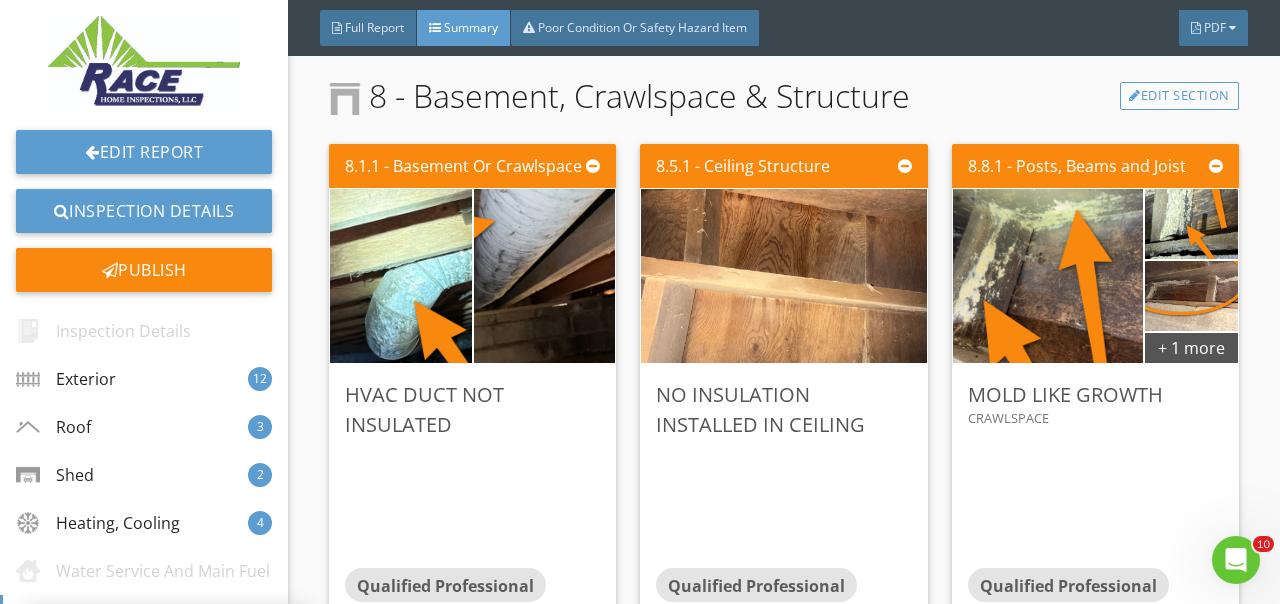 scroll, scrollTop: 127, scrollLeft: 0, axis: vertical 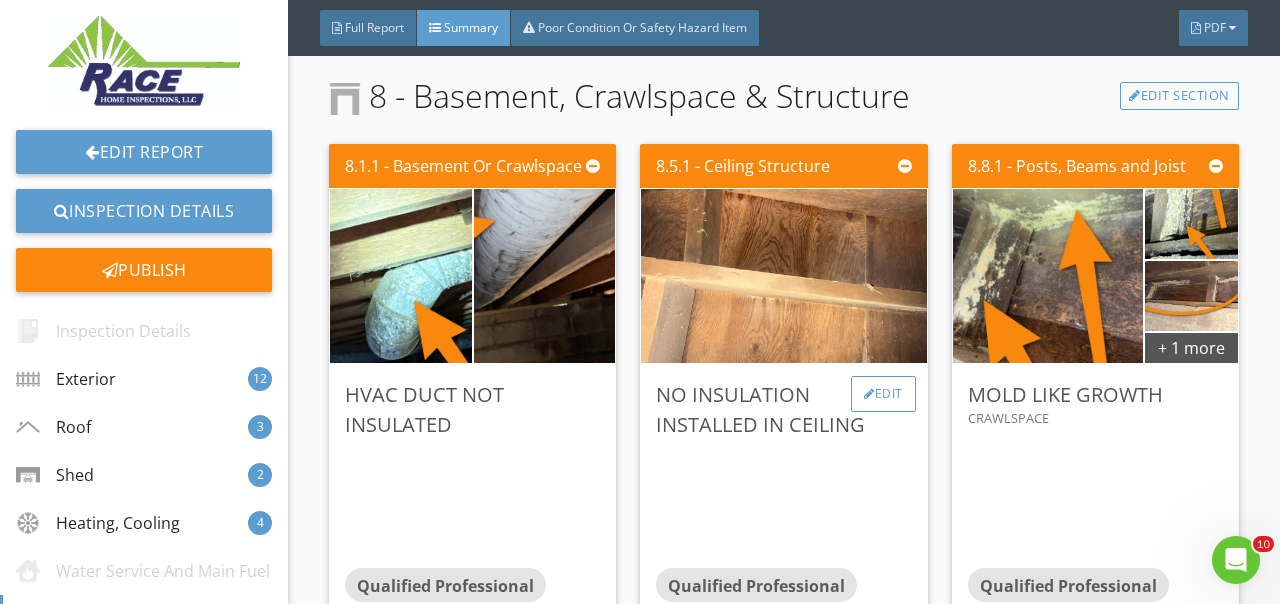 click on "Edit" at bounding box center (883, 394) 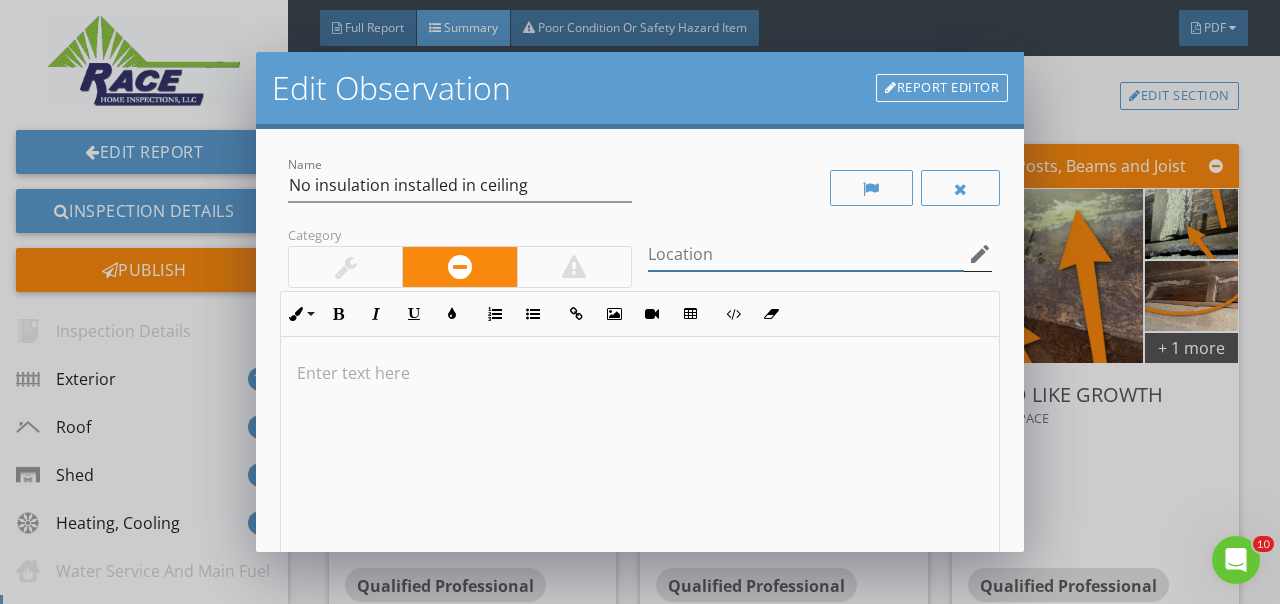 click at bounding box center (806, 254) 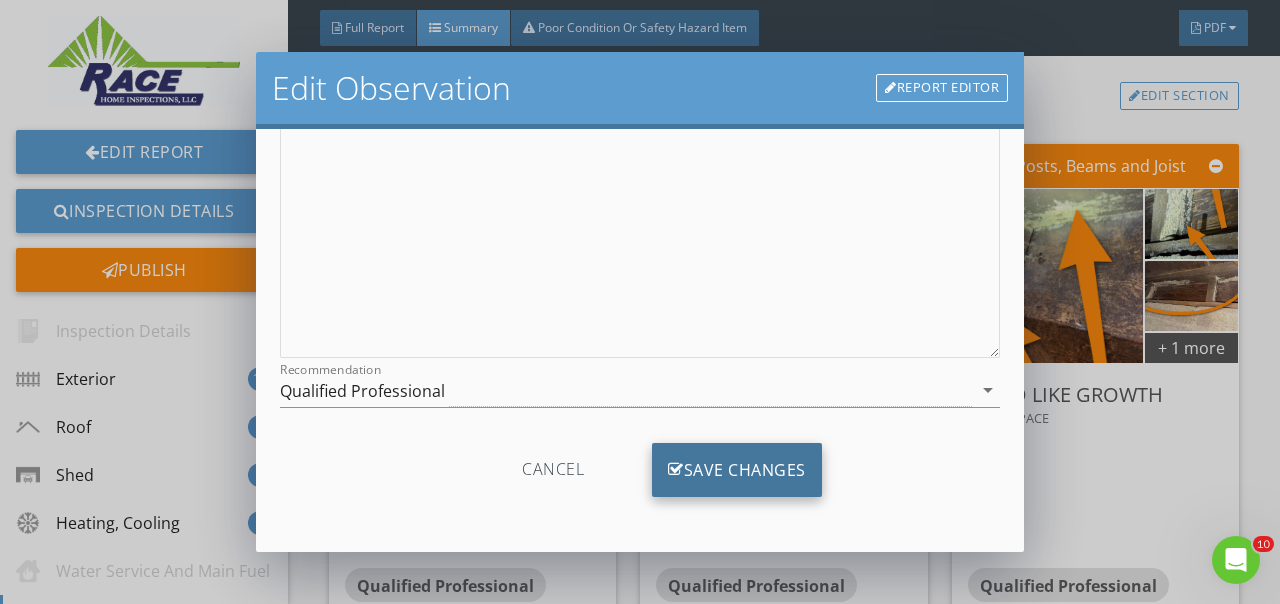 type on "Crawlspace" 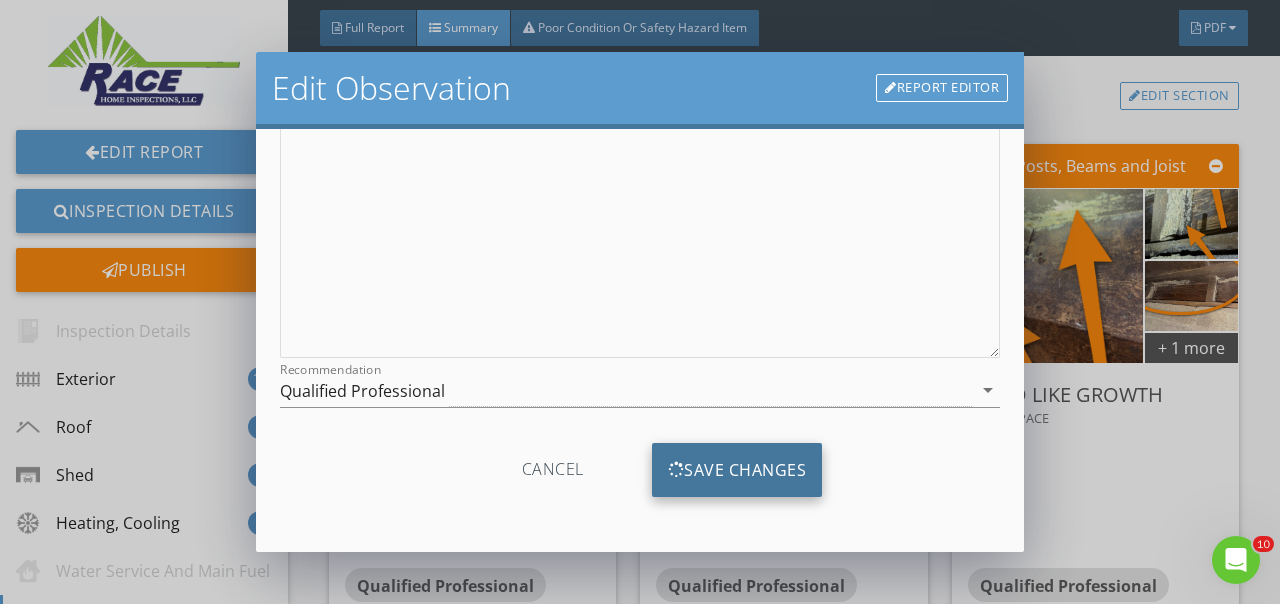 scroll, scrollTop: 59, scrollLeft: 0, axis: vertical 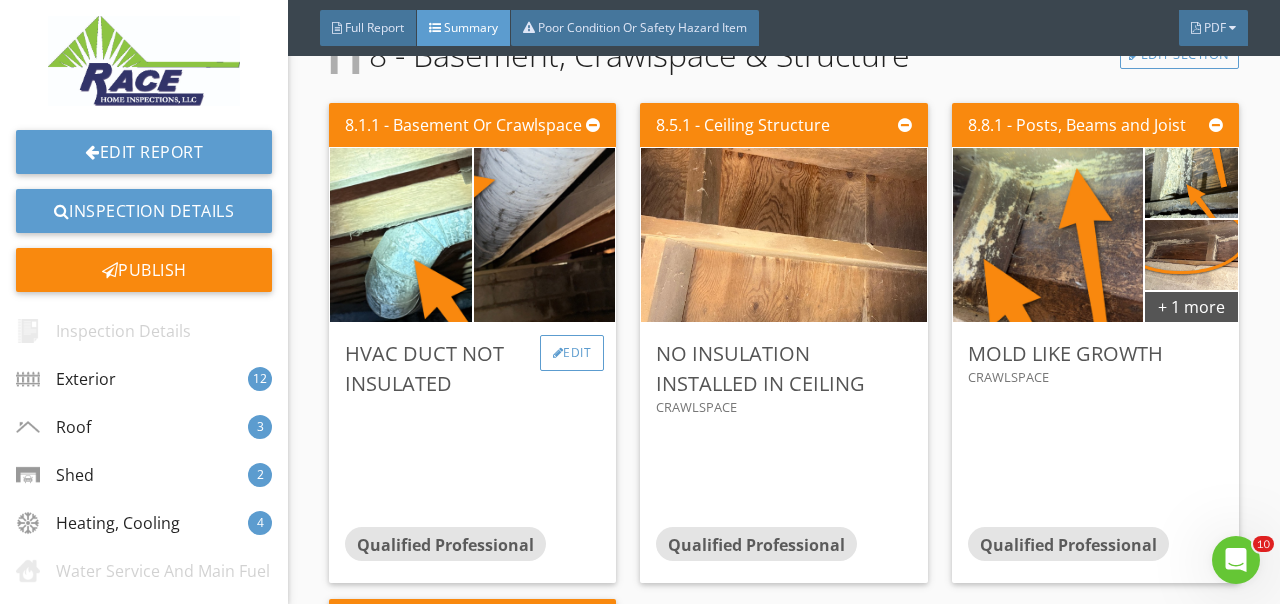 click on "Edit" at bounding box center [572, 353] 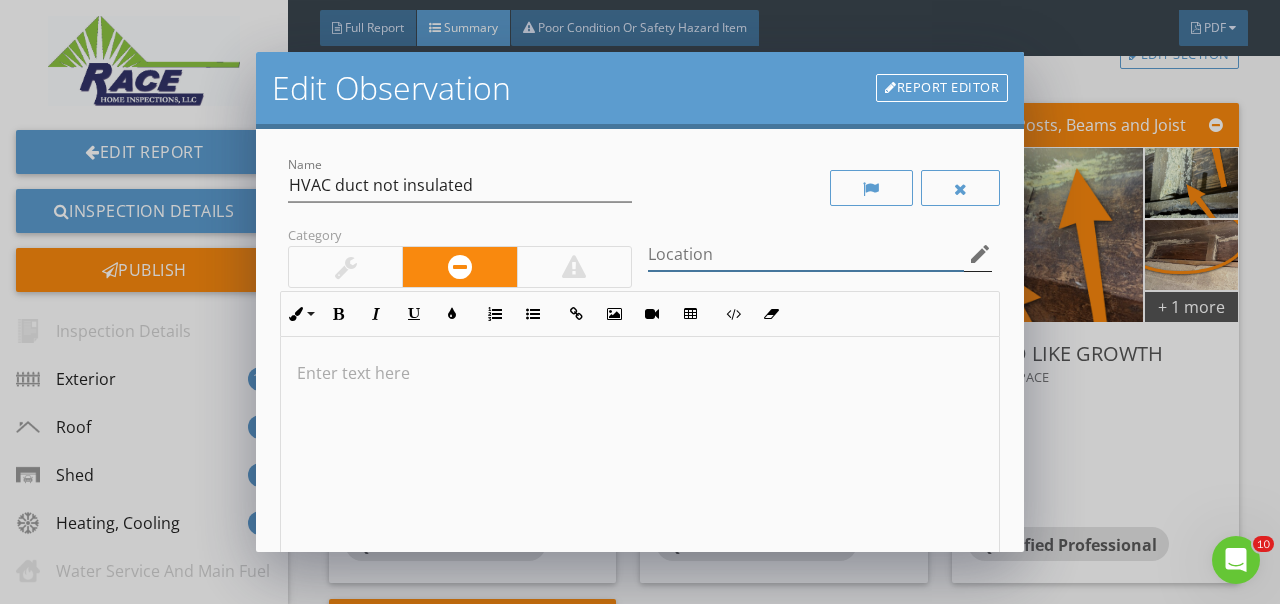 click at bounding box center (806, 254) 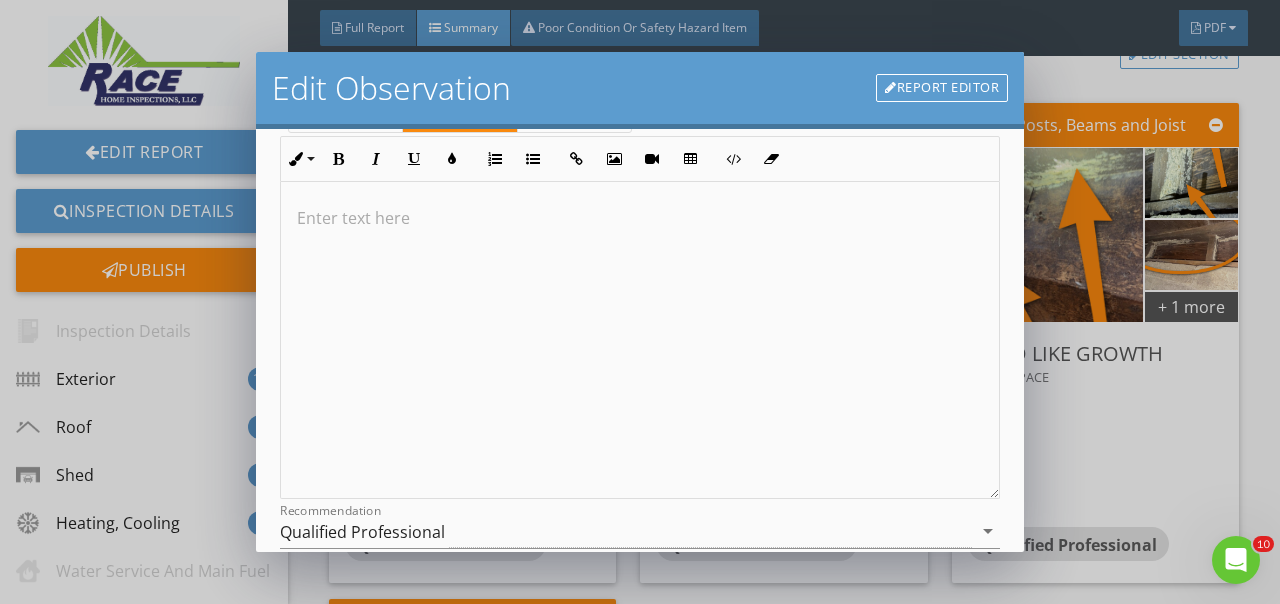 scroll, scrollTop: 296, scrollLeft: 0, axis: vertical 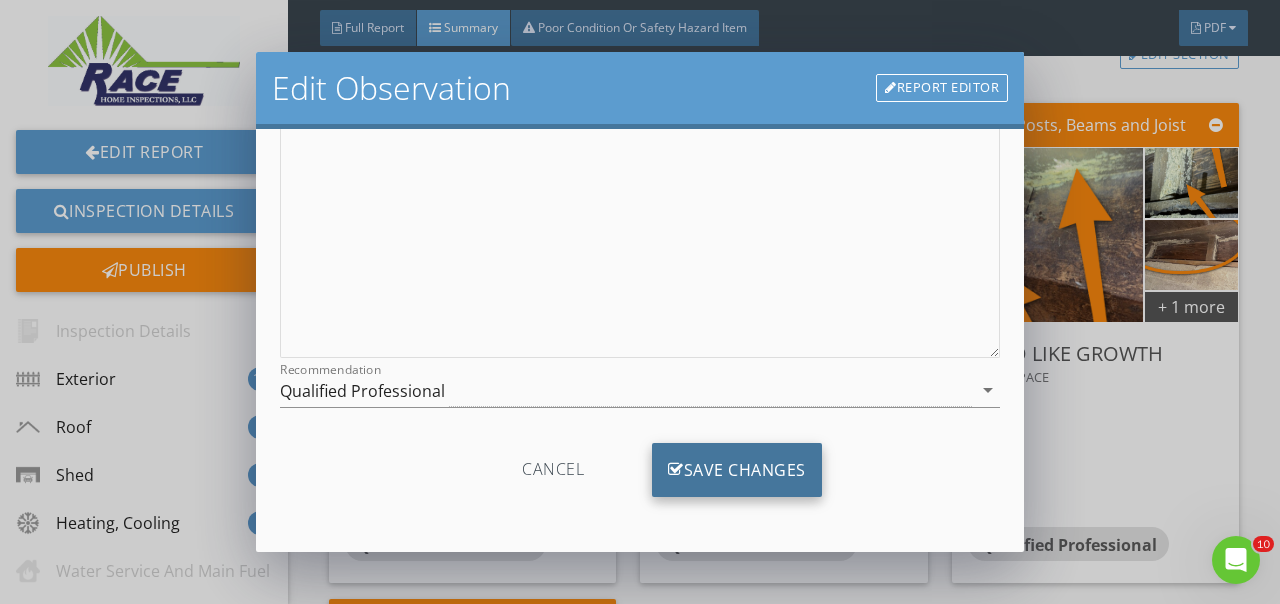 type on "Crawlspace" 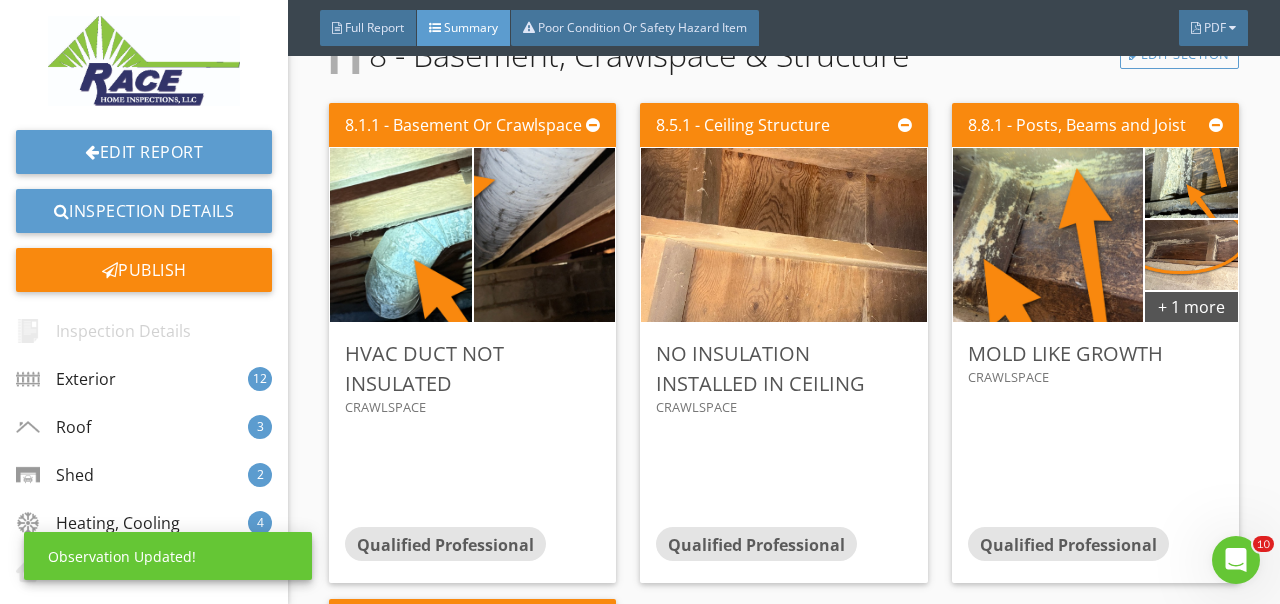 scroll, scrollTop: 59, scrollLeft: 0, axis: vertical 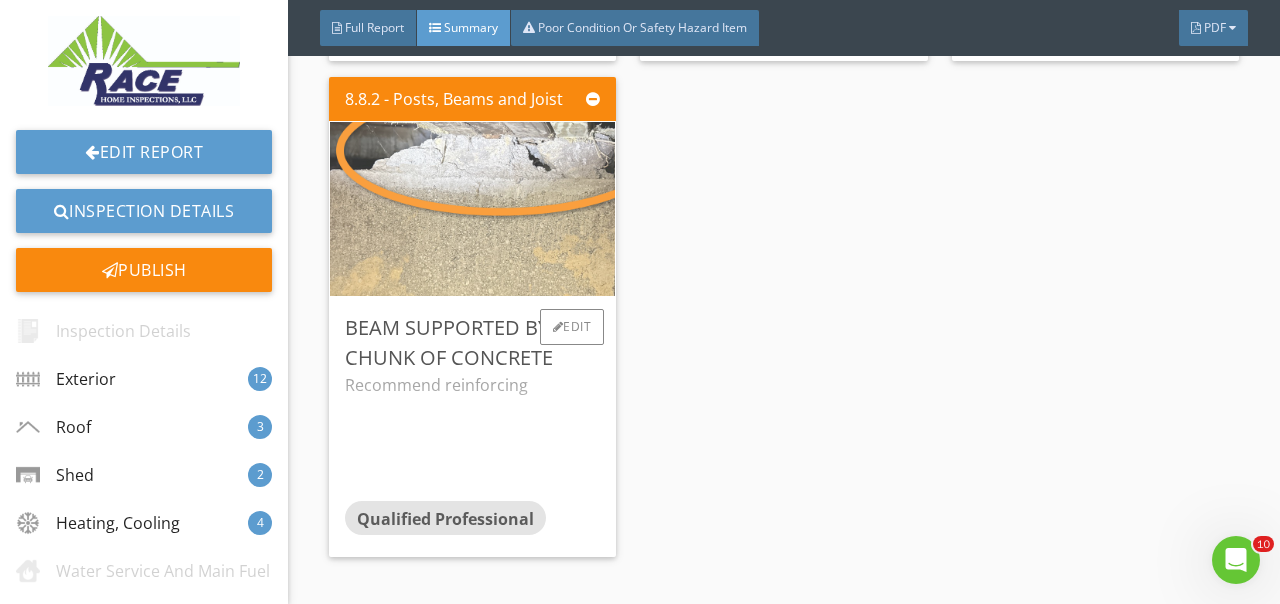 click at bounding box center (473, 209) 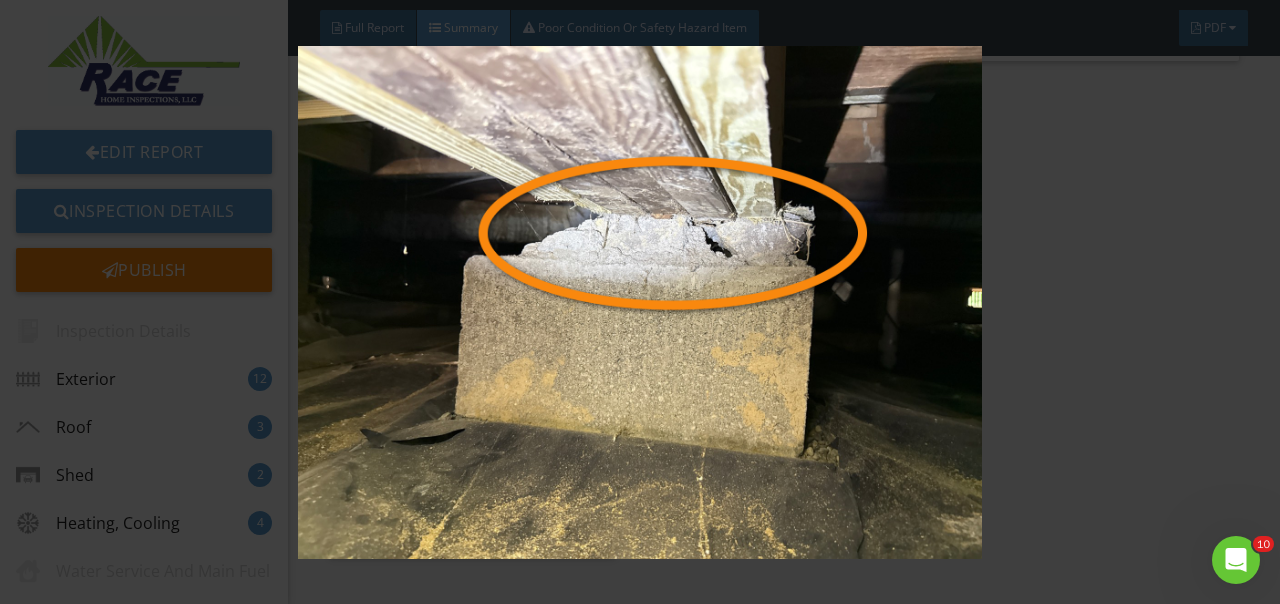click at bounding box center (639, 302) 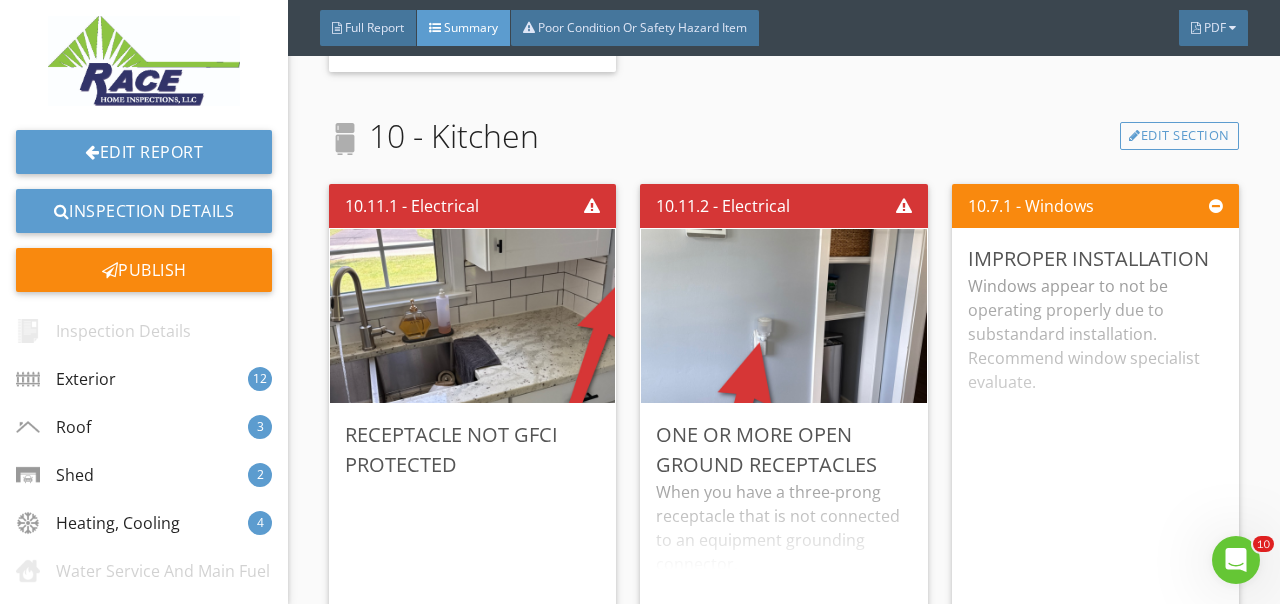 scroll, scrollTop: 6929, scrollLeft: 0, axis: vertical 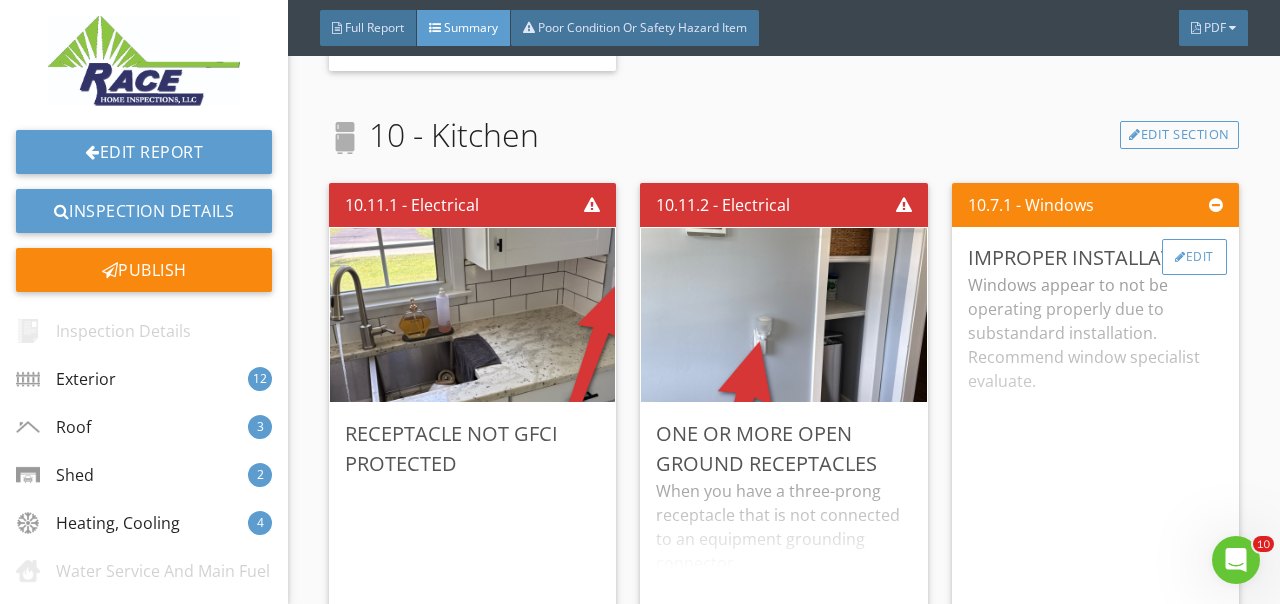 click on "Edit" at bounding box center (1194, 257) 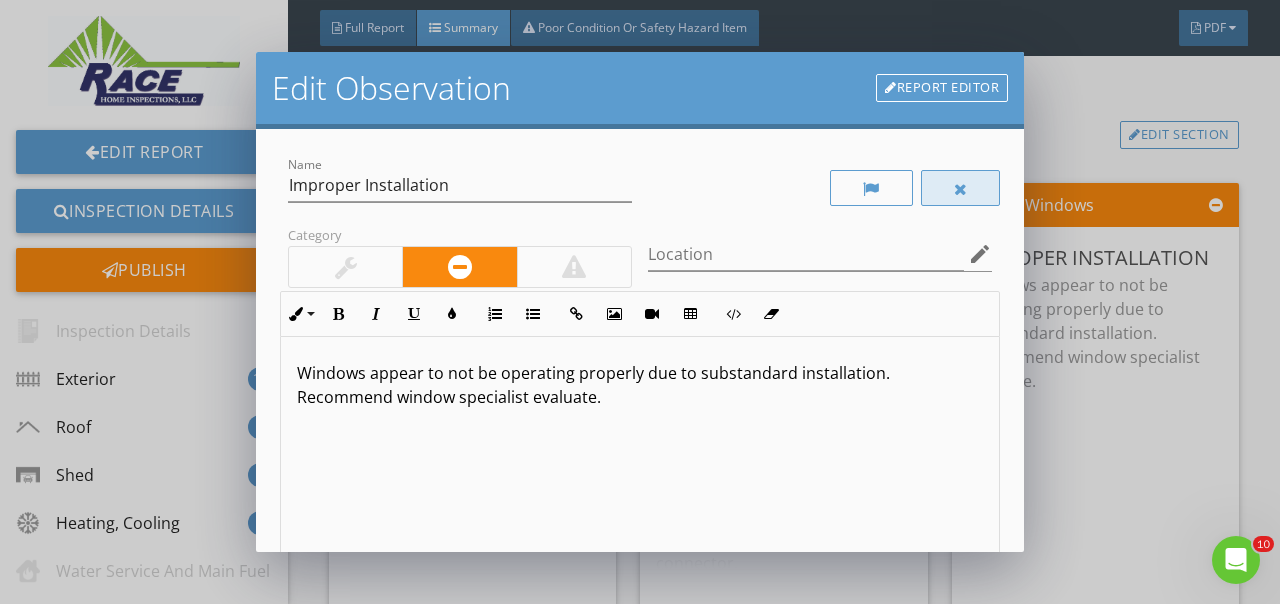 click at bounding box center [961, 188] 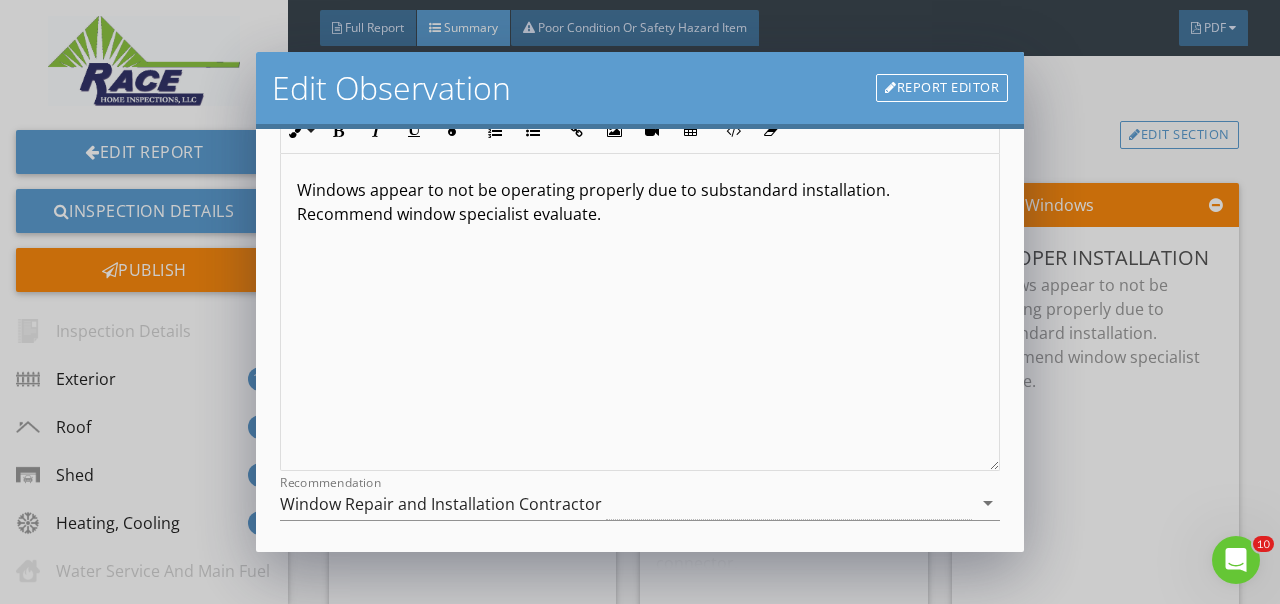scroll, scrollTop: 364, scrollLeft: 0, axis: vertical 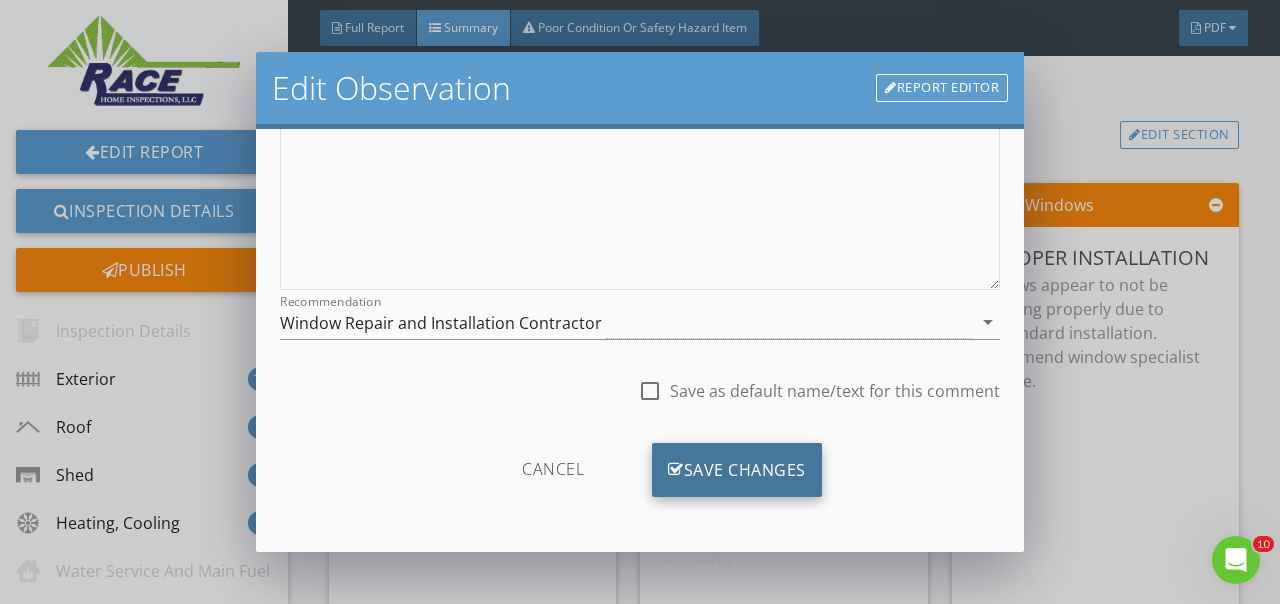 click on "Save Changes" at bounding box center [737, 470] 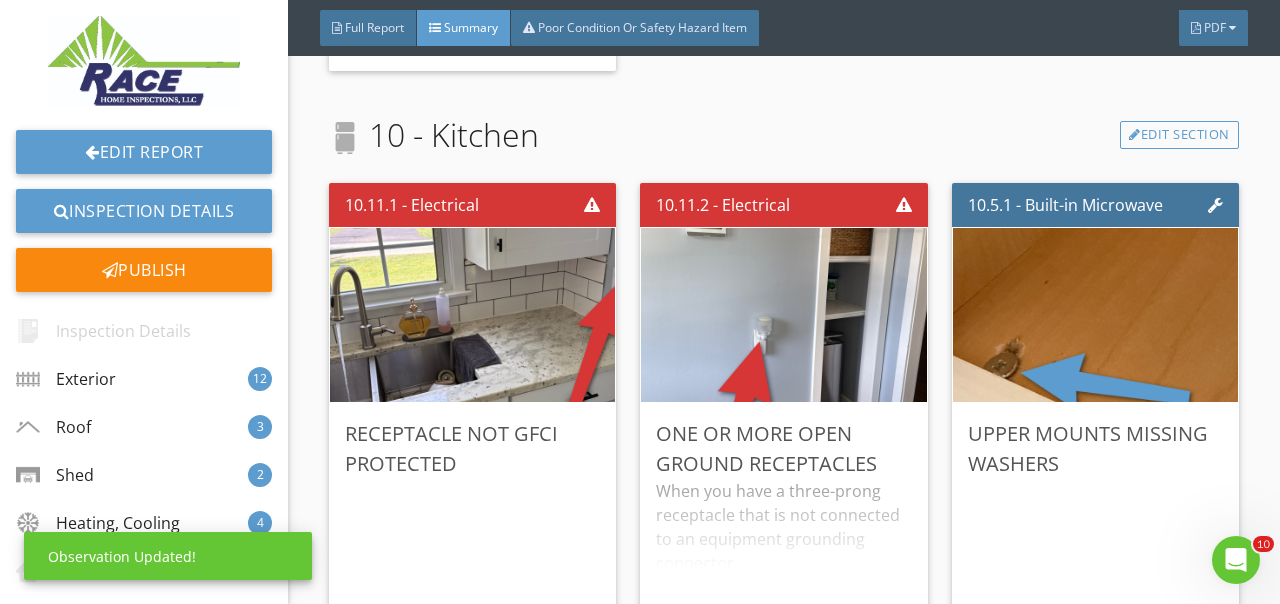 scroll, scrollTop: 127, scrollLeft: 0, axis: vertical 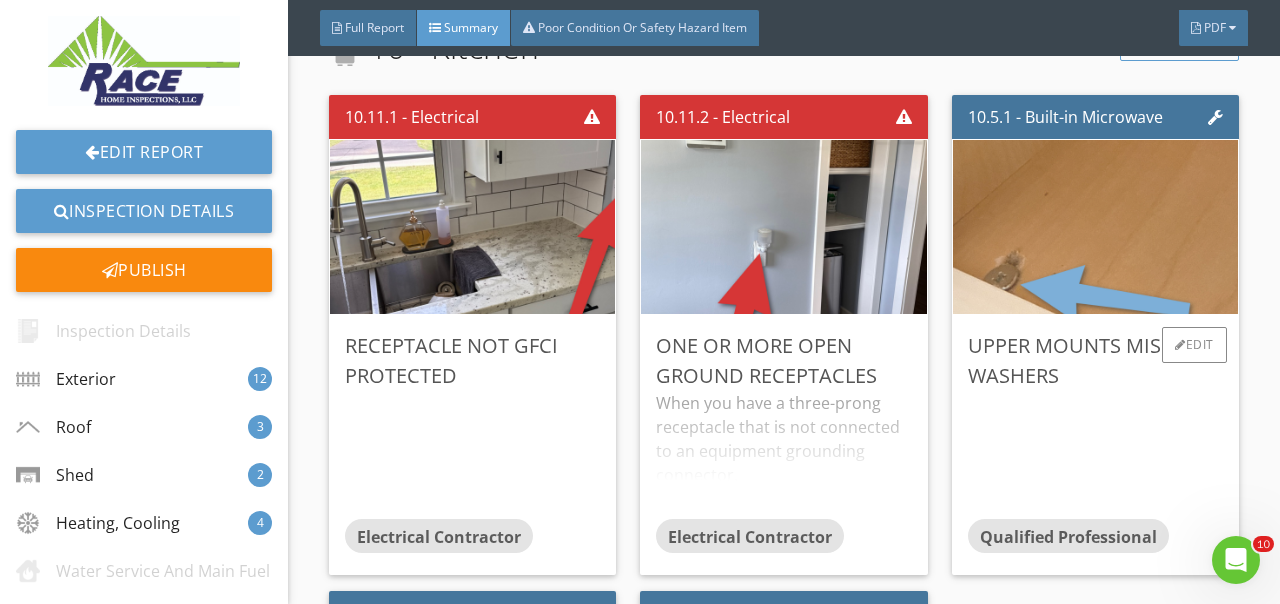 click at bounding box center (1095, 227) 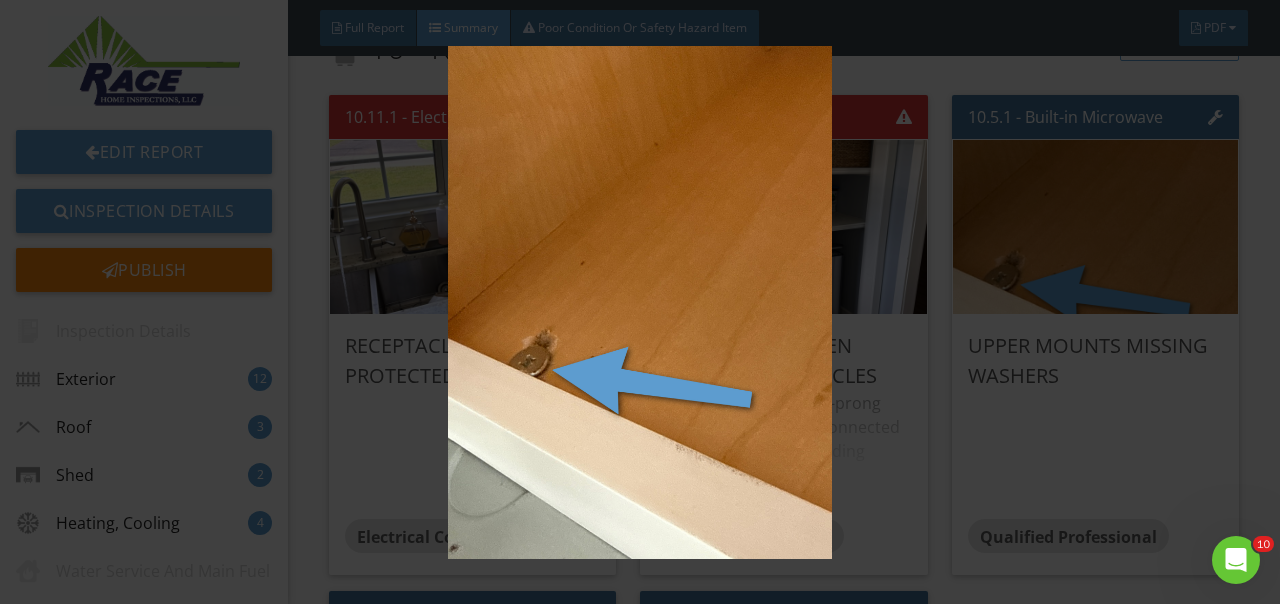 click at bounding box center (640, 302) 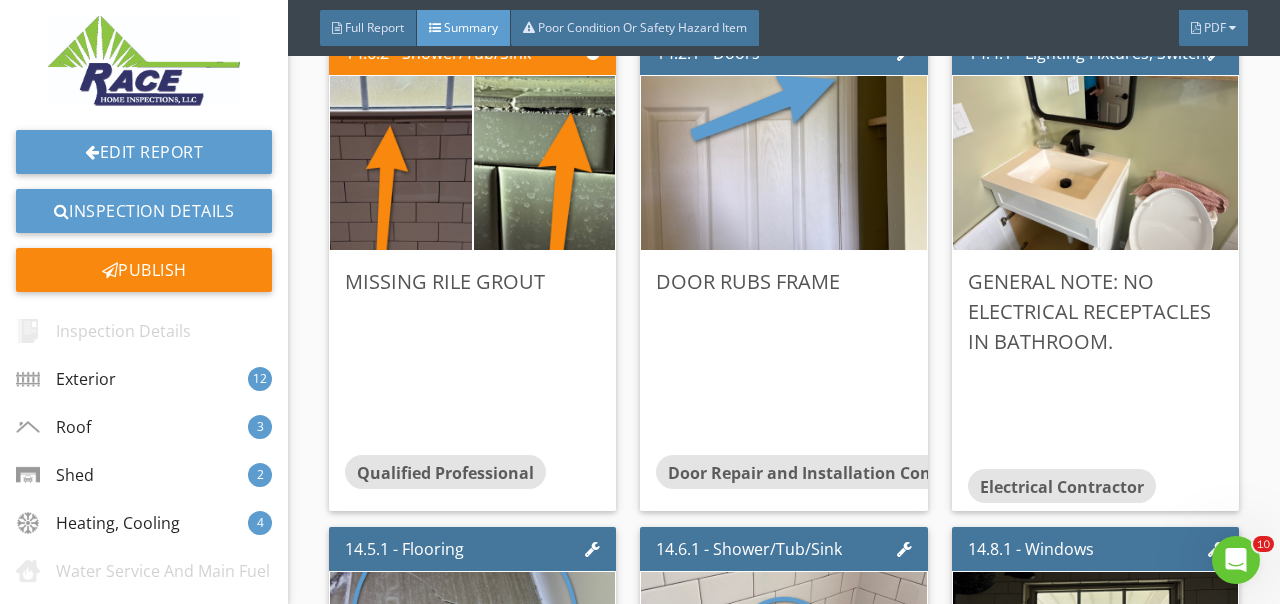 scroll, scrollTop: 11434, scrollLeft: 0, axis: vertical 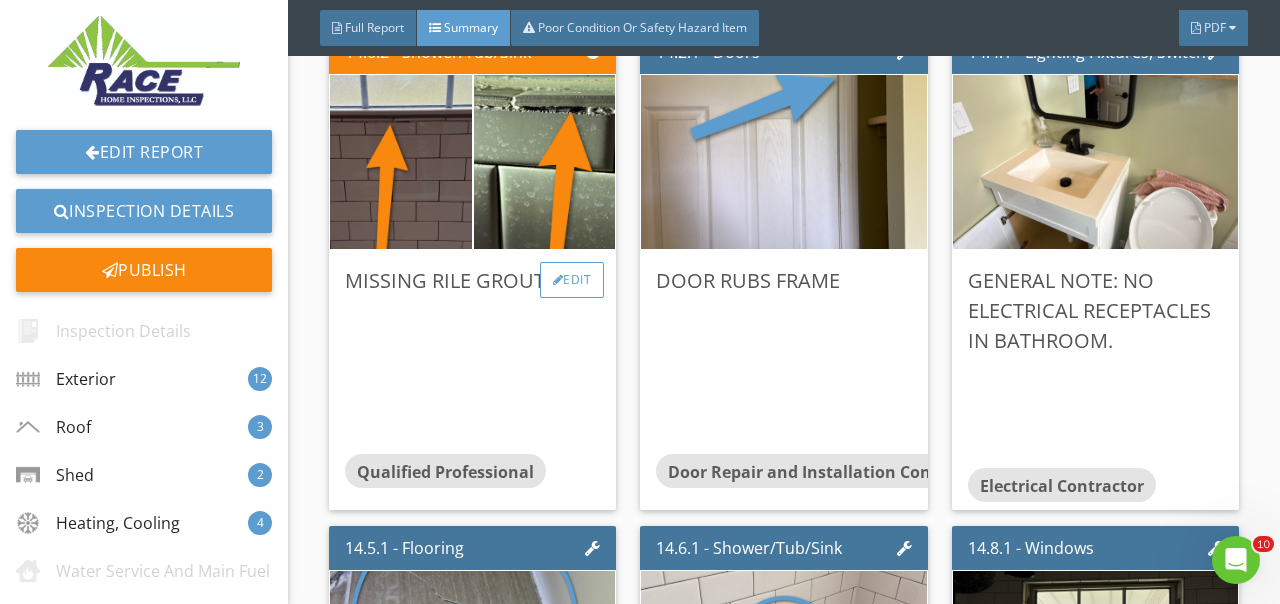 click on "Edit" at bounding box center (572, 280) 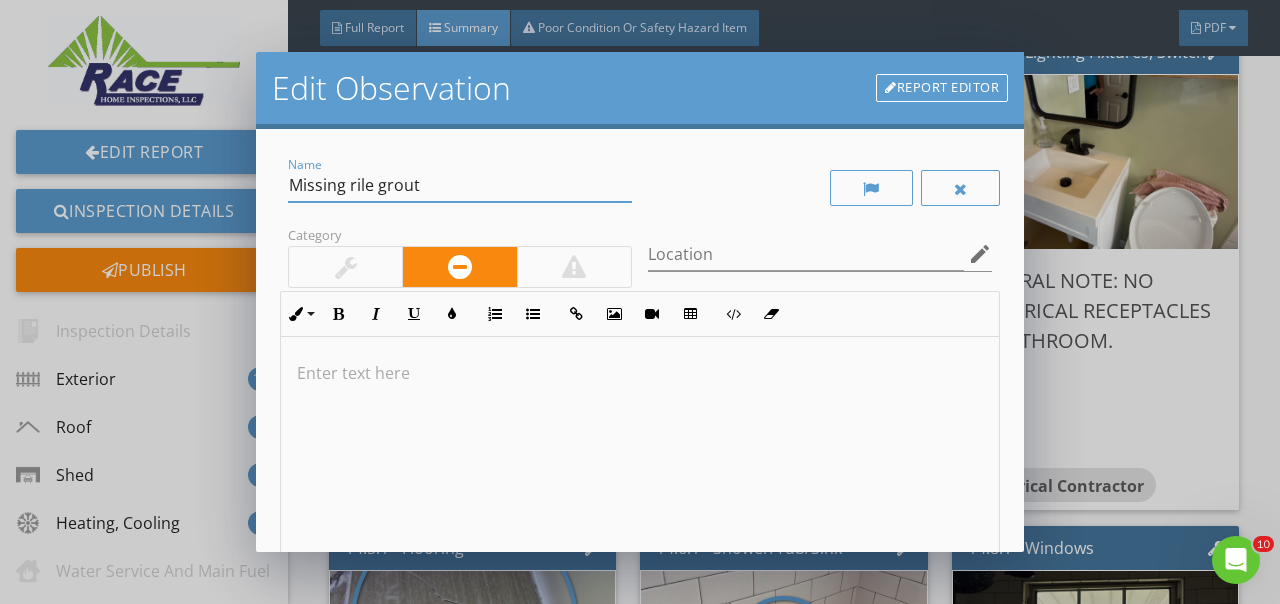 click on "Missing rile grout" at bounding box center (460, 185) 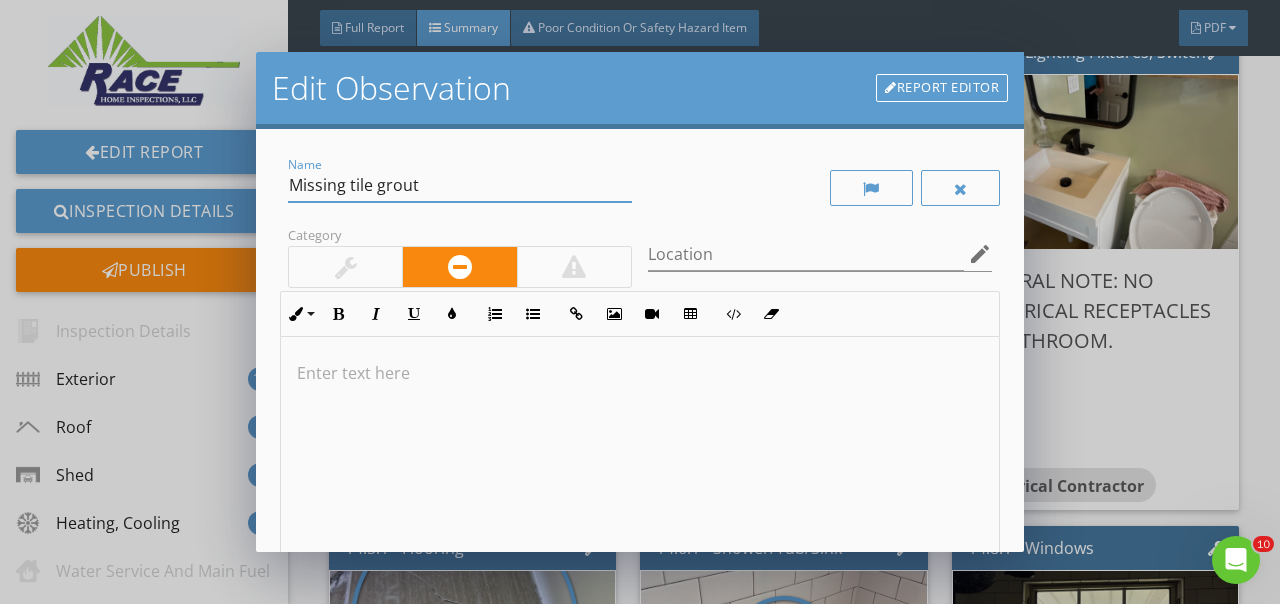 click on "Missing tile grout" at bounding box center (460, 185) 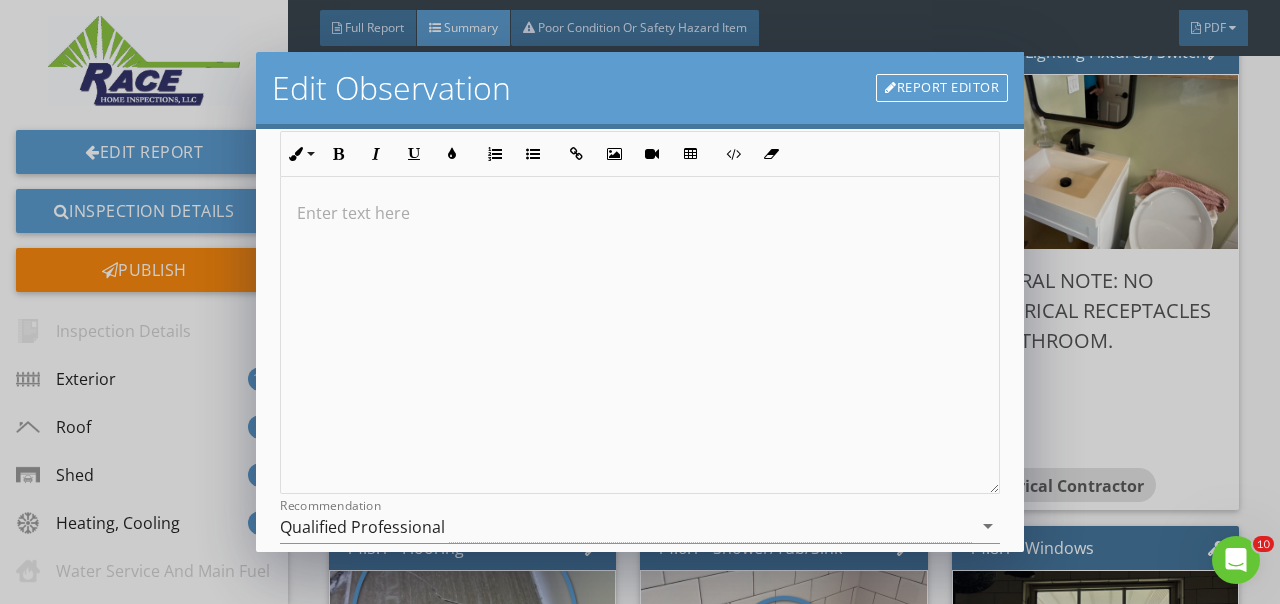 scroll, scrollTop: 296, scrollLeft: 0, axis: vertical 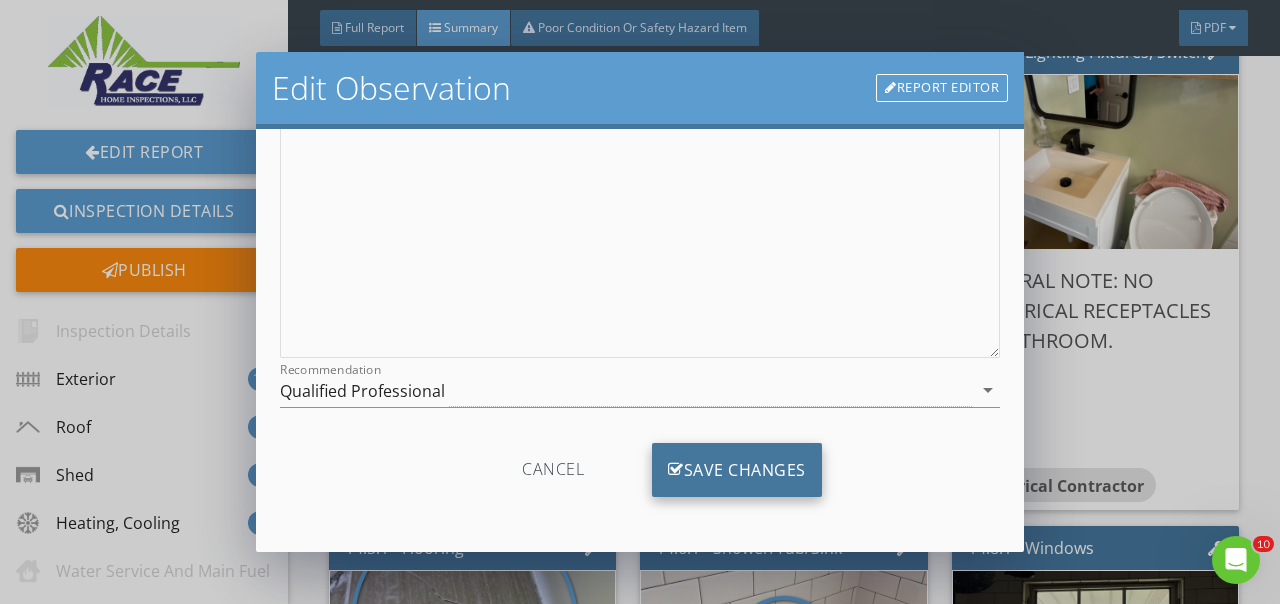 type on "Missing tile grout or caulking" 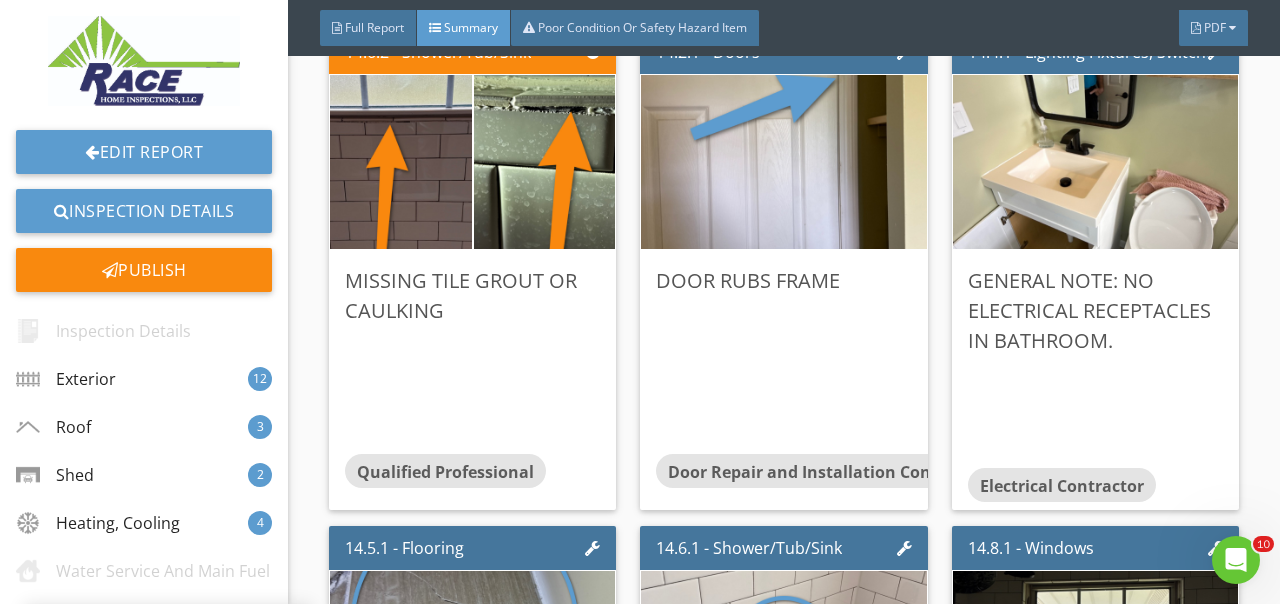 scroll, scrollTop: 59, scrollLeft: 0, axis: vertical 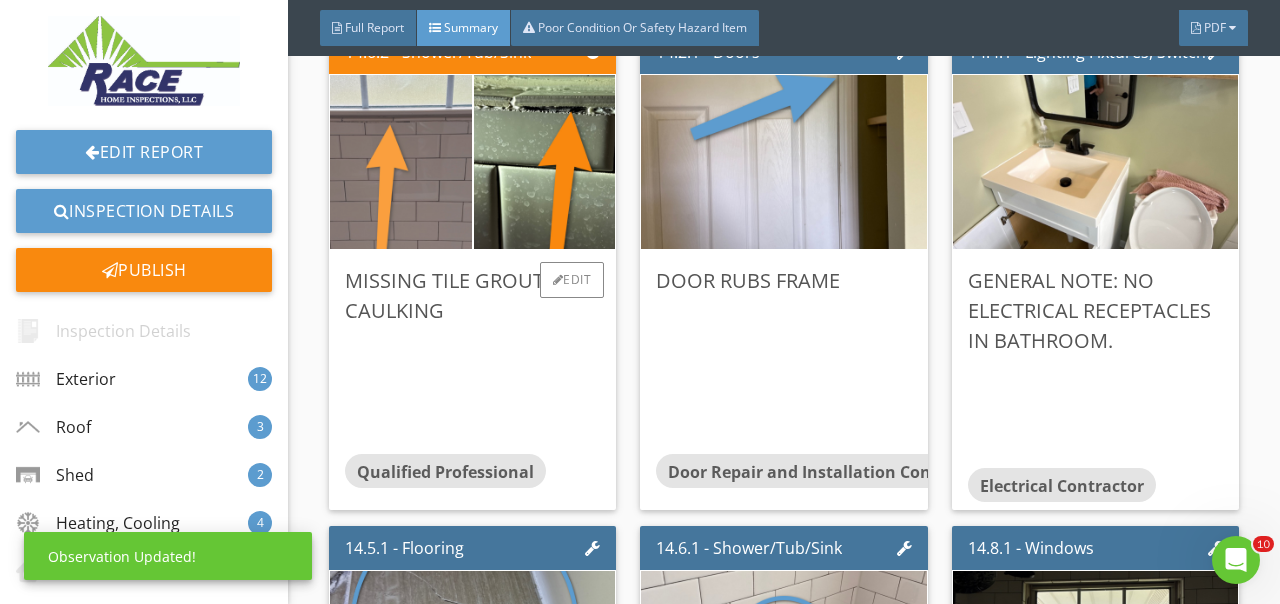 click at bounding box center [401, 162] 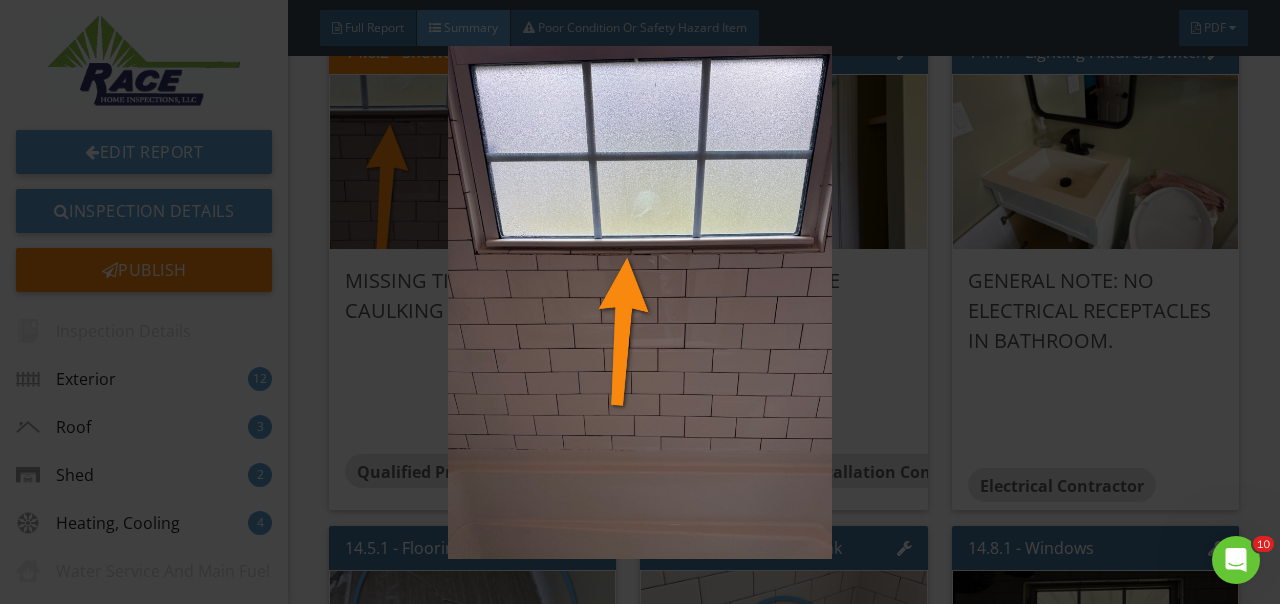 click at bounding box center (640, 302) 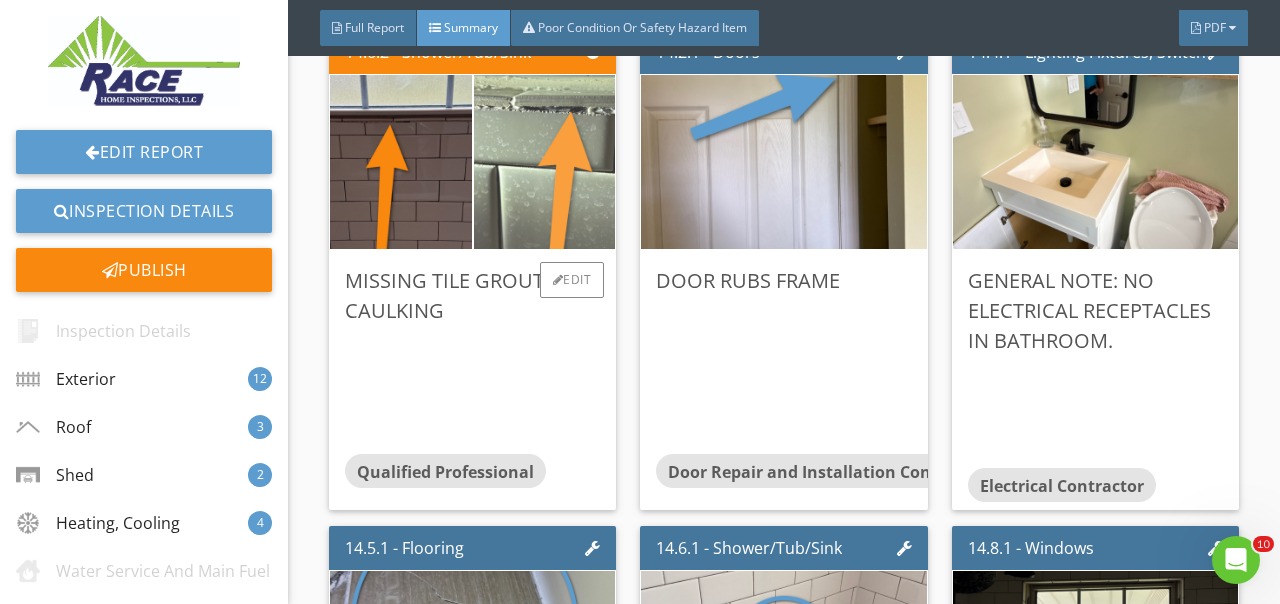 click at bounding box center [545, 162] 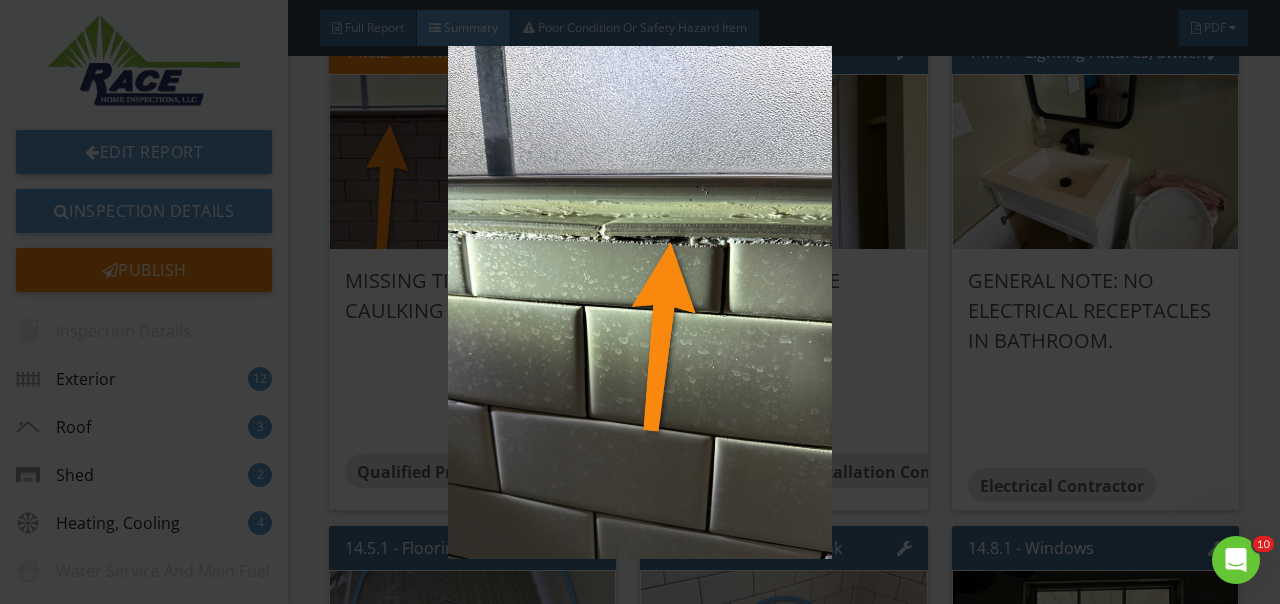 click at bounding box center (640, 302) 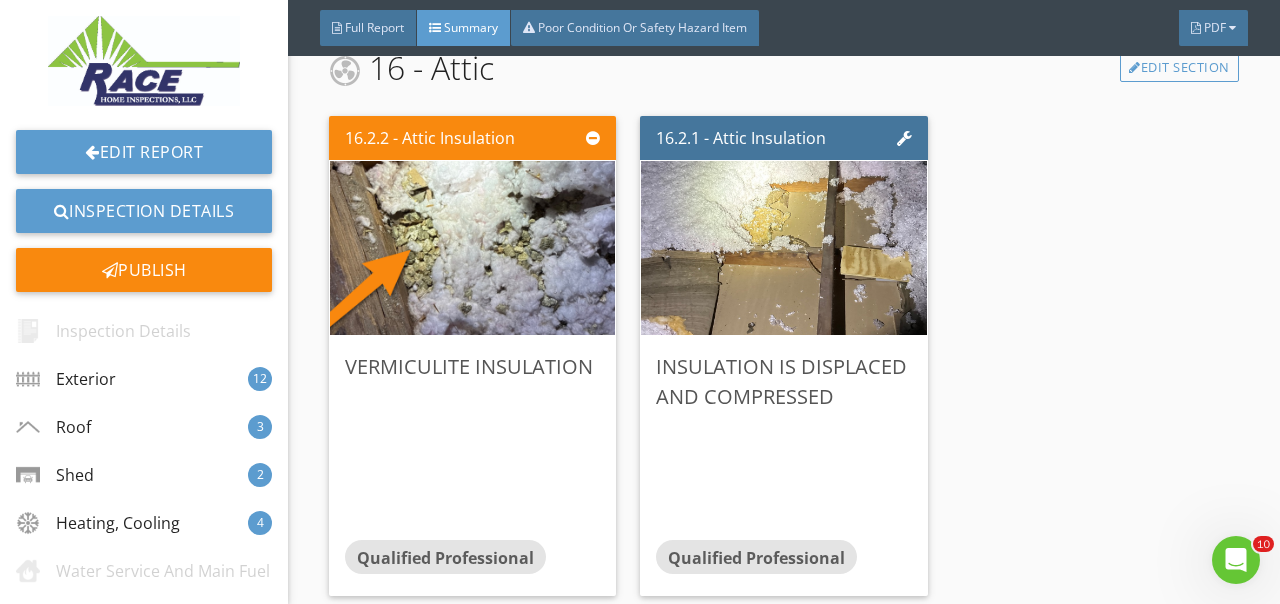 scroll, scrollTop: 12947, scrollLeft: 0, axis: vertical 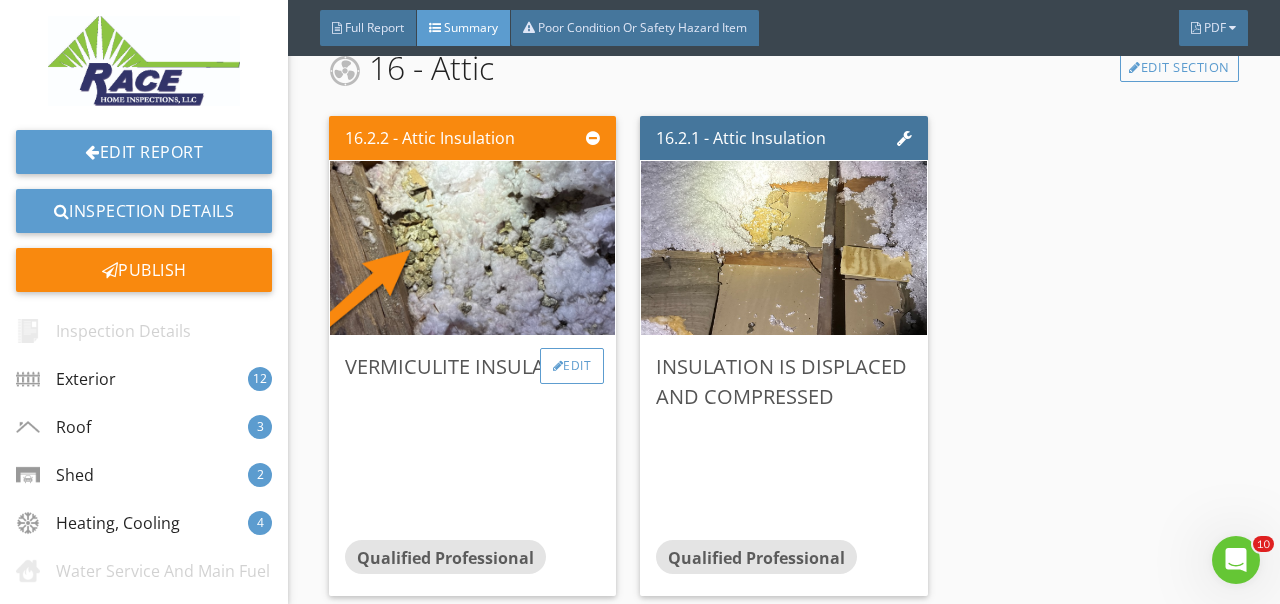 click on "Edit" at bounding box center (572, 366) 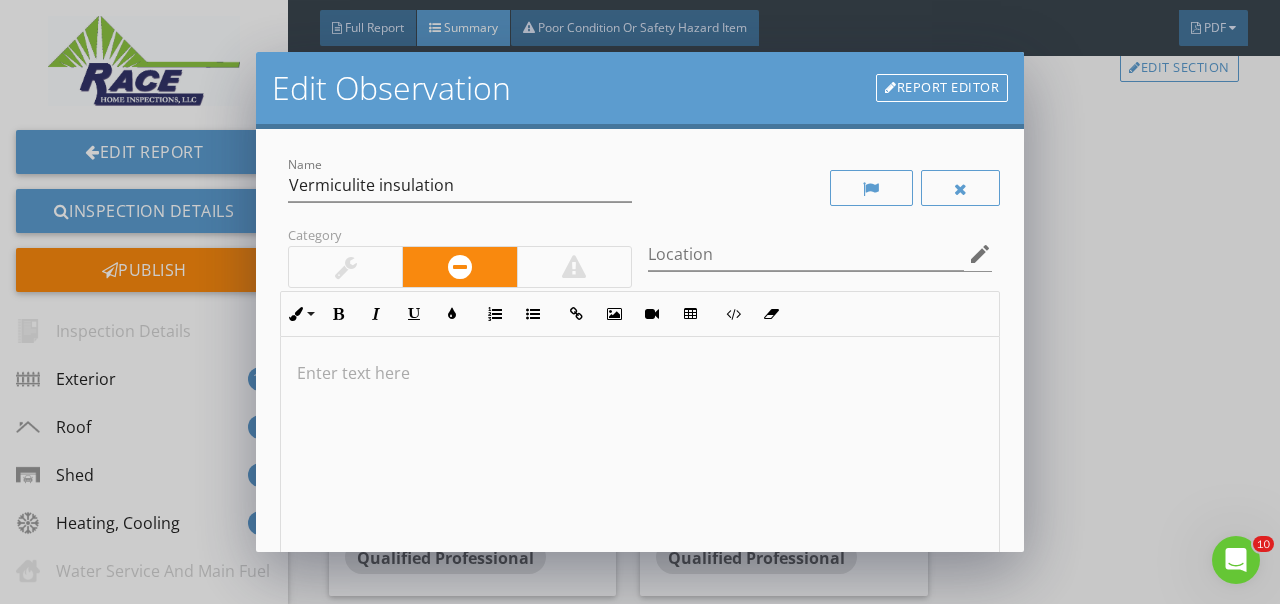 click on "Category" at bounding box center [460, 256] 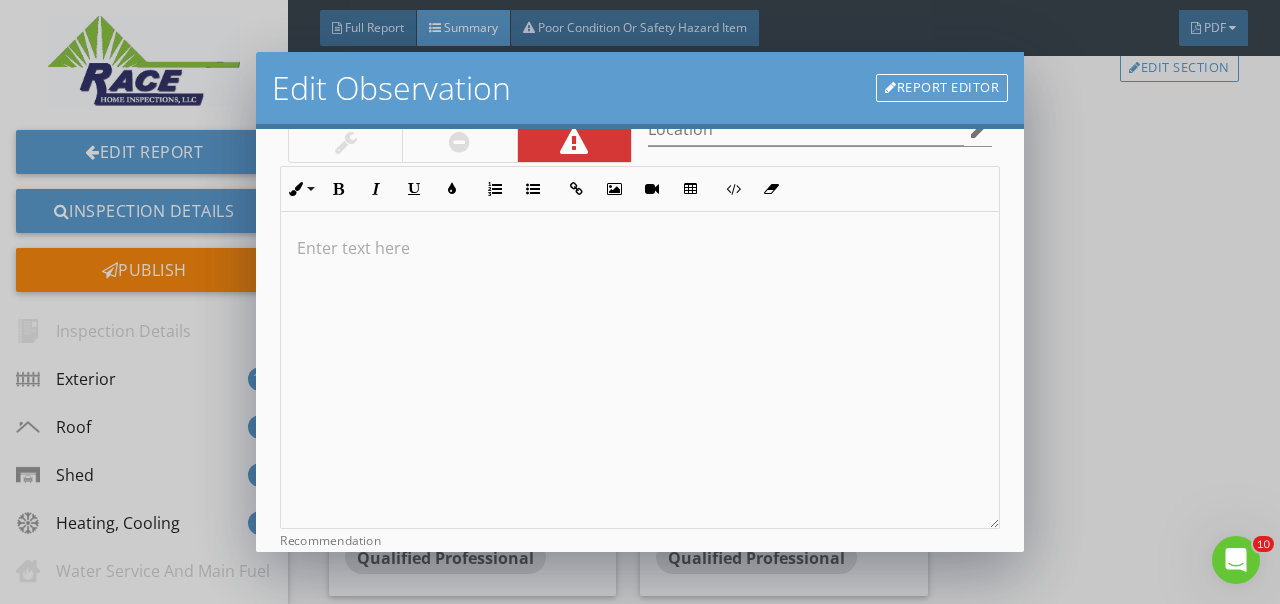 scroll, scrollTop: 121, scrollLeft: 0, axis: vertical 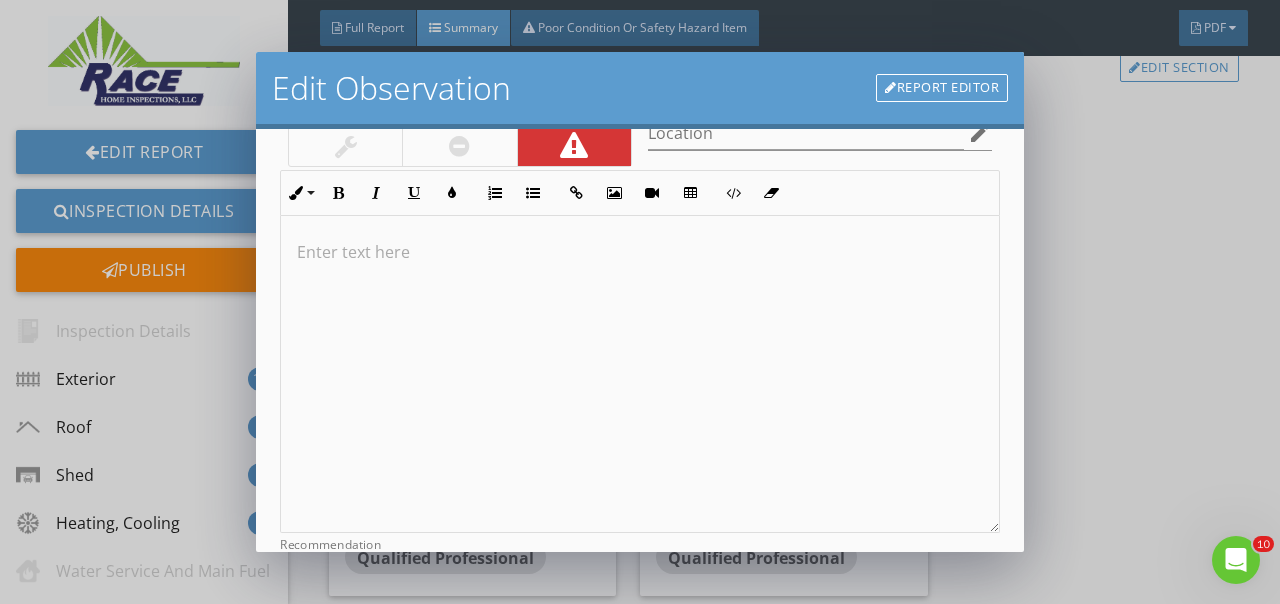 click at bounding box center (640, 252) 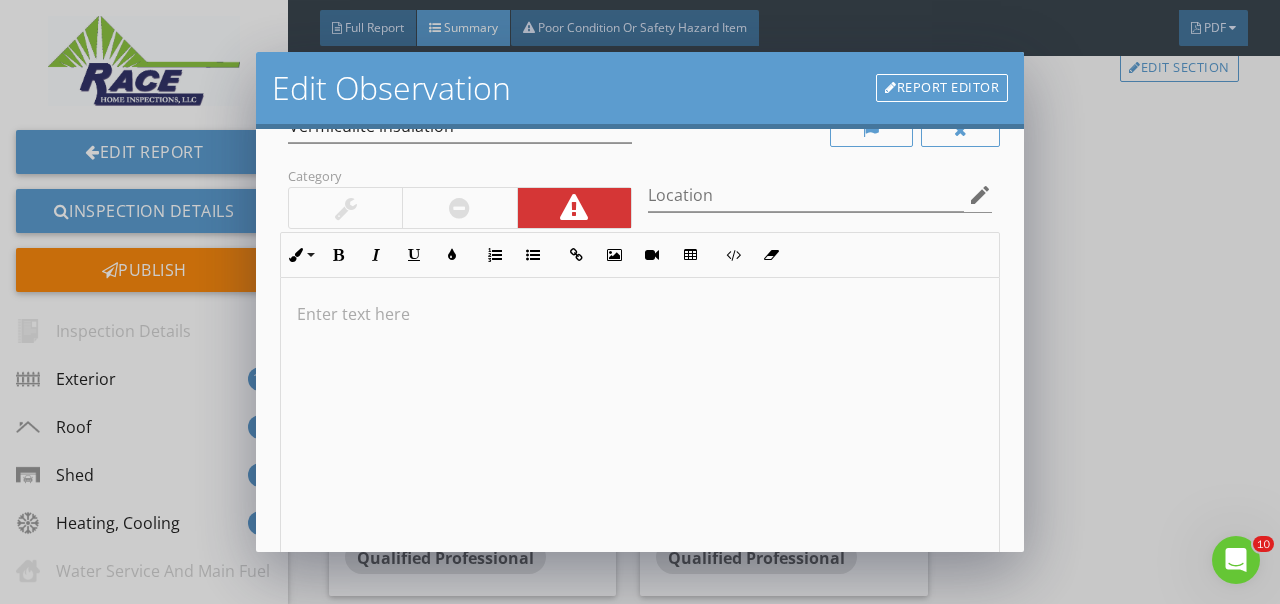 scroll, scrollTop: 138, scrollLeft: 0, axis: vertical 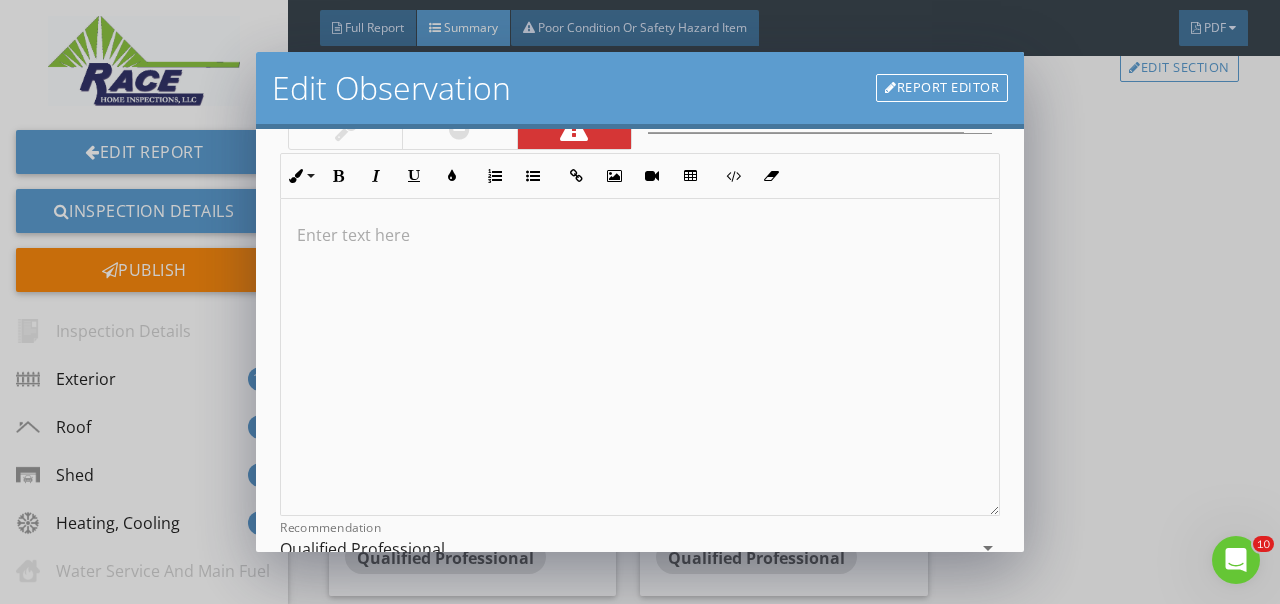 type 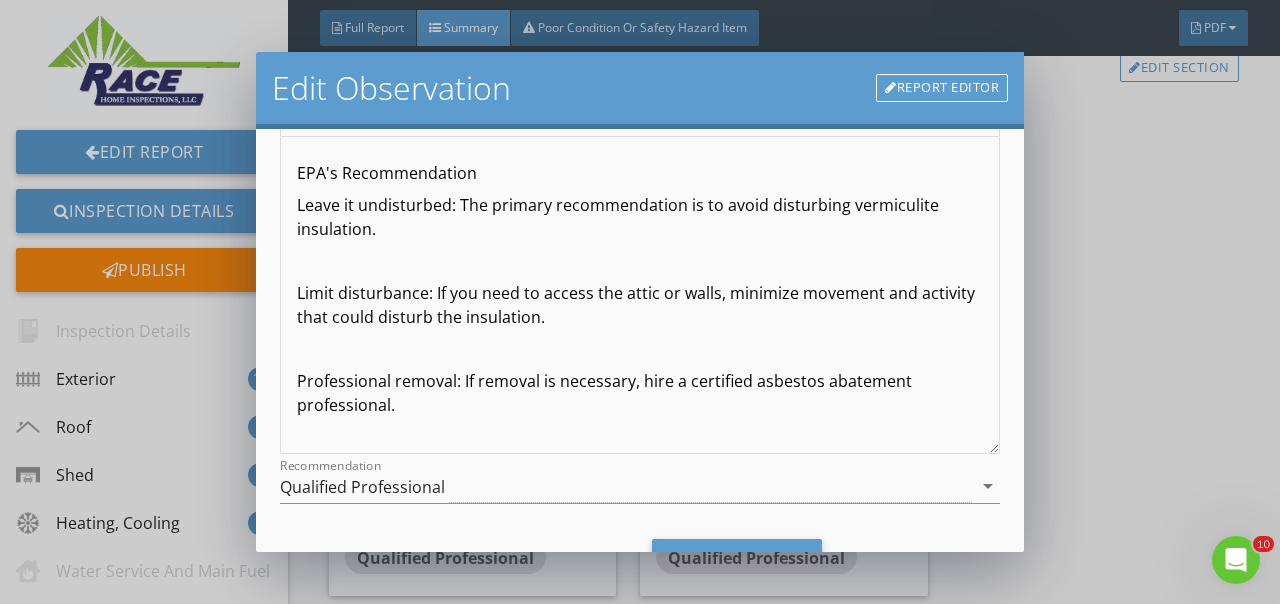 scroll, scrollTop: 296, scrollLeft: 0, axis: vertical 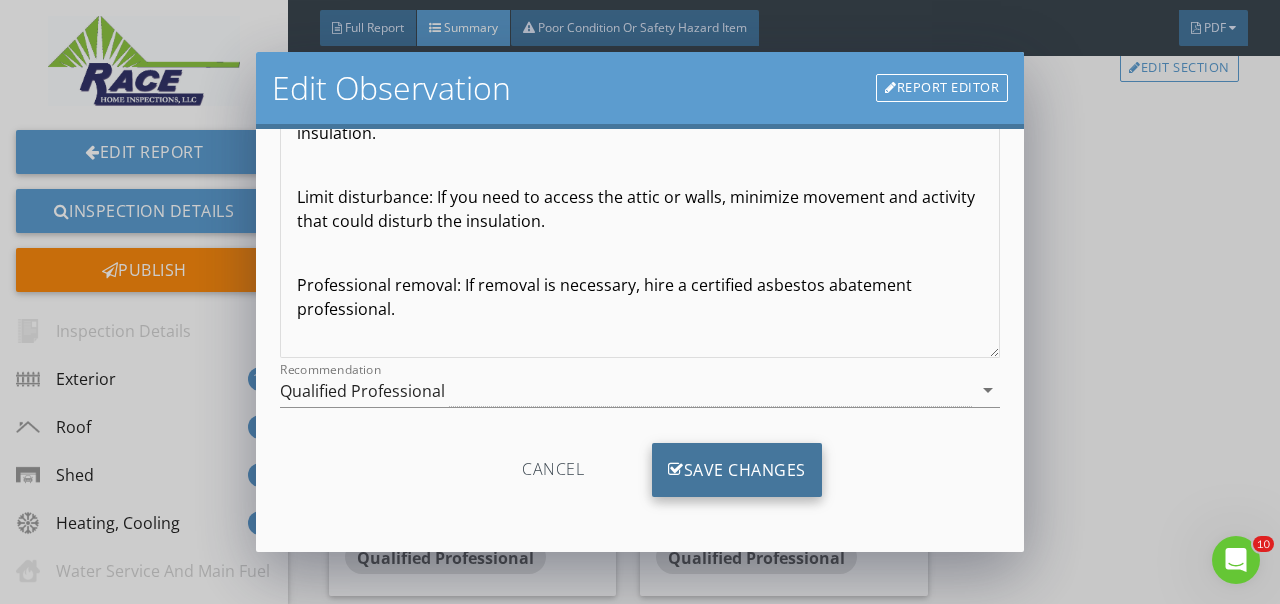 click on "Save Changes" at bounding box center [737, 470] 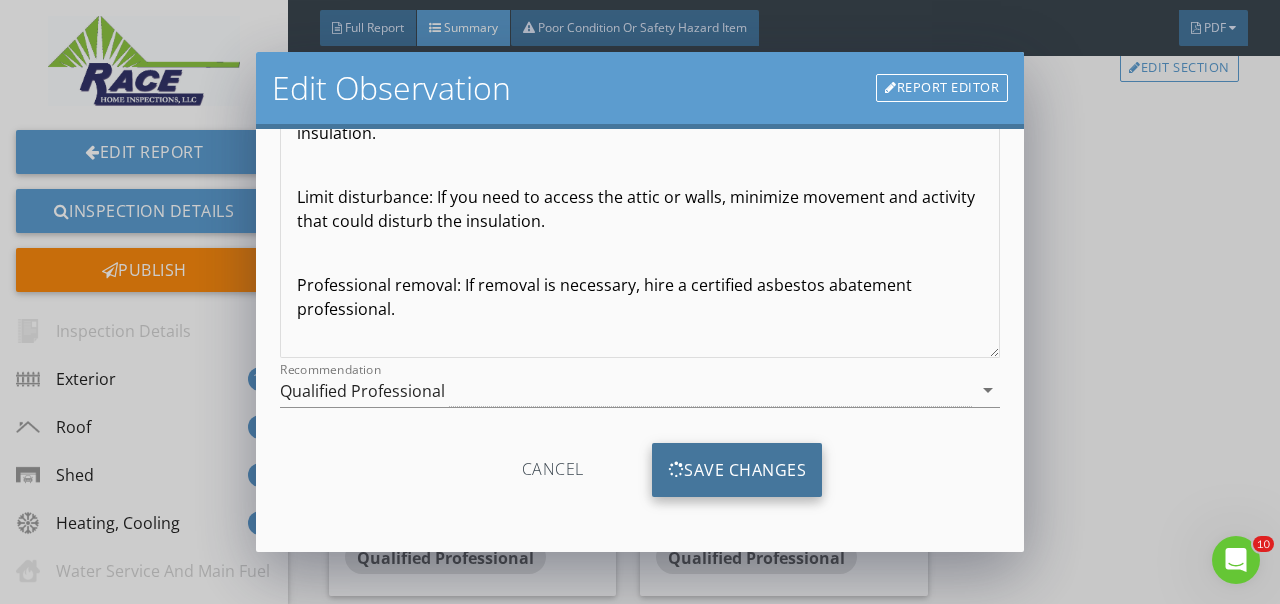 scroll, scrollTop: 59, scrollLeft: 0, axis: vertical 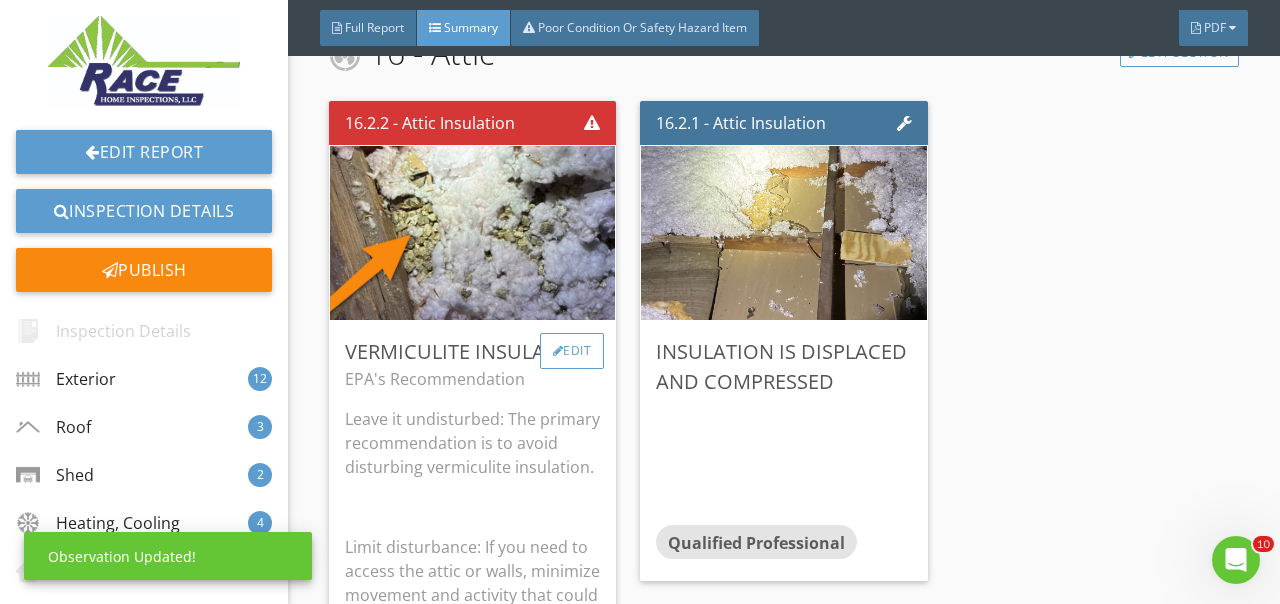 click on "Edit" at bounding box center (572, 351) 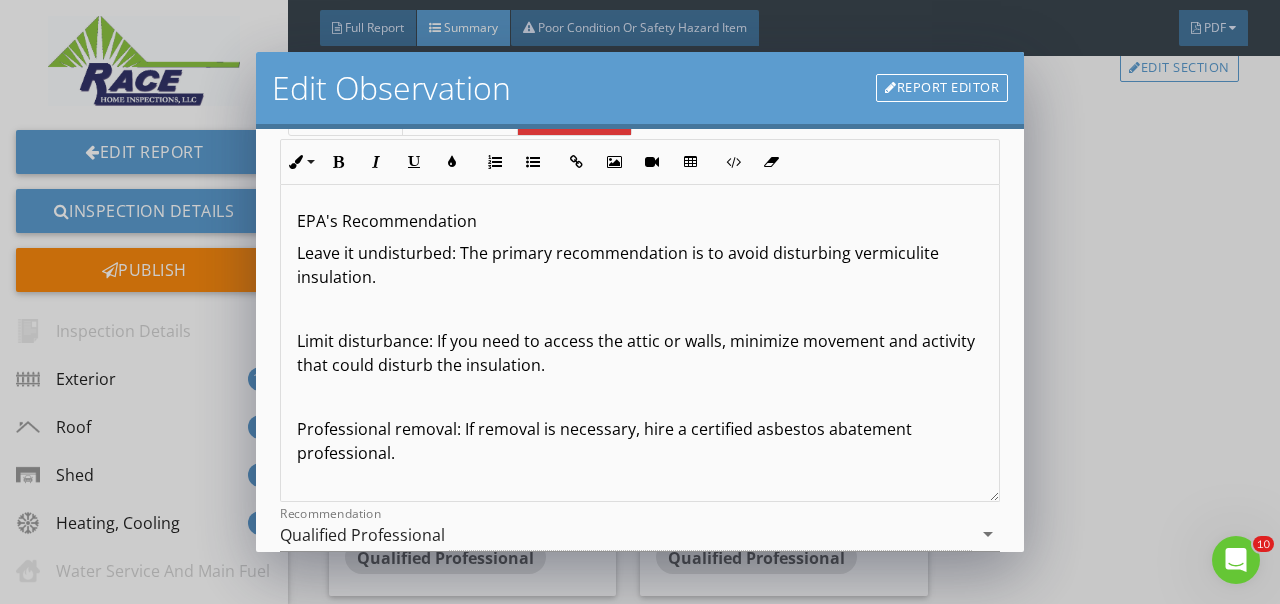 scroll, scrollTop: 153, scrollLeft: 0, axis: vertical 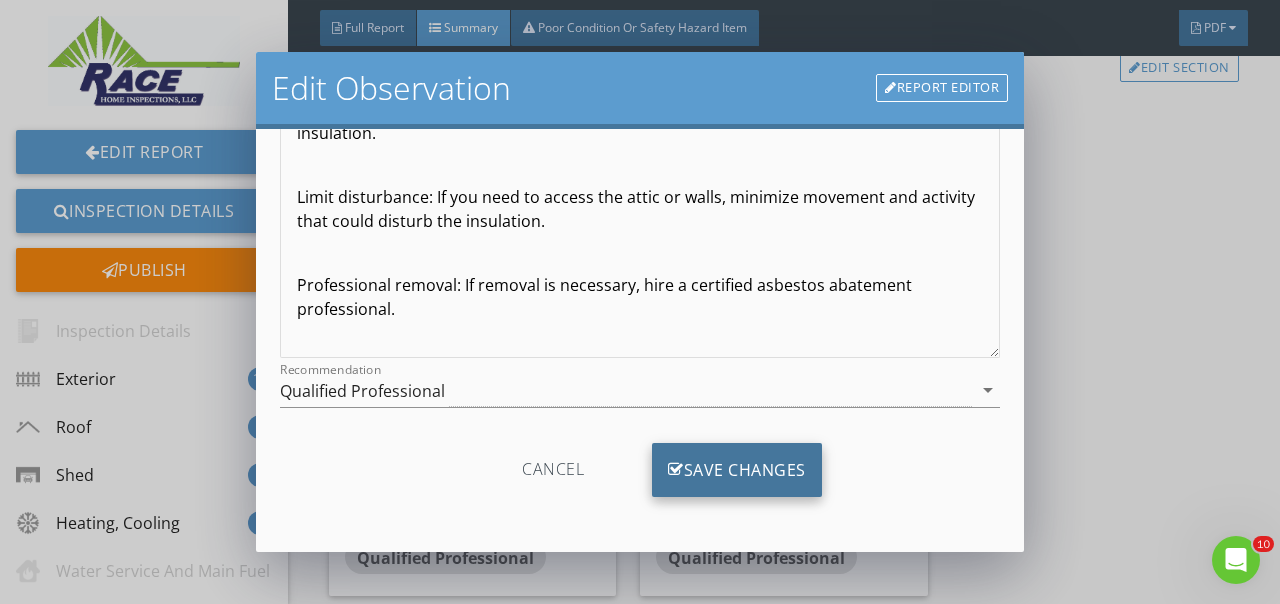 click on "Save Changes" at bounding box center (737, 470) 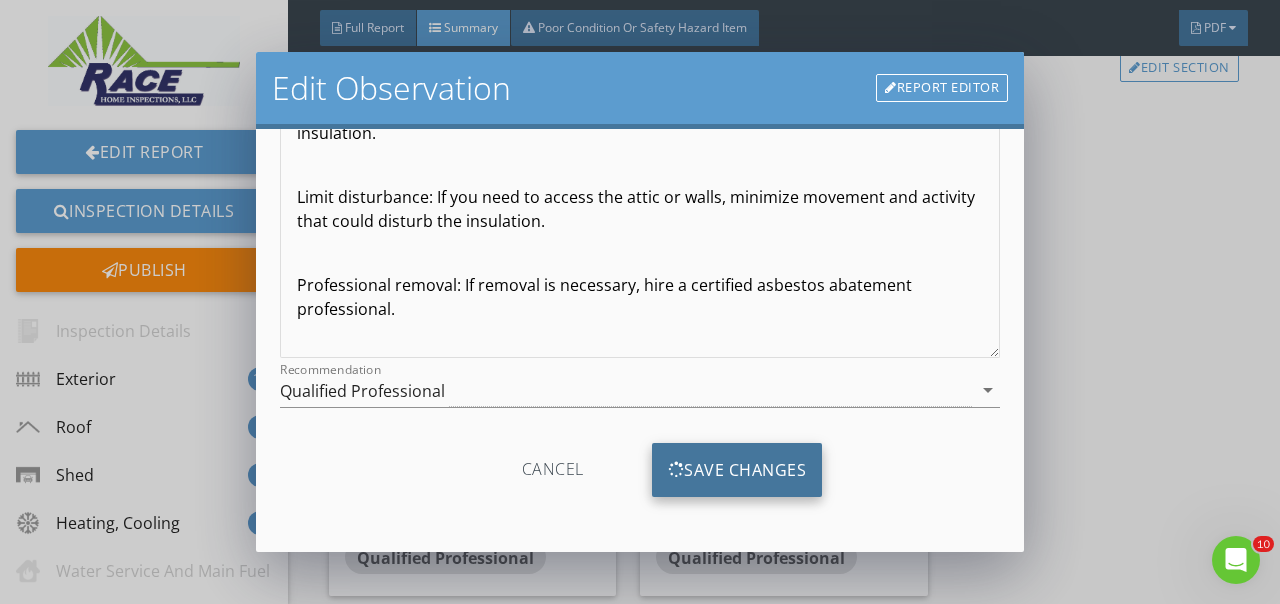 scroll, scrollTop: 59, scrollLeft: 0, axis: vertical 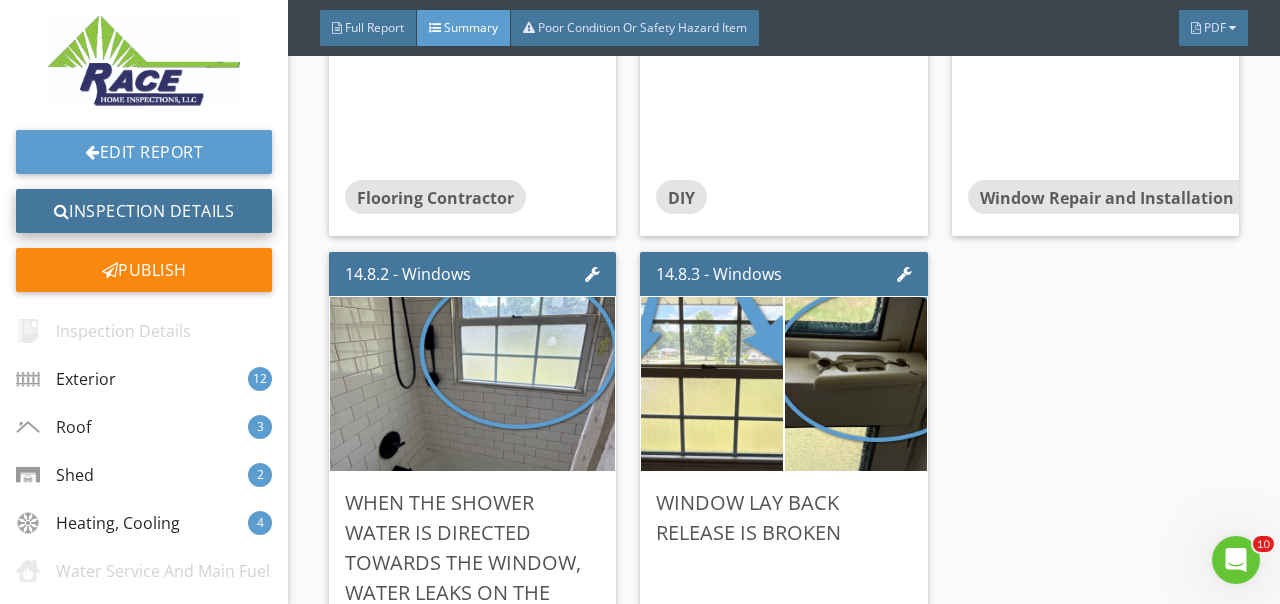 click on "Inspection Details" at bounding box center [144, 211] 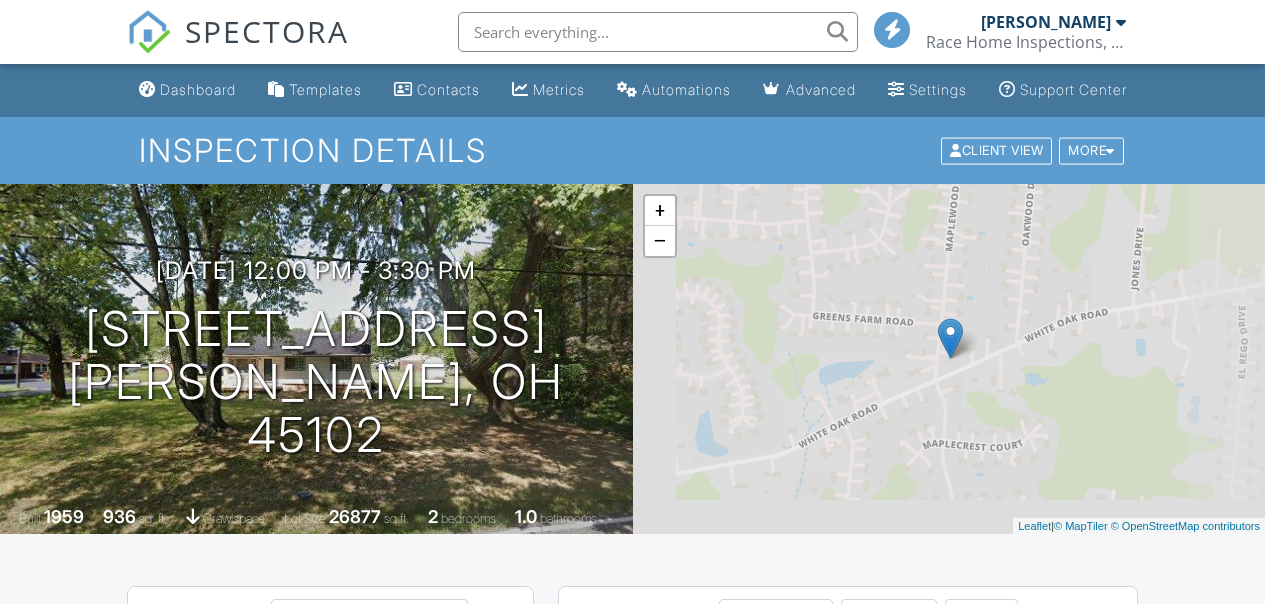 scroll, scrollTop: 430, scrollLeft: 0, axis: vertical 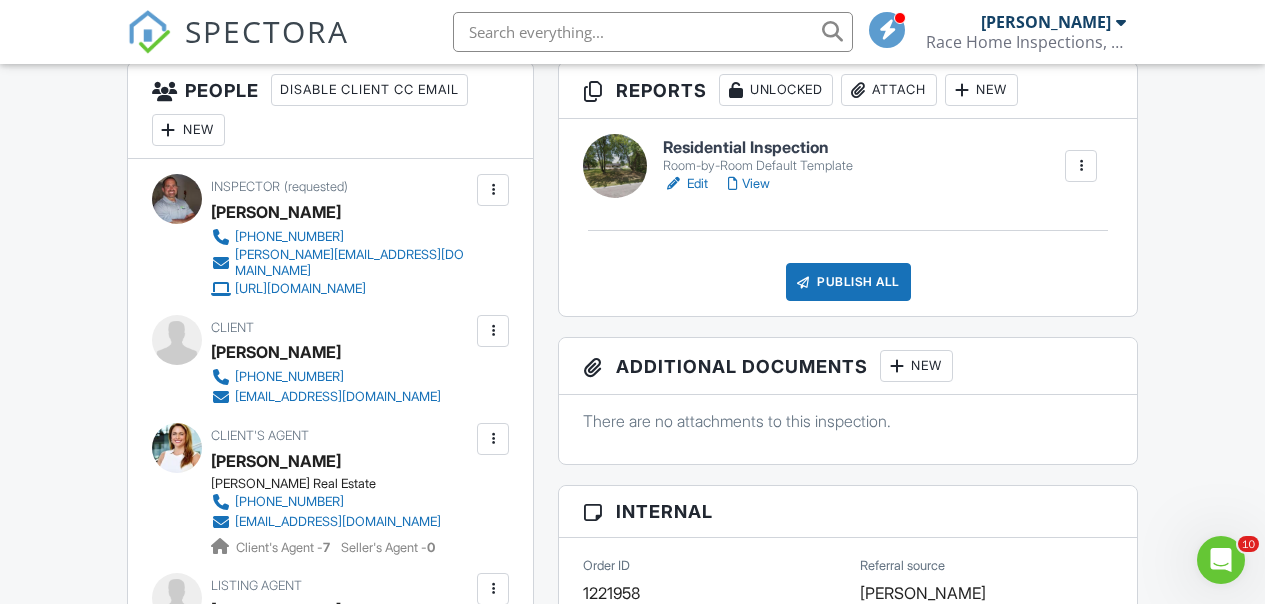 click on "Publish All" at bounding box center [848, 282] 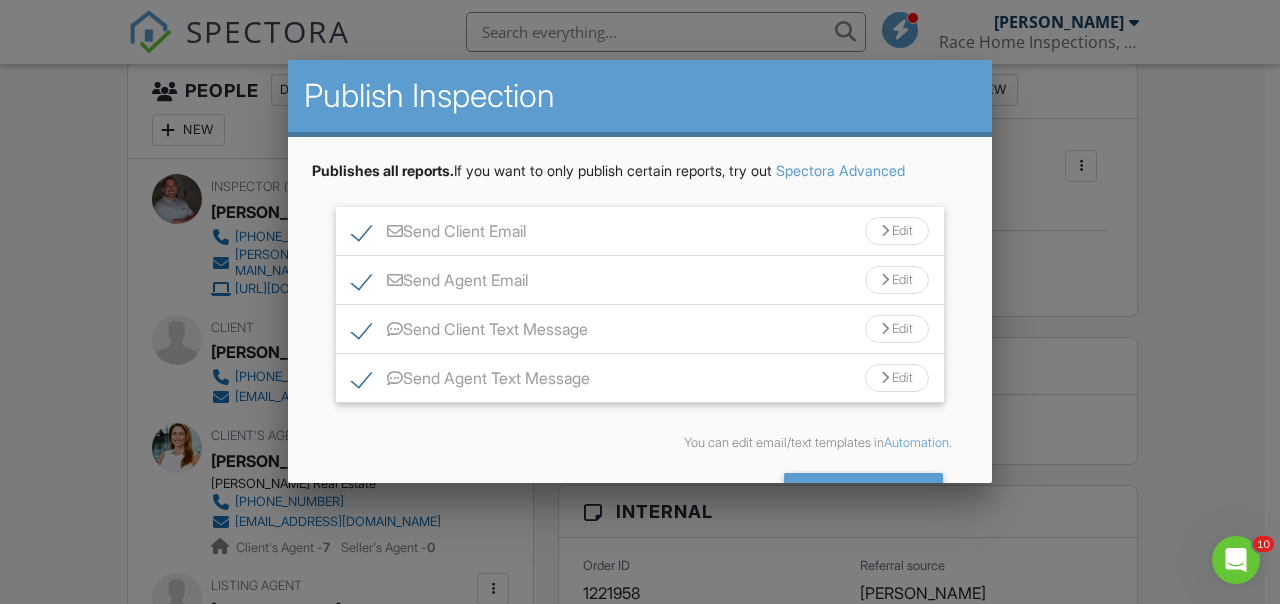 scroll, scrollTop: 63, scrollLeft: 0, axis: vertical 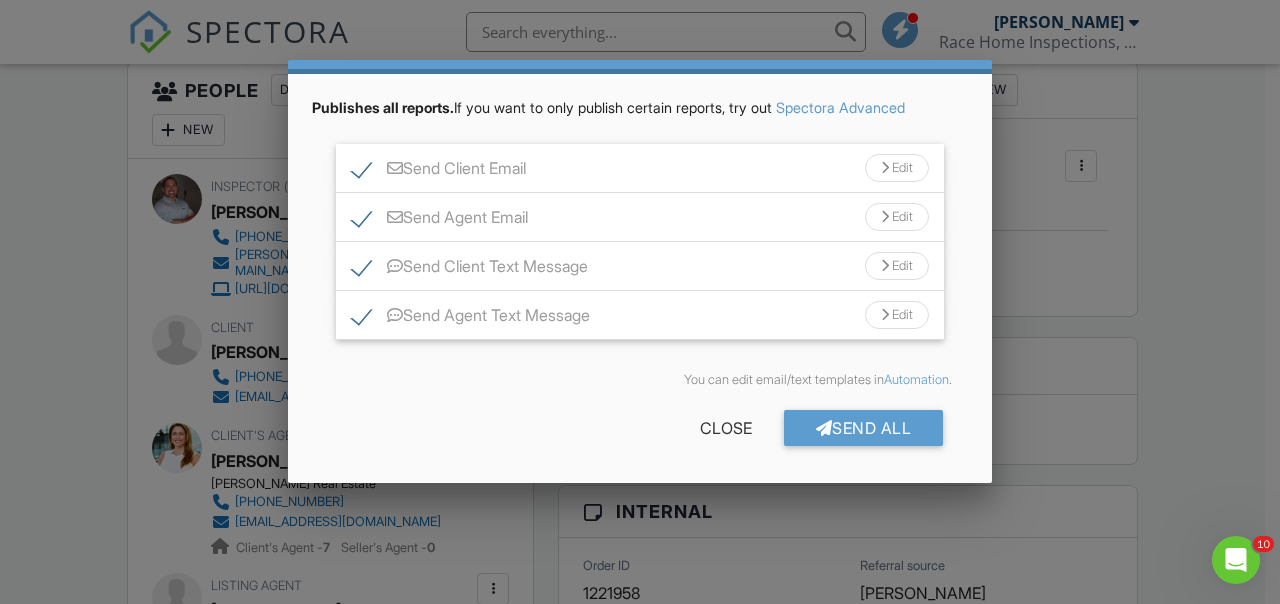 click on "Send All" at bounding box center (864, 428) 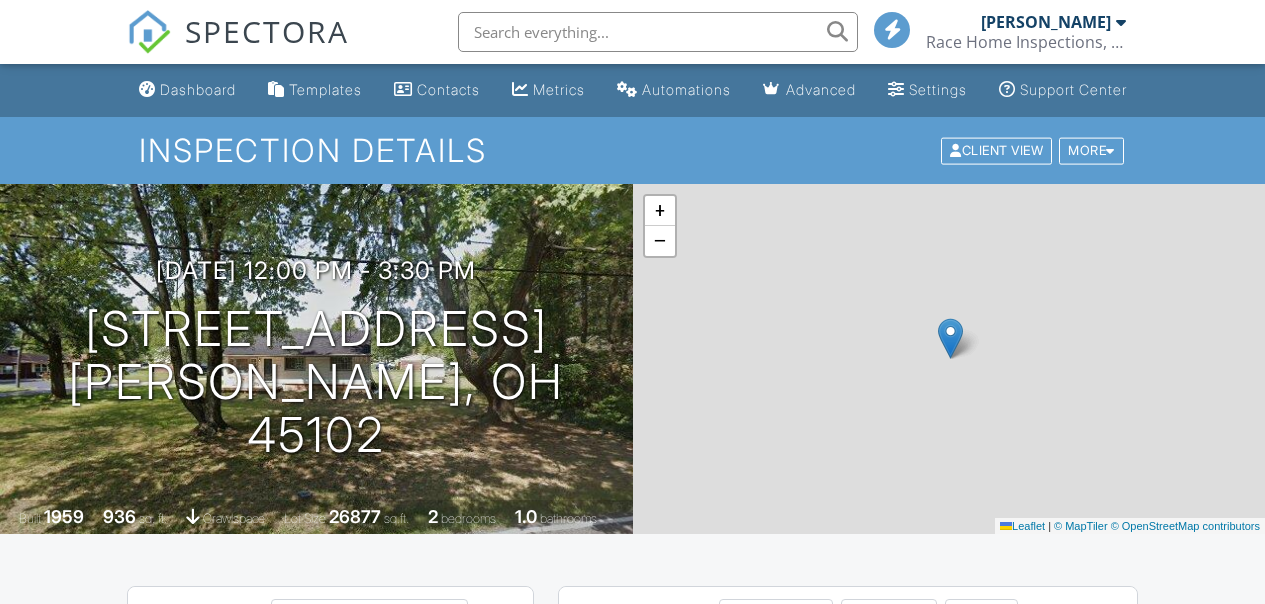 scroll, scrollTop: 525, scrollLeft: 0, axis: vertical 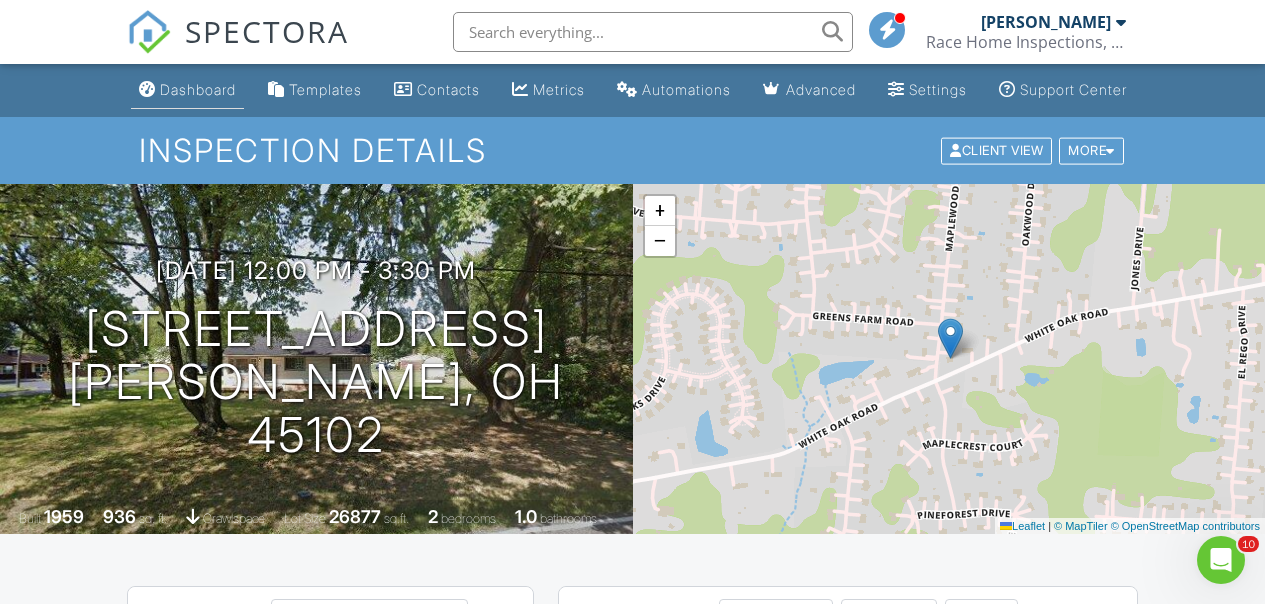 click on "Dashboard" at bounding box center (198, 89) 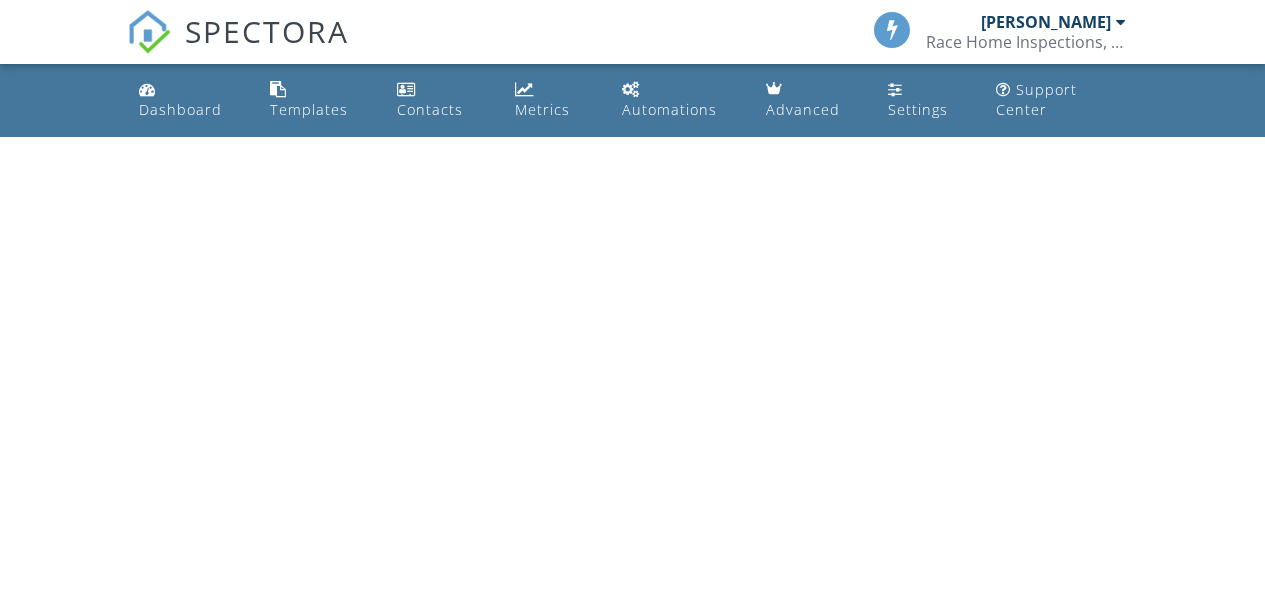 scroll, scrollTop: 0, scrollLeft: 0, axis: both 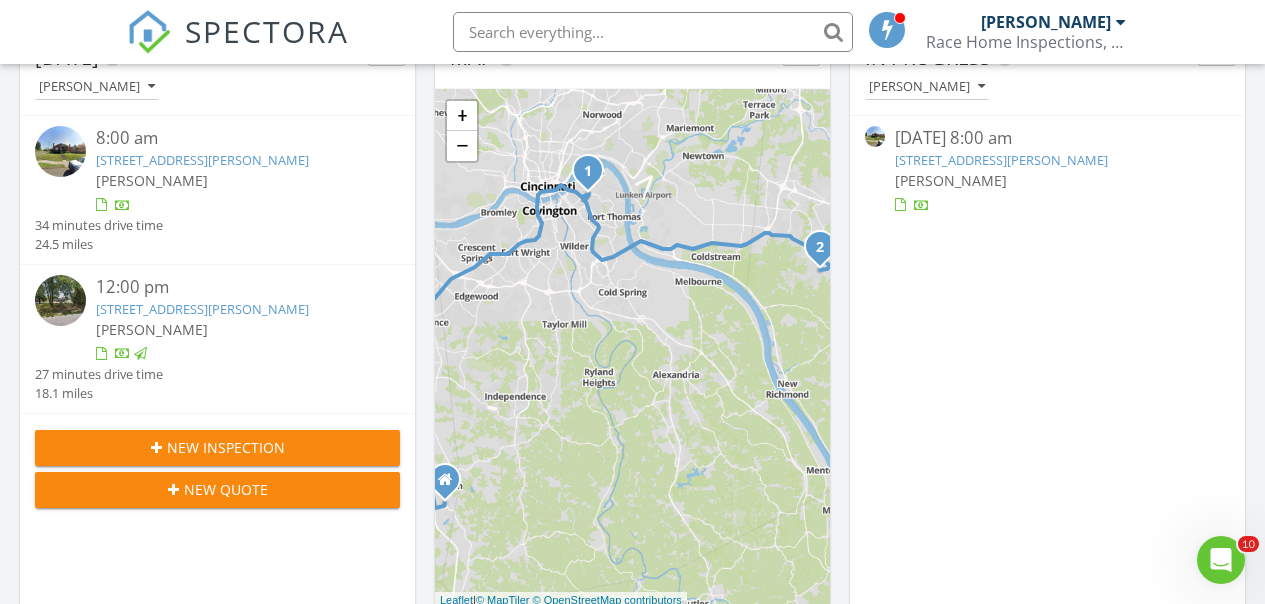 click at bounding box center [60, 151] 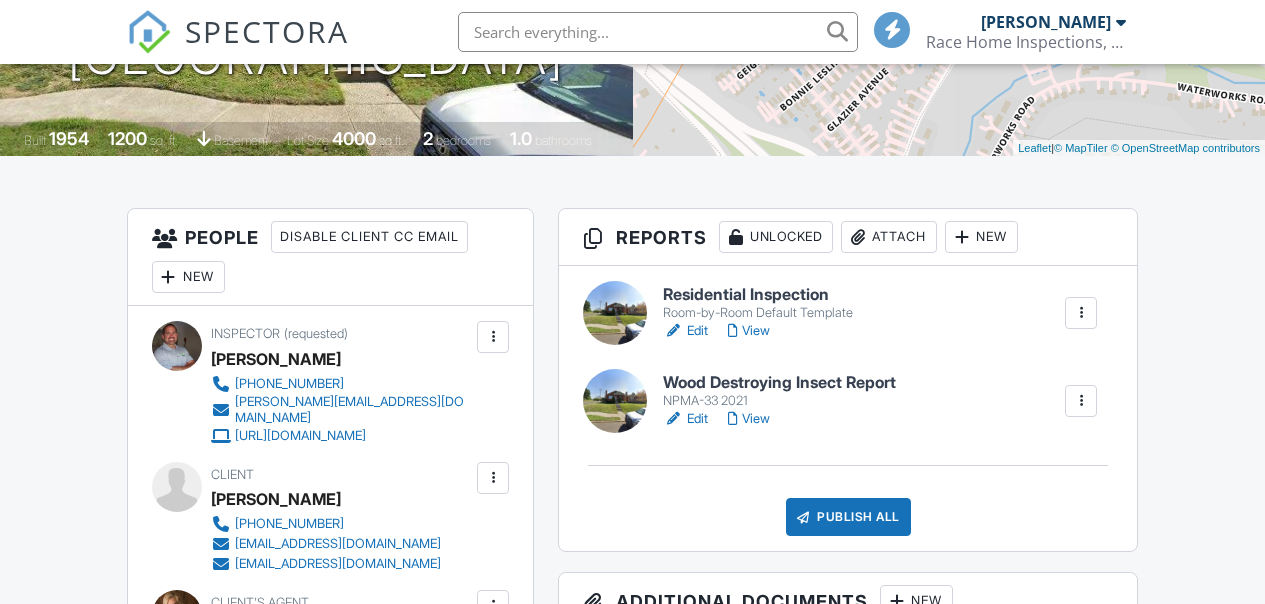 scroll, scrollTop: 0, scrollLeft: 0, axis: both 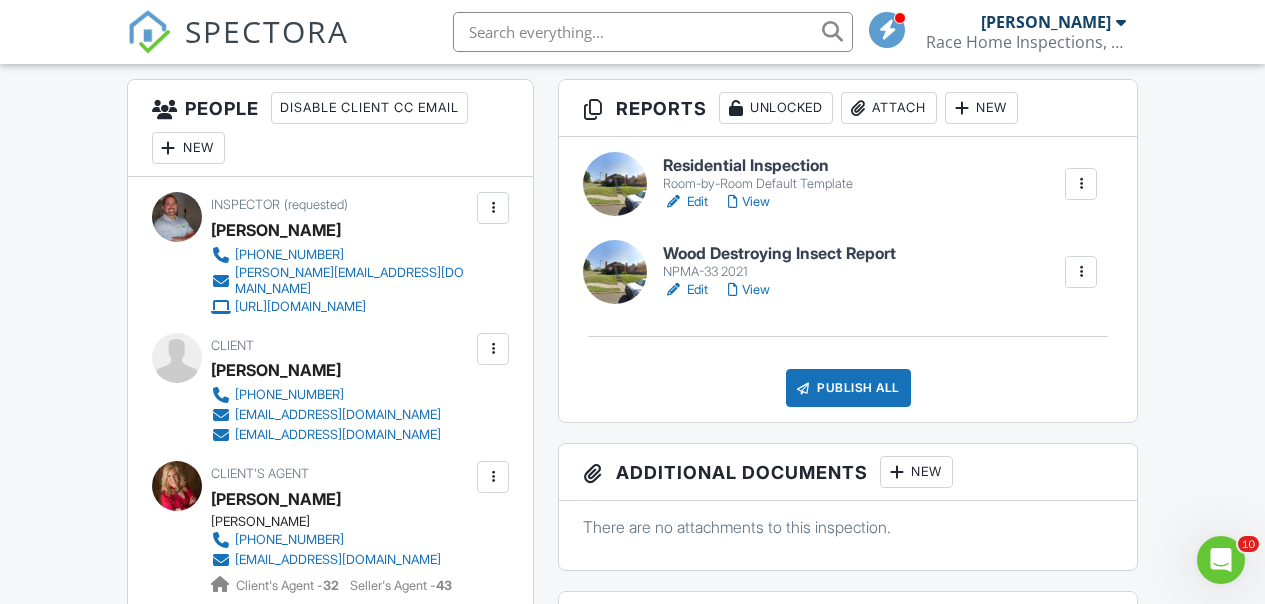click on "New" at bounding box center [981, 108] 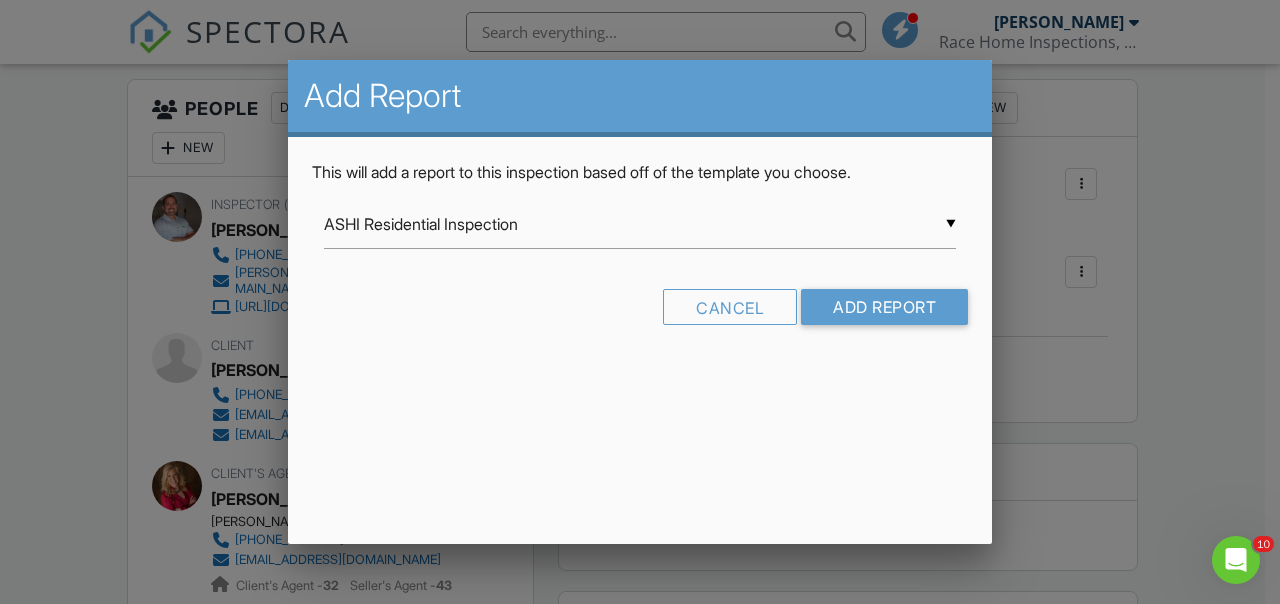 click on "▼ ASHI Residential Inspection ASHI Residential Inspection Residential Custom Template Room-by-Room Default Template Room-by-Room Residential Template Swimming Pool and Spa Template Radon Inspection Default Template NPMA-33 2021 ASHI Residential Inspection
Residential Custom Template
Room-by-Room Default Template
Room-by-Room Residential Template
Swimming Pool and Spa Template
Radon Inspection Default Template
NPMA-33 2021" at bounding box center [640, 224] 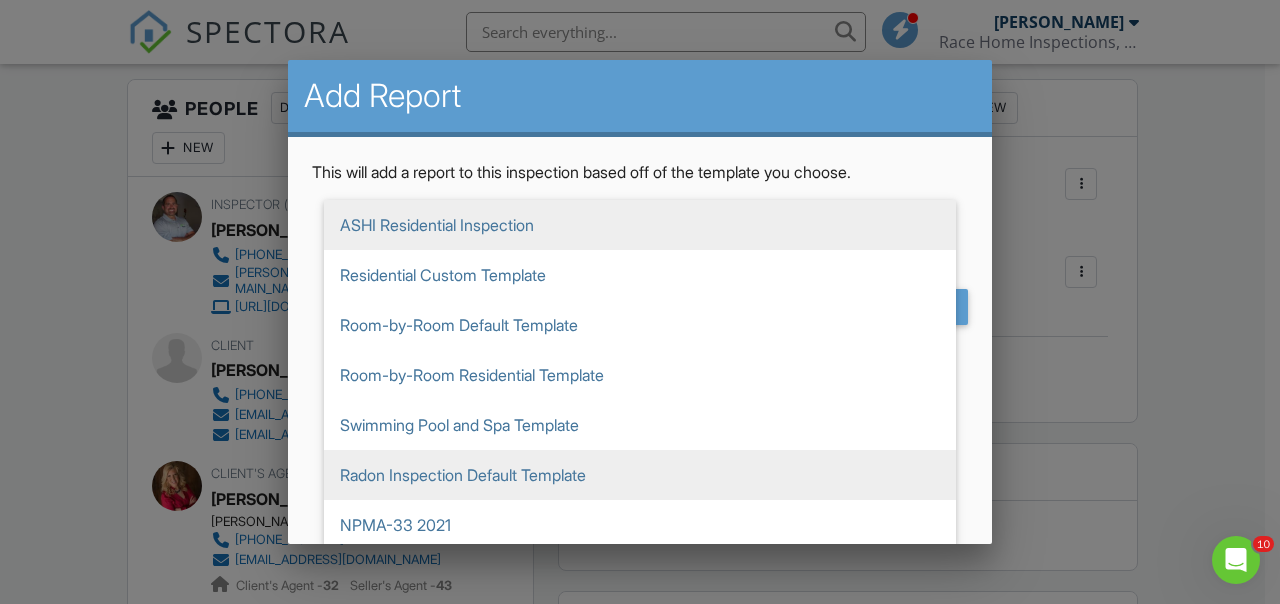 click on "Radon Inspection Default Template" at bounding box center [640, 475] 